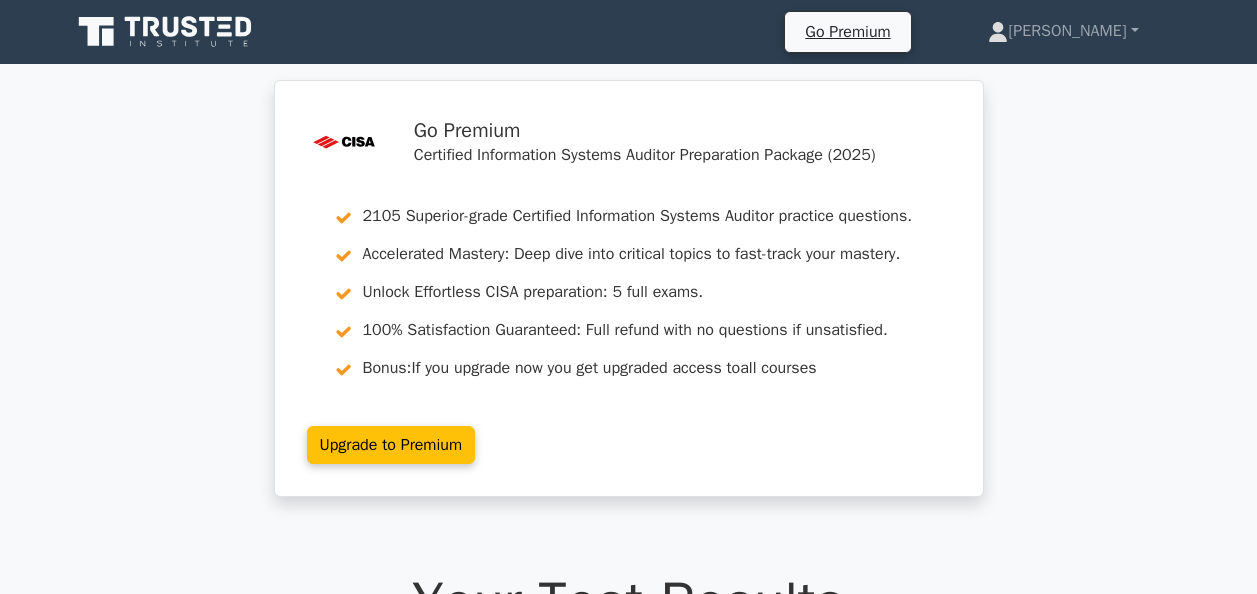 scroll, scrollTop: 2585, scrollLeft: 0, axis: vertical 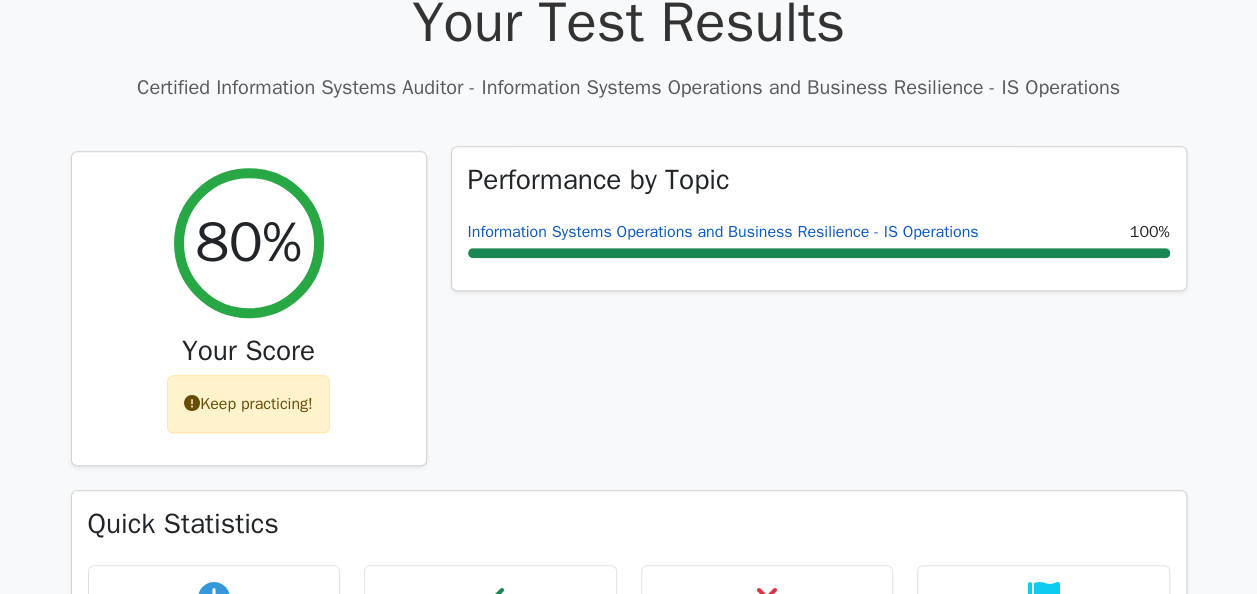 click on "Information Systems Operations and Business Resilience - IS Operations" at bounding box center (723, 232) 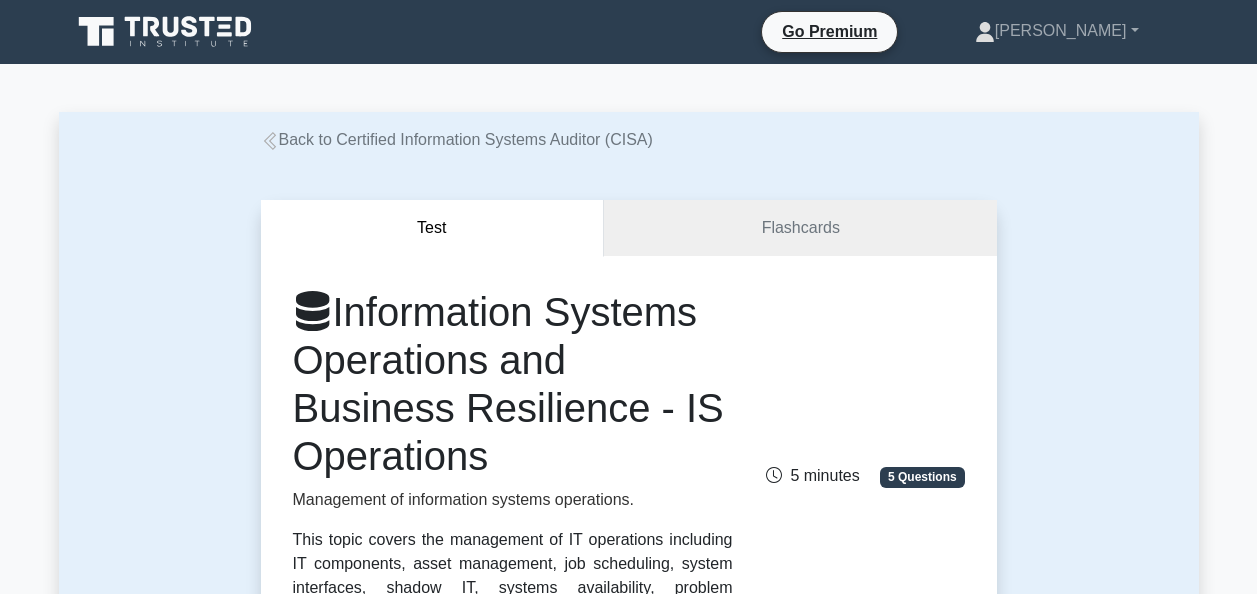 scroll, scrollTop: 0, scrollLeft: 0, axis: both 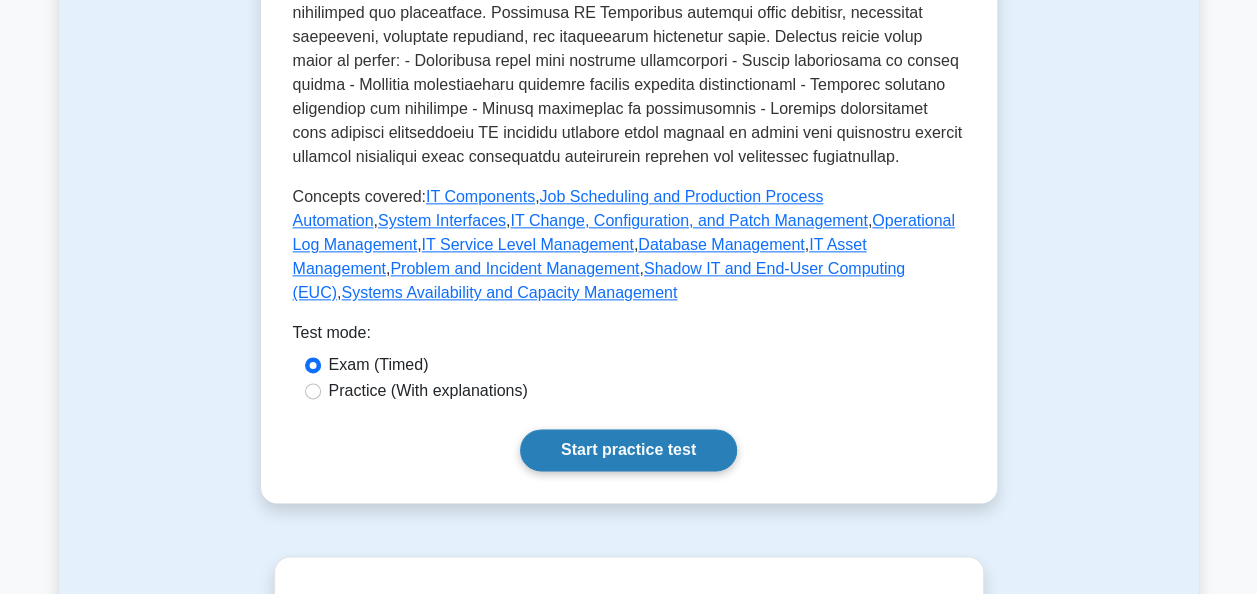 click on "Start practice test" at bounding box center [628, 450] 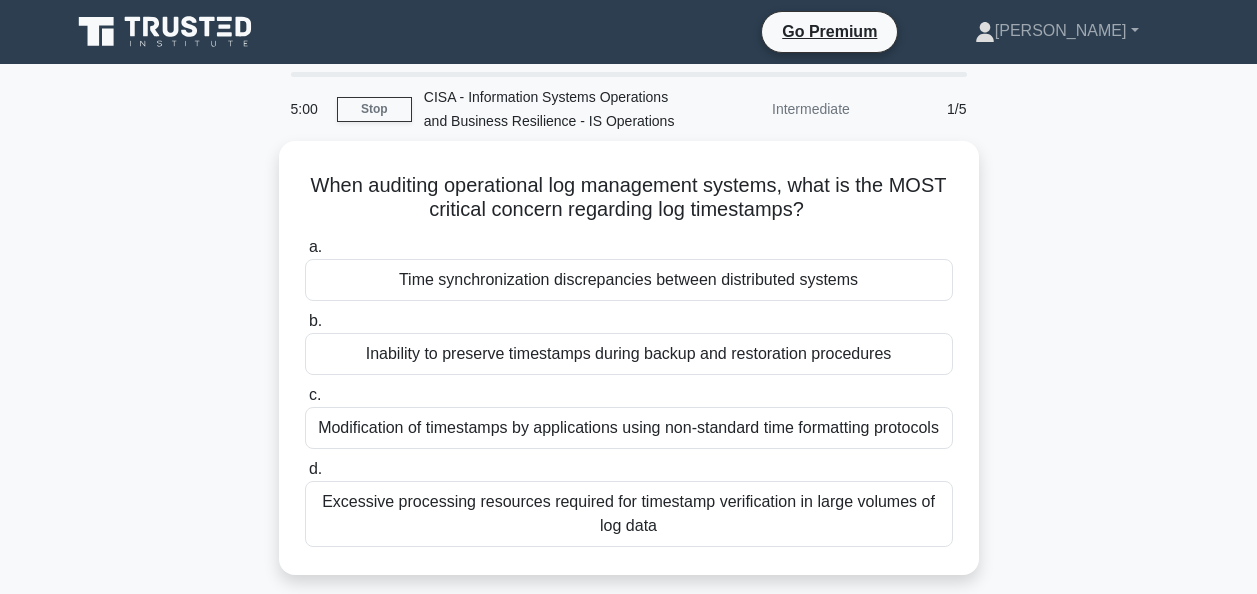 scroll, scrollTop: 0, scrollLeft: 0, axis: both 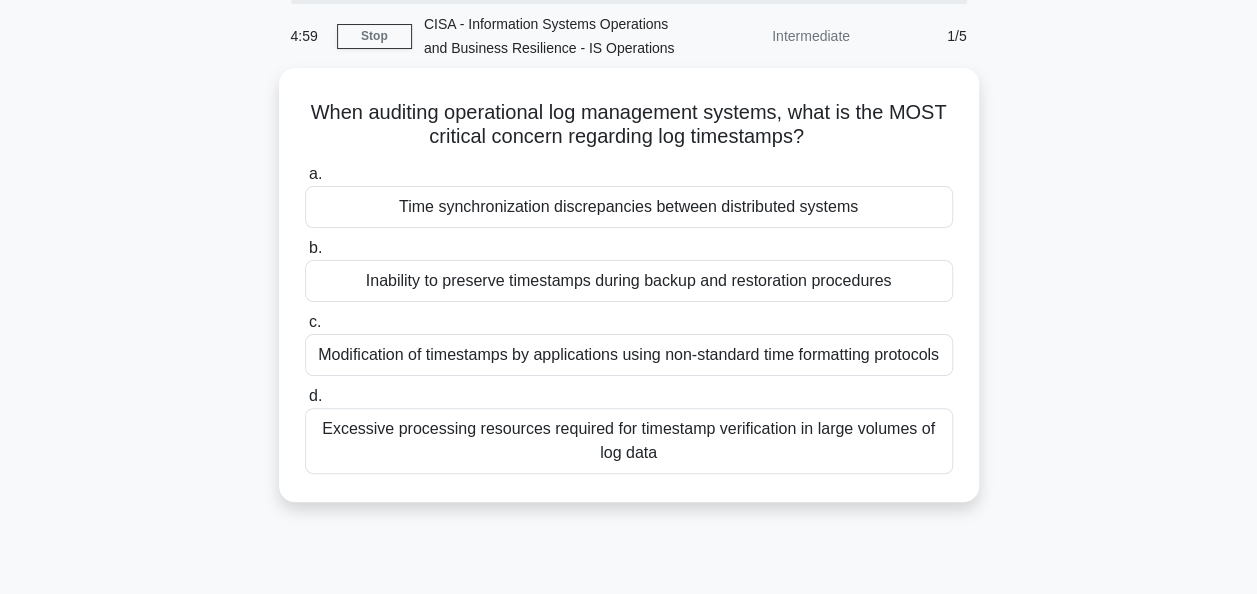 click on "When auditing operational log management systems, what is the MOST critical concern regarding log timestamps?
.spinner_0XTQ{transform-origin:center;animation:spinner_y6GP .75s linear infinite}@keyframes spinner_y6GP{100%{transform:rotate(360deg)}}
a.
Time synchronization discrepancies between distributed systems" at bounding box center (629, 297) 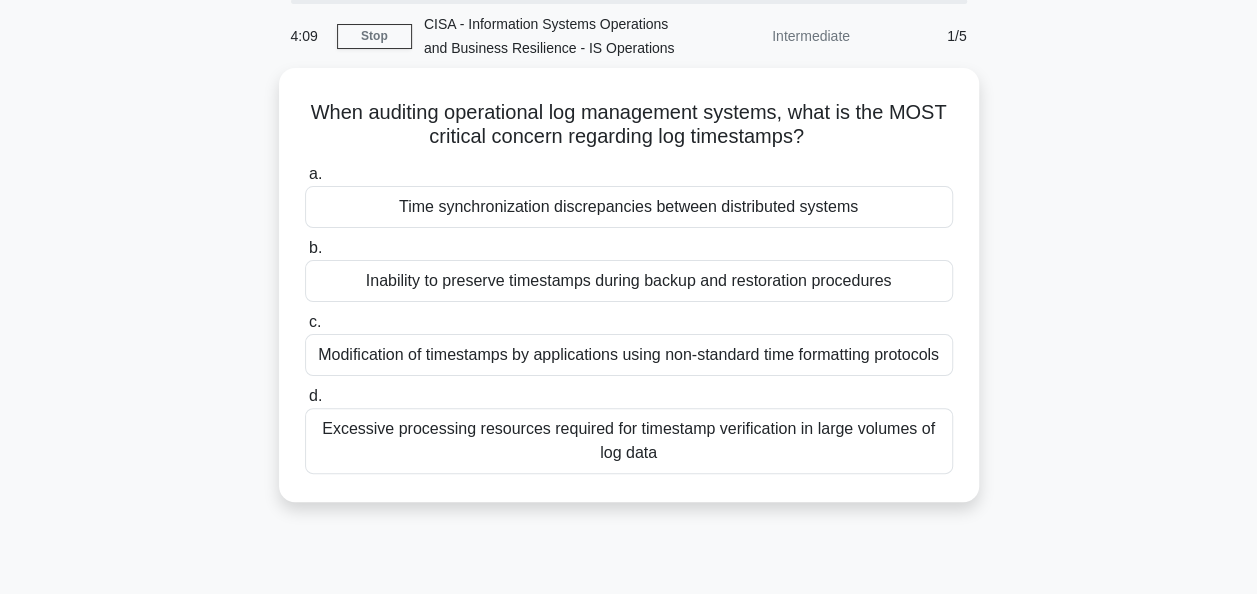click on "When auditing operational log management systems, what is the MOST critical concern regarding log timestamps?
.spinner_0XTQ{transform-origin:center;animation:spinner_y6GP .75s linear infinite}@keyframes spinner_y6GP{100%{transform:rotate(360deg)}}
a.
Time synchronization discrepancies between distributed systems" at bounding box center [629, 297] 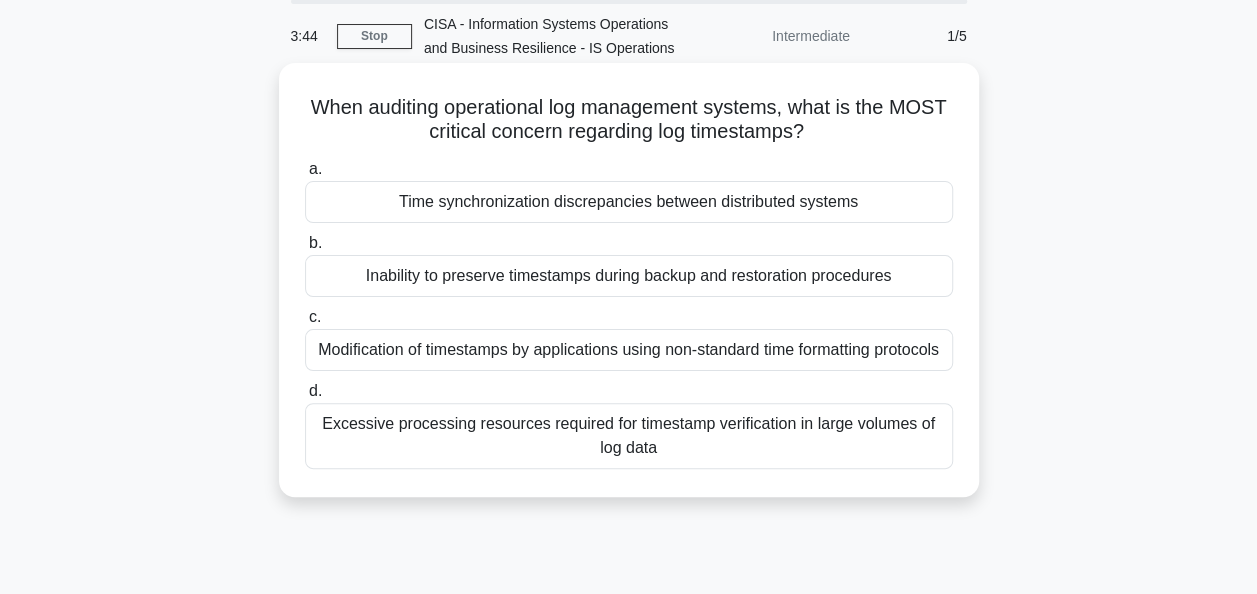 click on "Modification of timestamps by applications using non-standard time formatting protocols" at bounding box center [629, 350] 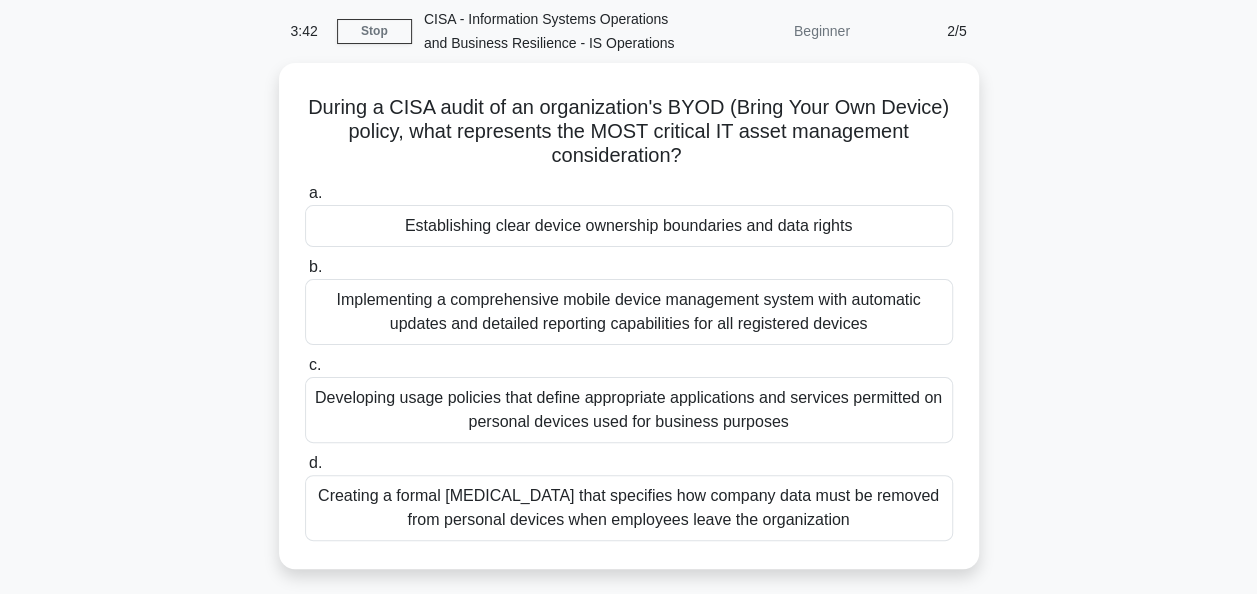 scroll, scrollTop: 79, scrollLeft: 0, axis: vertical 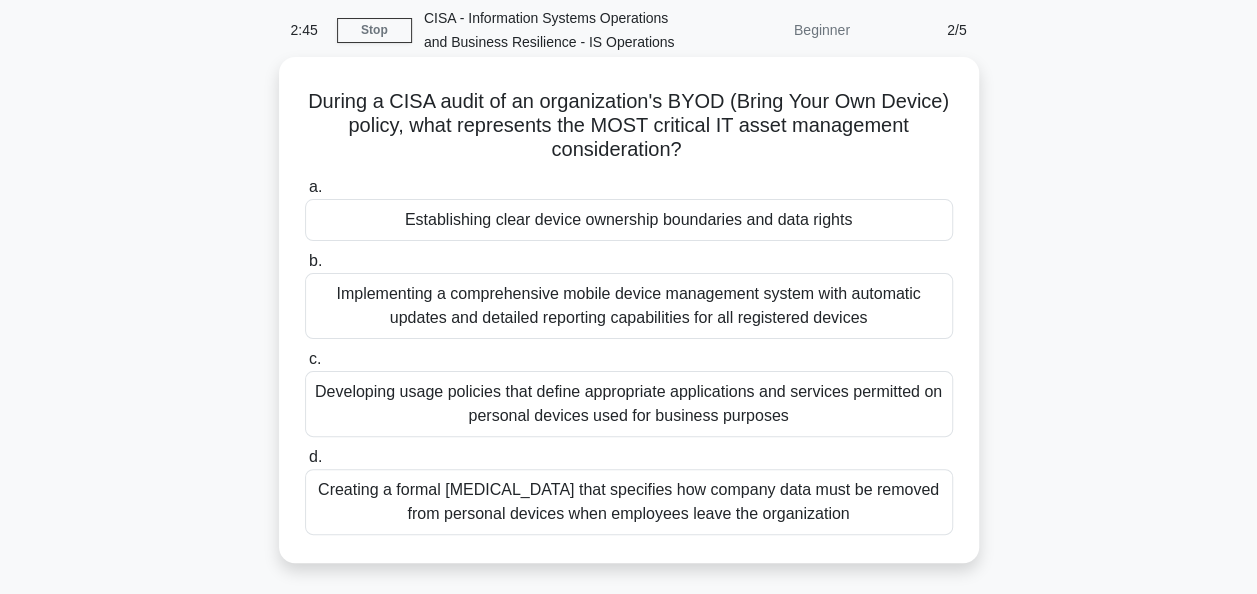 click on "Creating a formal exit procedure that specifies how company data must be removed from personal devices when employees leave the organization" at bounding box center [629, 502] 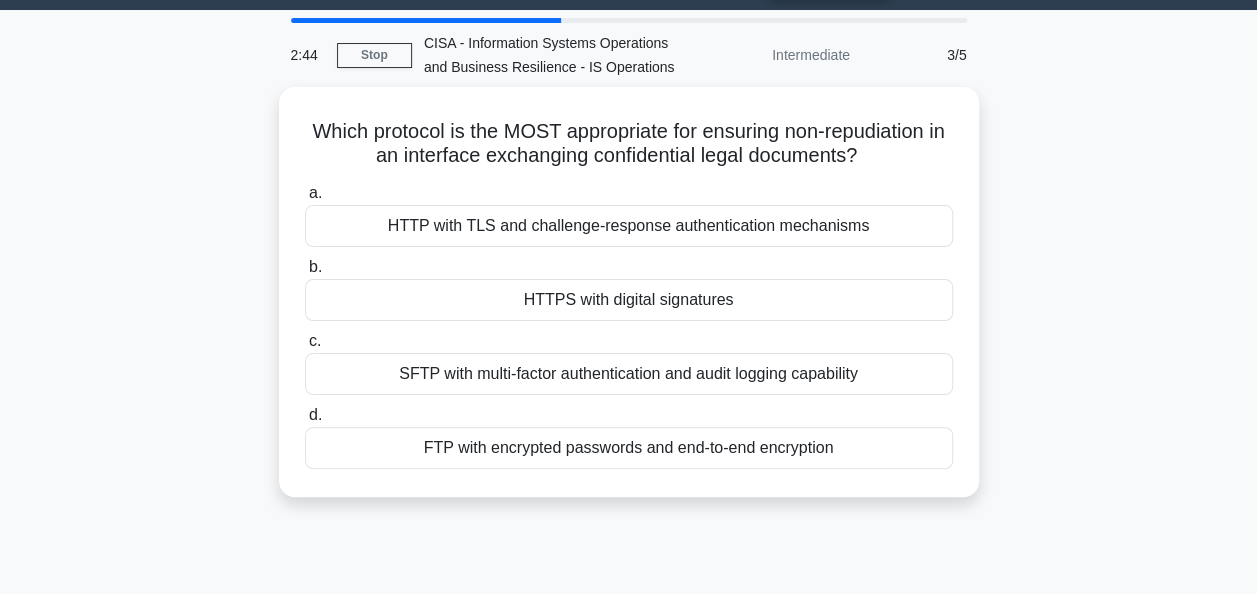 scroll, scrollTop: 55, scrollLeft: 0, axis: vertical 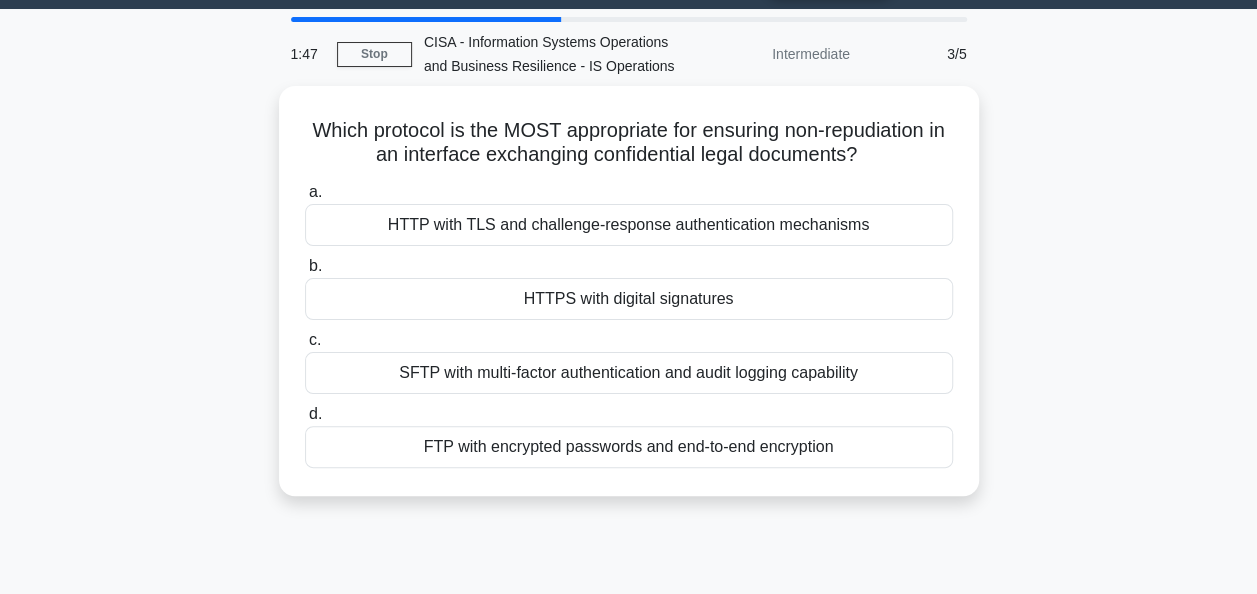 click on "Which protocol is the MOST appropriate for ensuring non-repudiation in an interface exchanging confidential legal documents?
.spinner_0XTQ{transform-origin:center;animation:spinner_y6GP .75s linear infinite}@keyframes spinner_y6GP{100%{transform:rotate(360deg)}}
a.
HTTP with TLS and challenge-response authentication mechanisms
b. c. d." at bounding box center (629, 303) 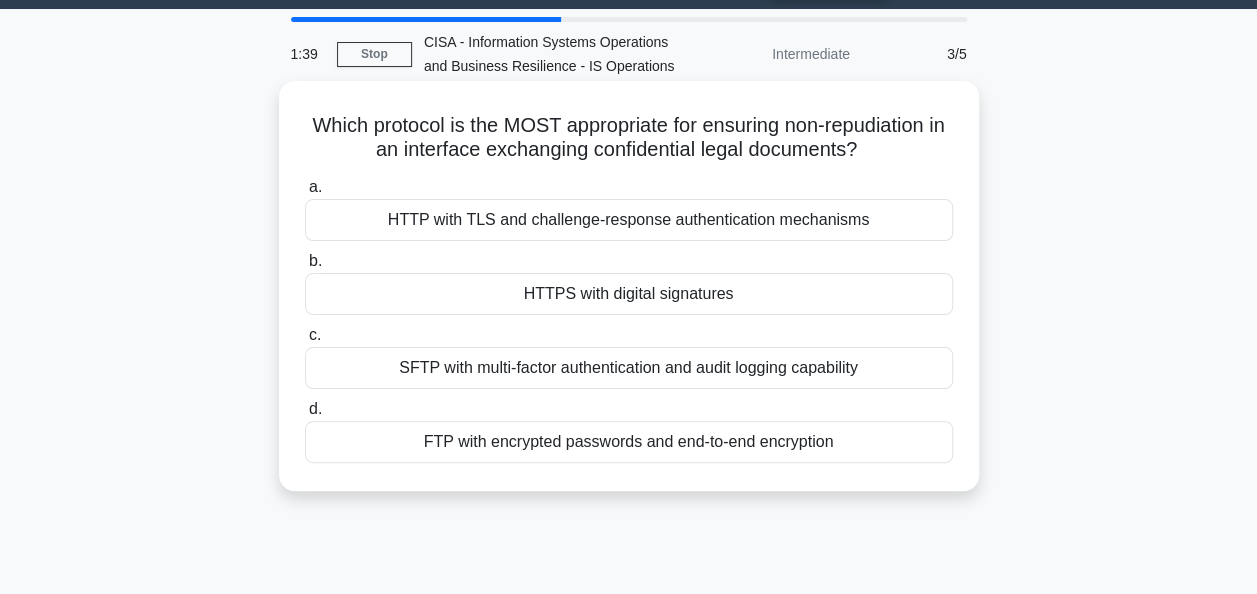 click on "SFTP with multi-factor authentication and audit logging capability" at bounding box center (629, 368) 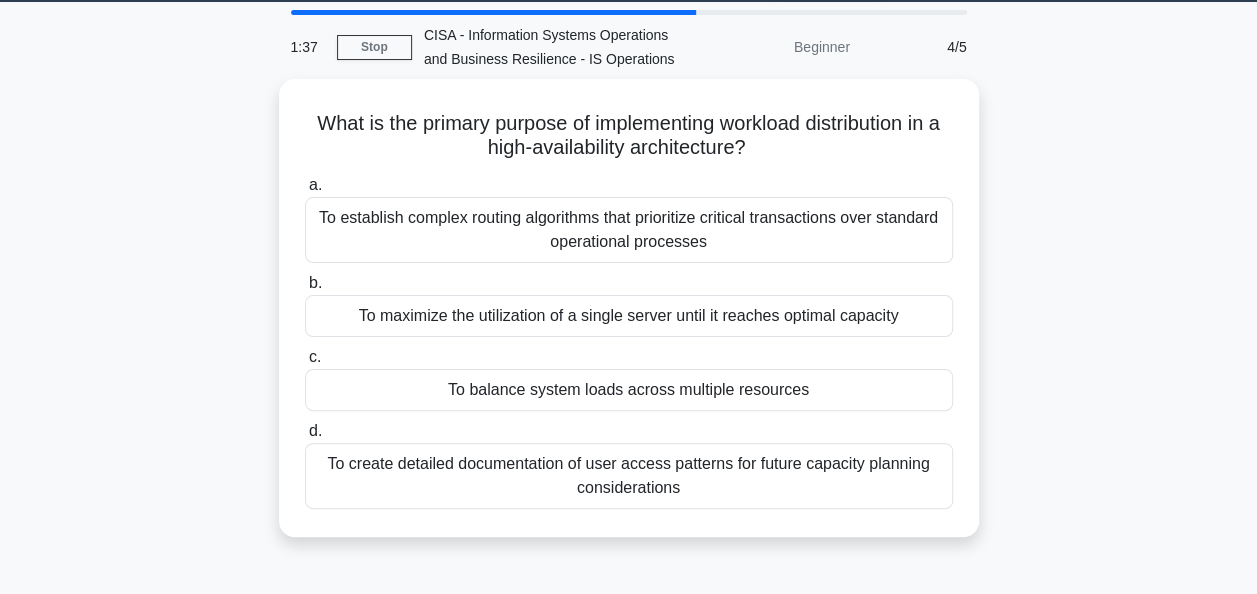 scroll, scrollTop: 64, scrollLeft: 0, axis: vertical 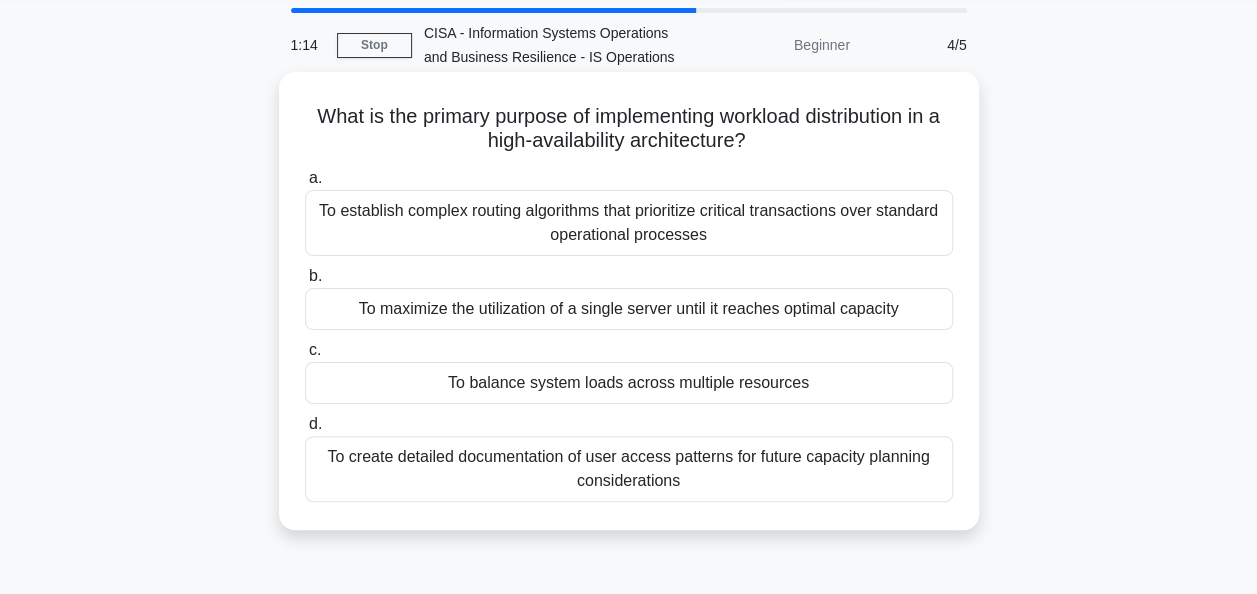 click on "To balance system loads across multiple resources" at bounding box center [629, 383] 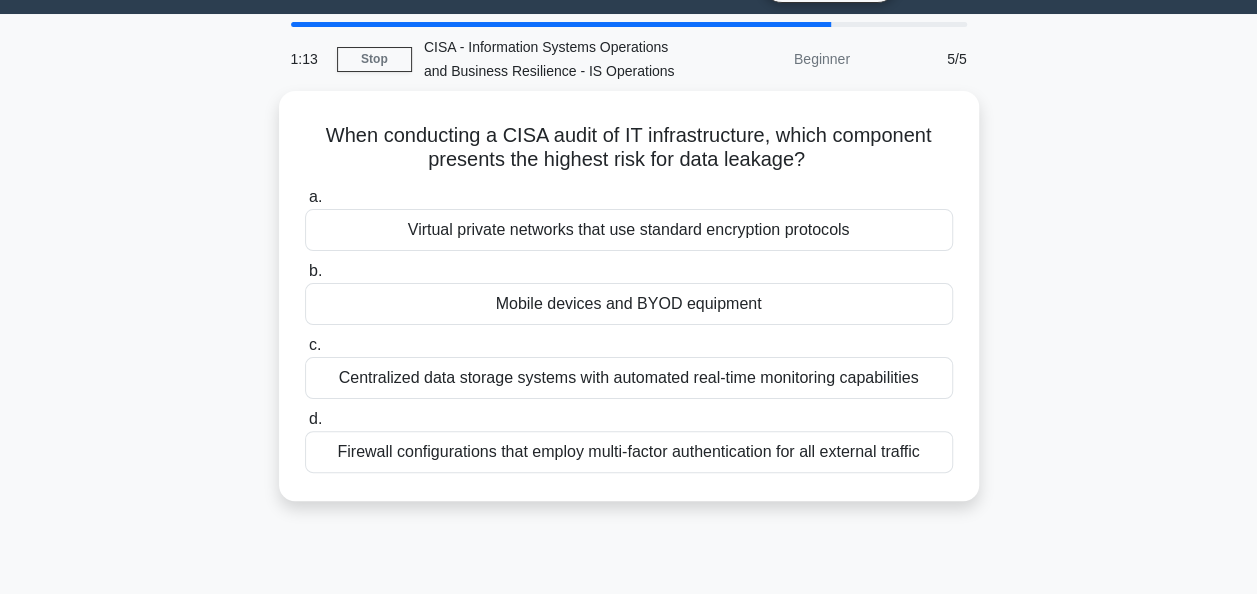 scroll, scrollTop: 62, scrollLeft: 0, axis: vertical 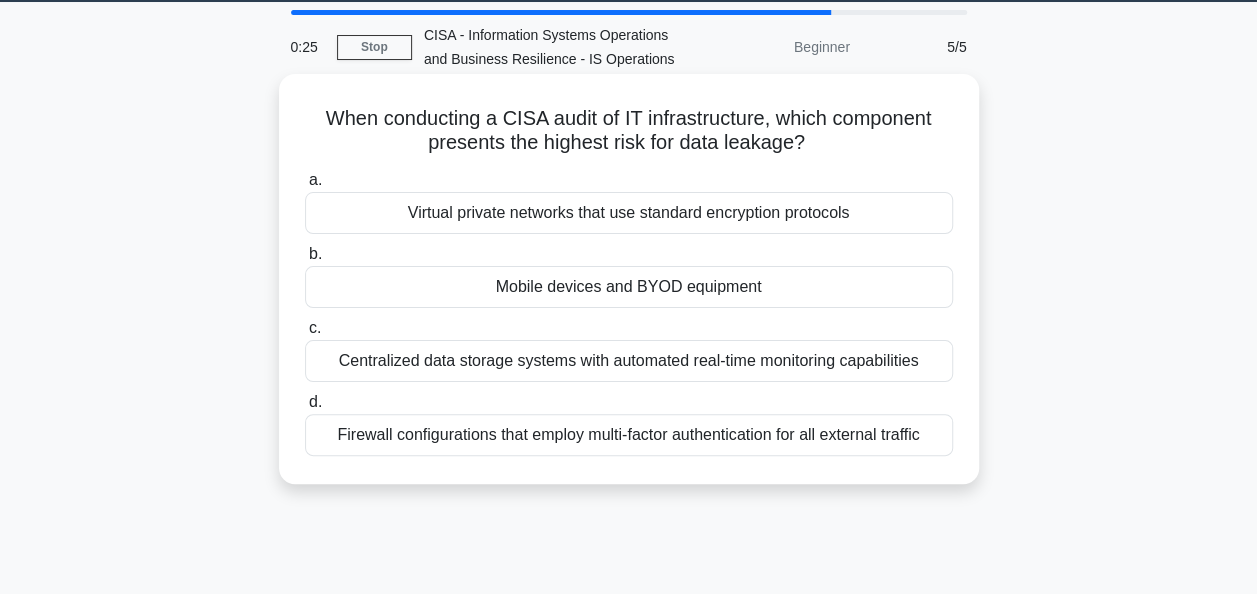 click on "Mobile devices and BYOD equipment" at bounding box center (629, 287) 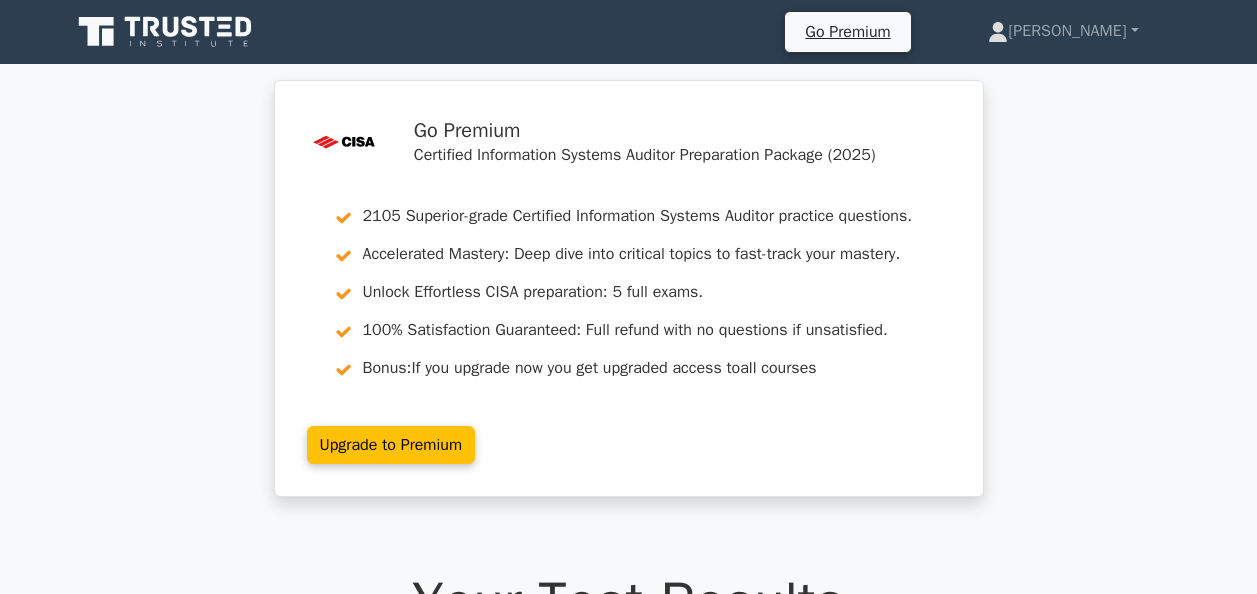 scroll, scrollTop: 0, scrollLeft: 0, axis: both 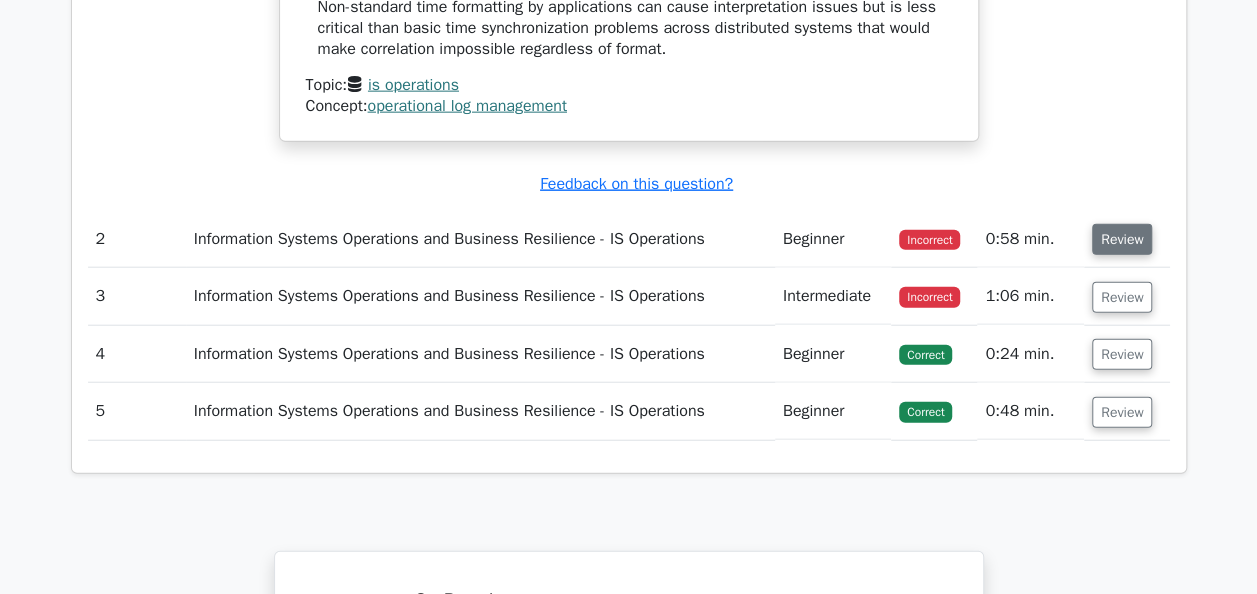 click on "Review" at bounding box center [1122, 239] 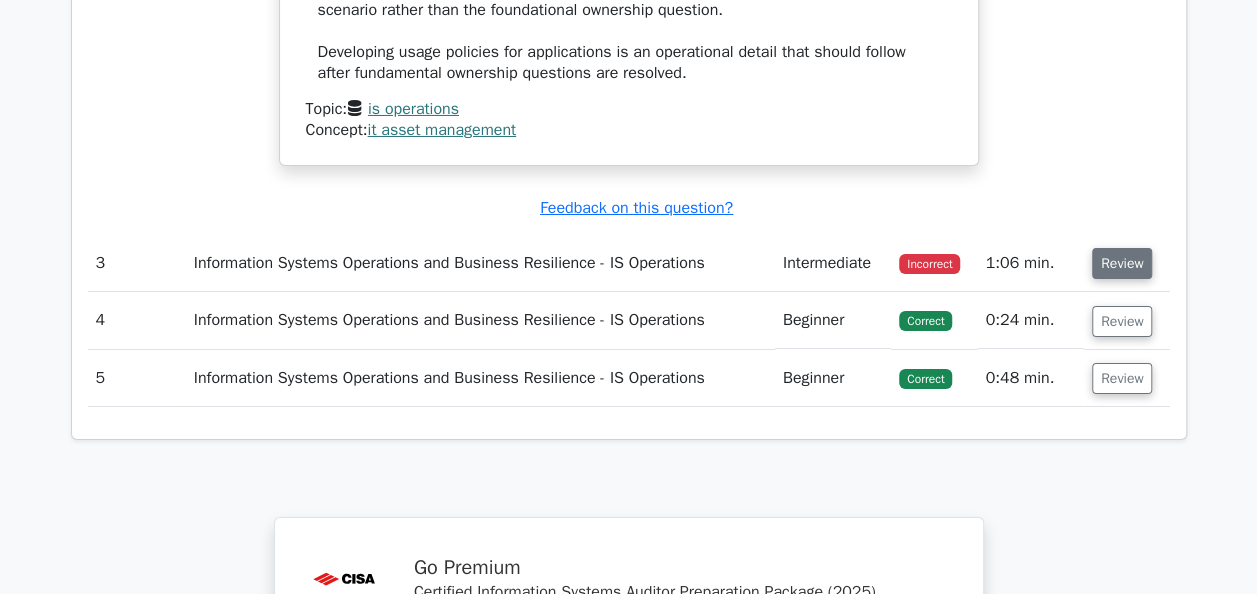 scroll, scrollTop: 3484, scrollLeft: 0, axis: vertical 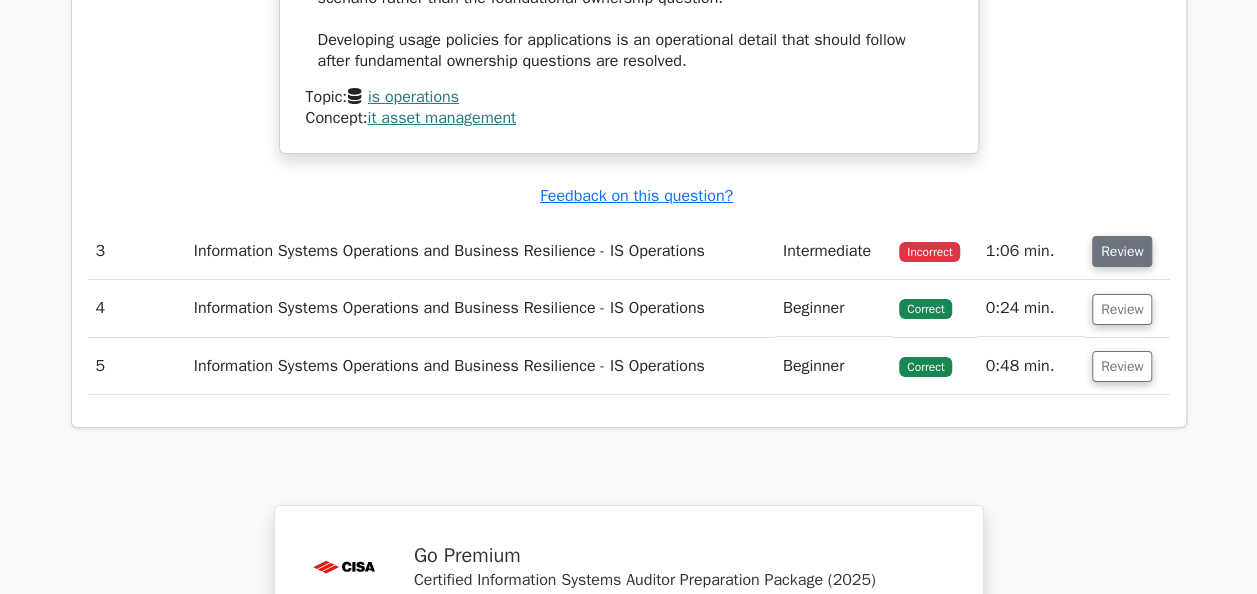click on "Review" at bounding box center (1122, 251) 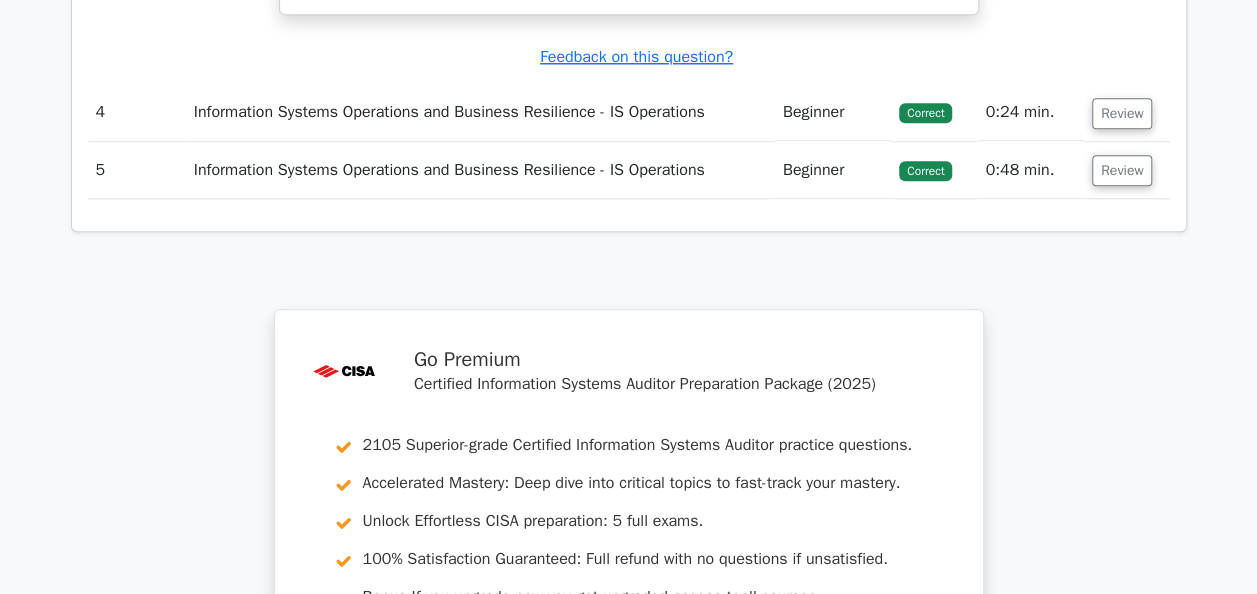 scroll, scrollTop: 4719, scrollLeft: 0, axis: vertical 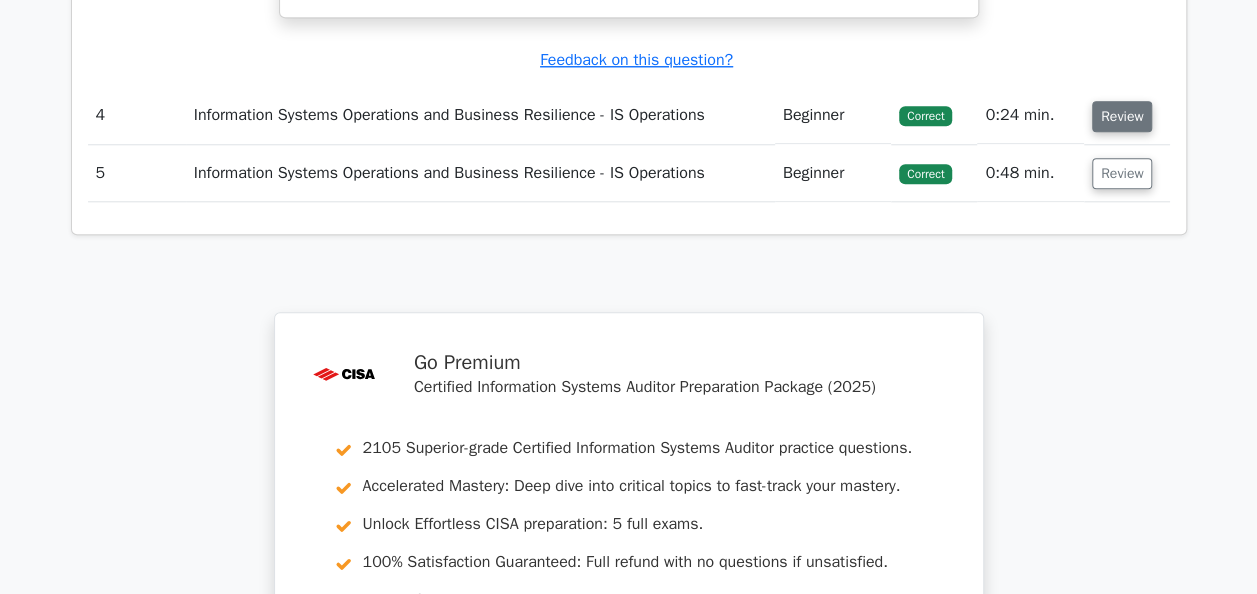 click on "Review" at bounding box center [1122, 116] 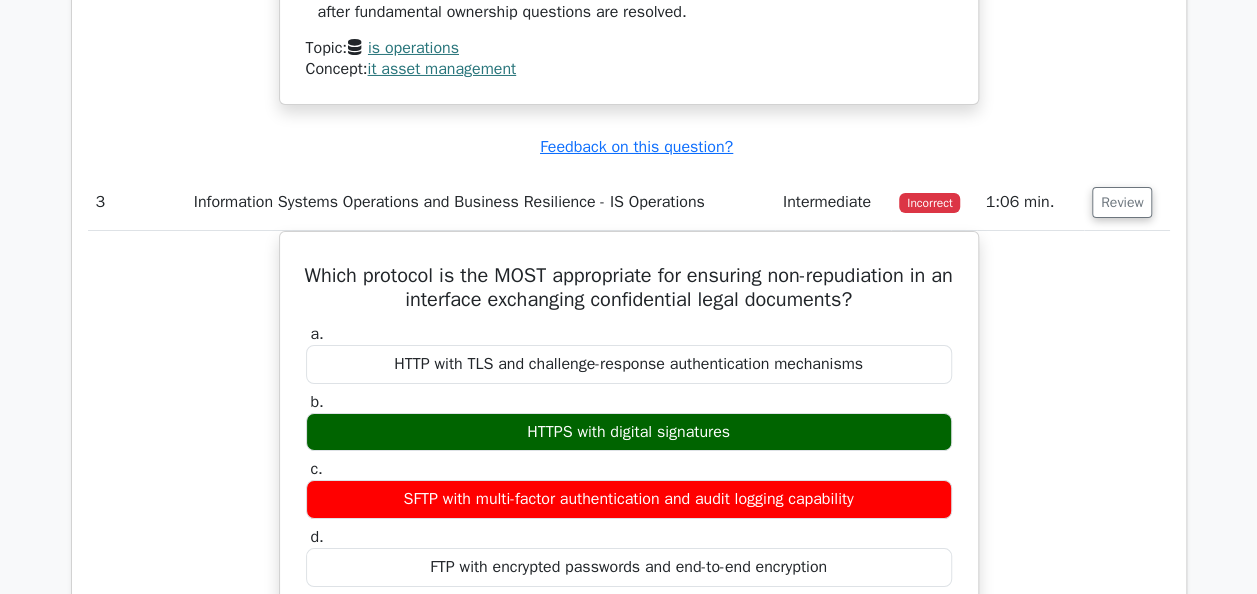 scroll, scrollTop: 3546, scrollLeft: 0, axis: vertical 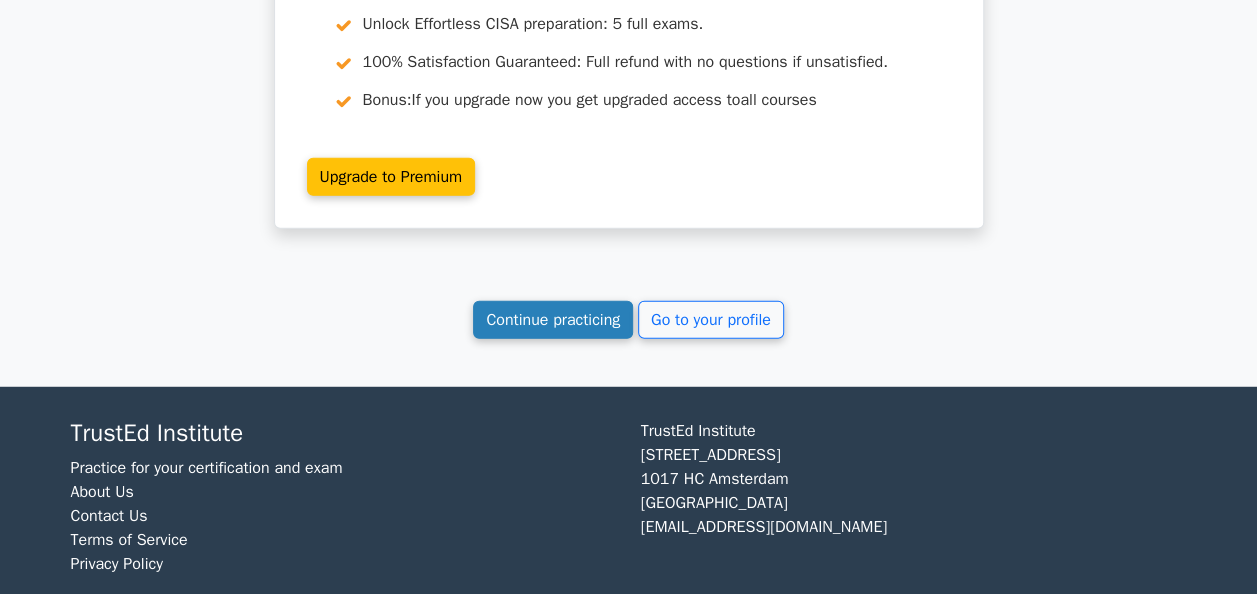 click on "Continue practicing" at bounding box center (553, 320) 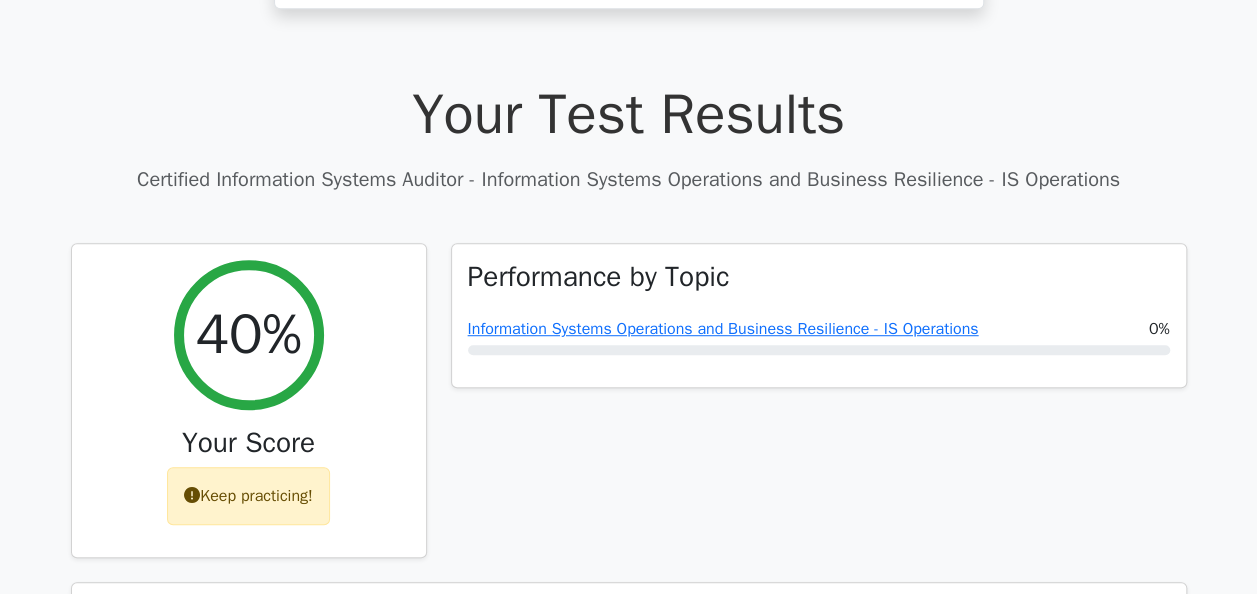 scroll, scrollTop: 487, scrollLeft: 0, axis: vertical 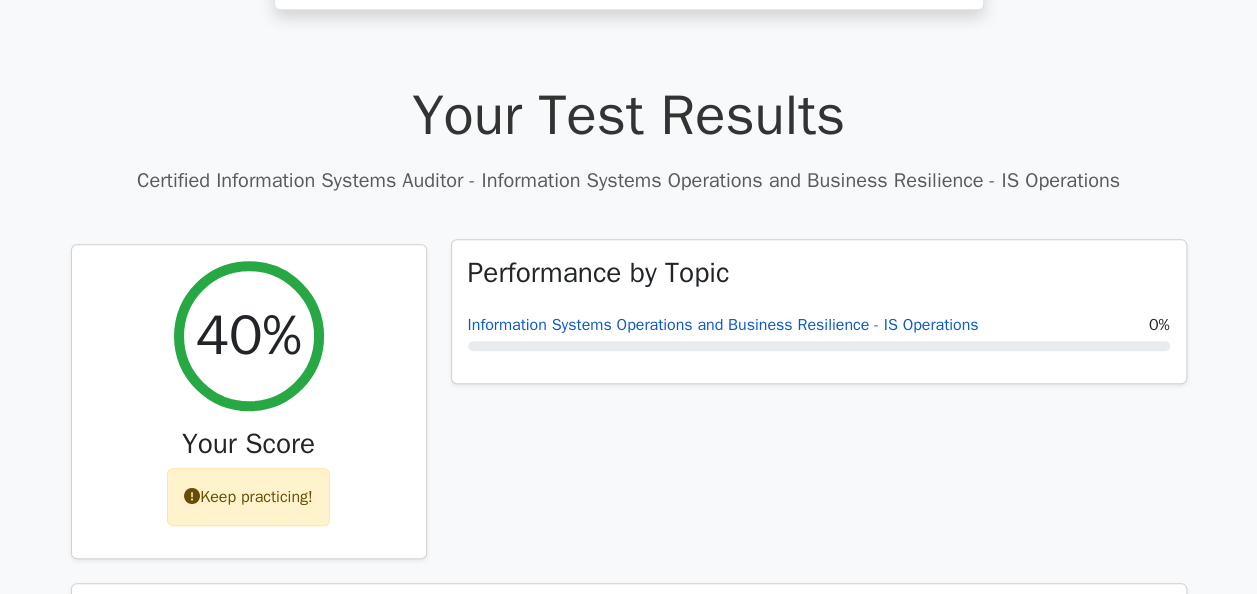 click on "Information Systems Operations and Business Resilience - IS Operations" at bounding box center [723, 325] 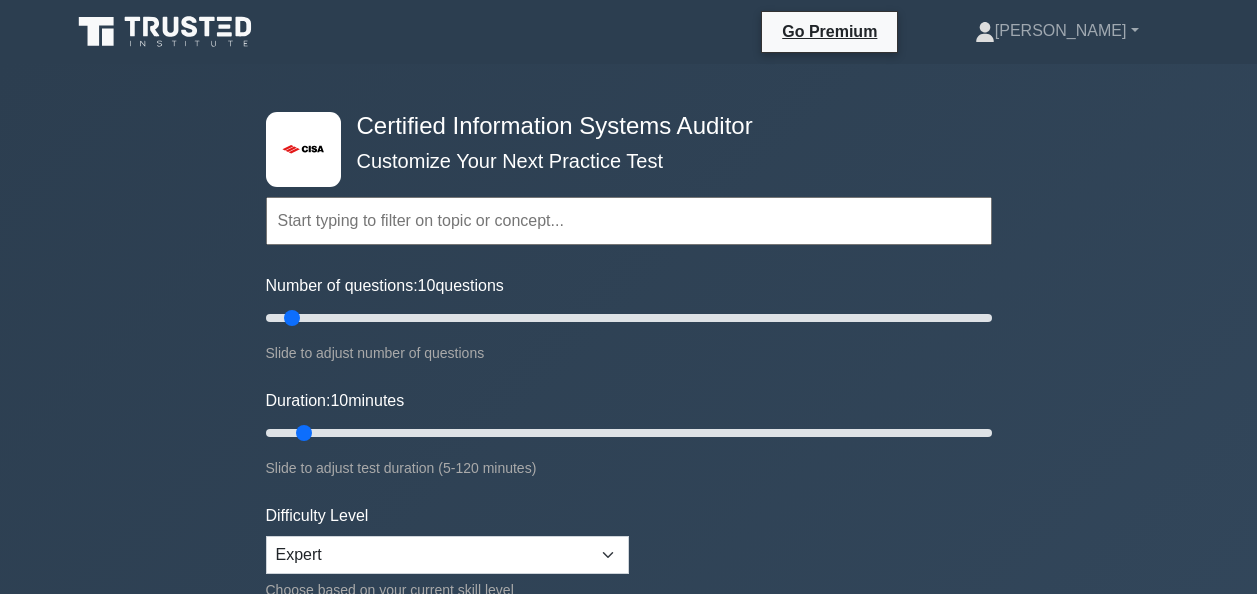 scroll, scrollTop: 0, scrollLeft: 0, axis: both 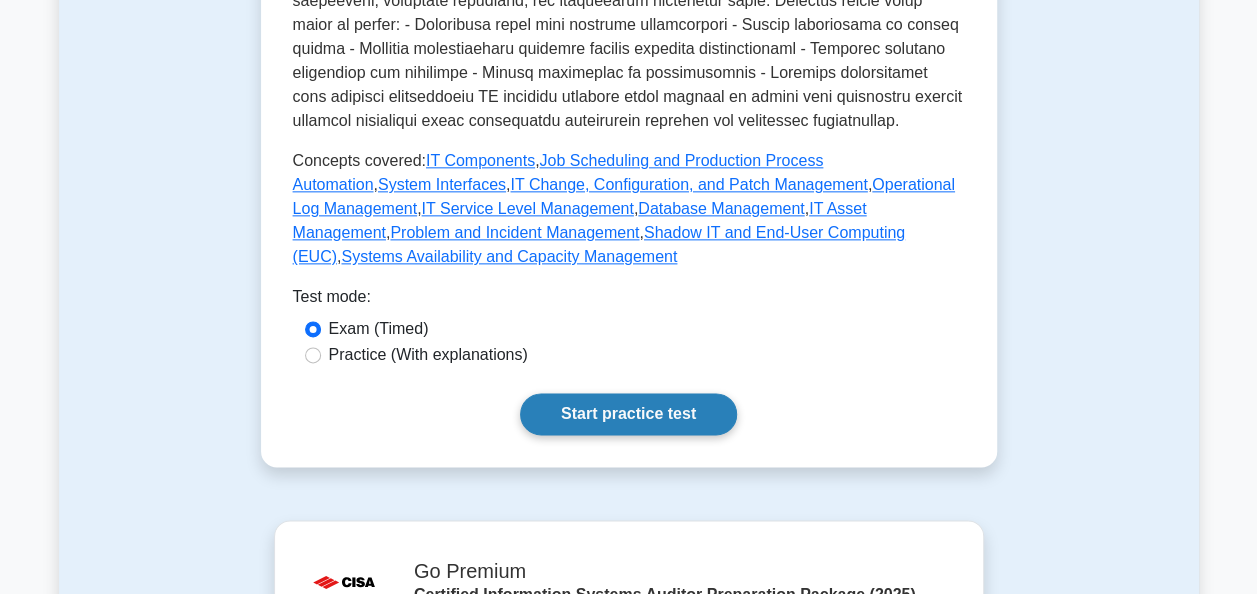 click on "Start practice test" at bounding box center [628, 414] 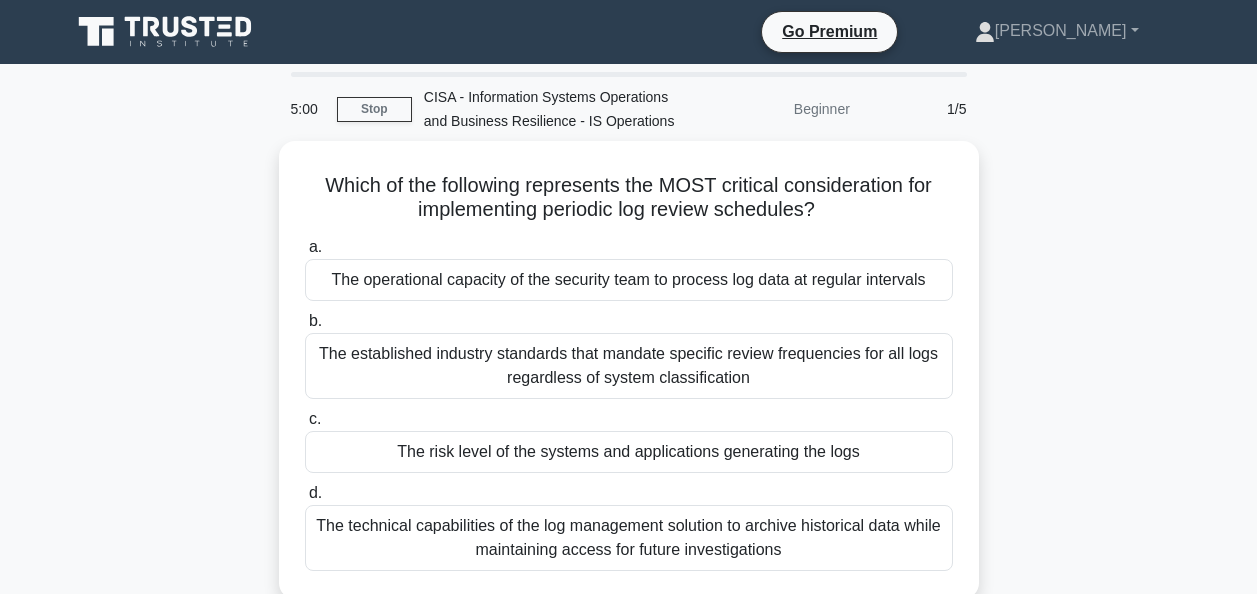 scroll, scrollTop: 0, scrollLeft: 0, axis: both 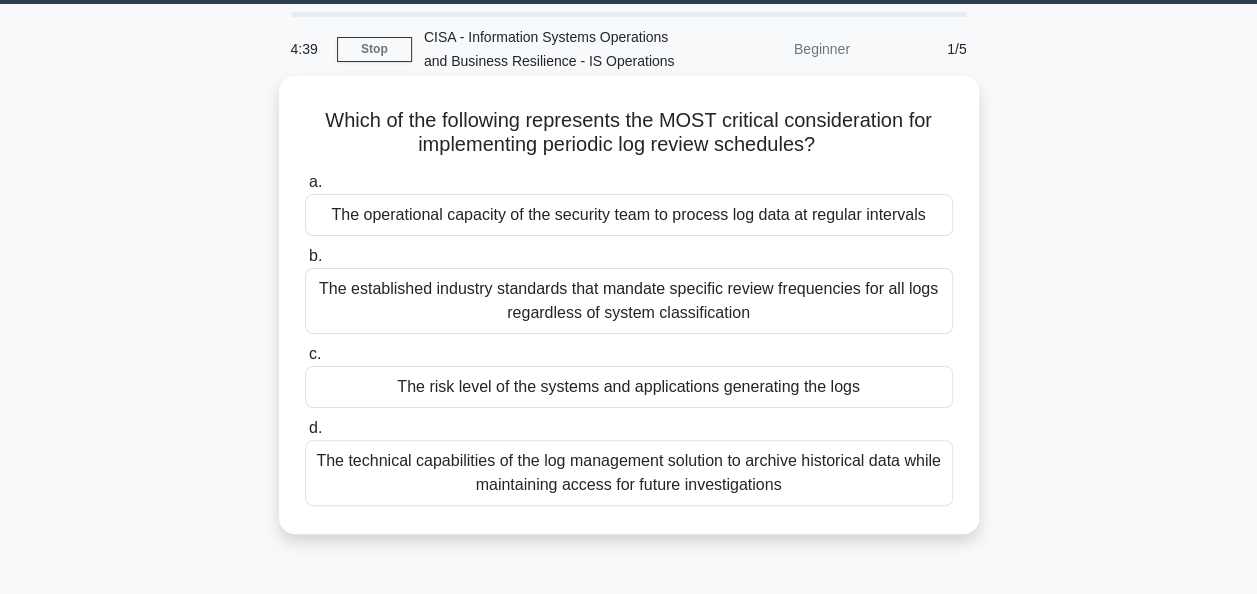 click on "The risk level of the systems and applications generating the logs" at bounding box center (629, 387) 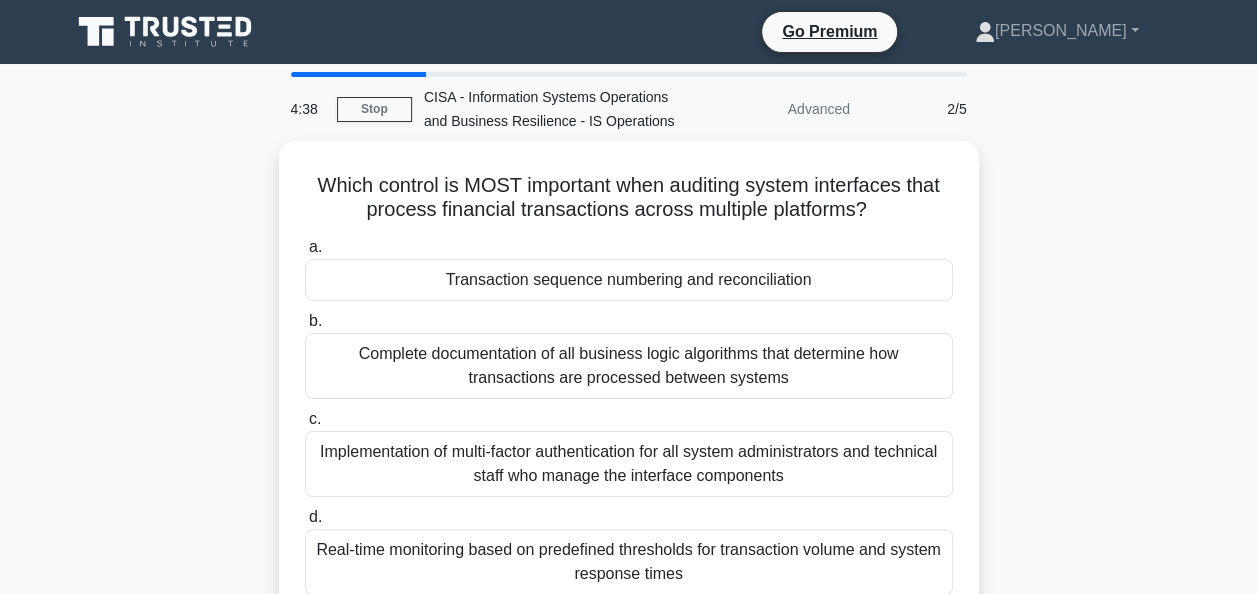 scroll, scrollTop: 70, scrollLeft: 0, axis: vertical 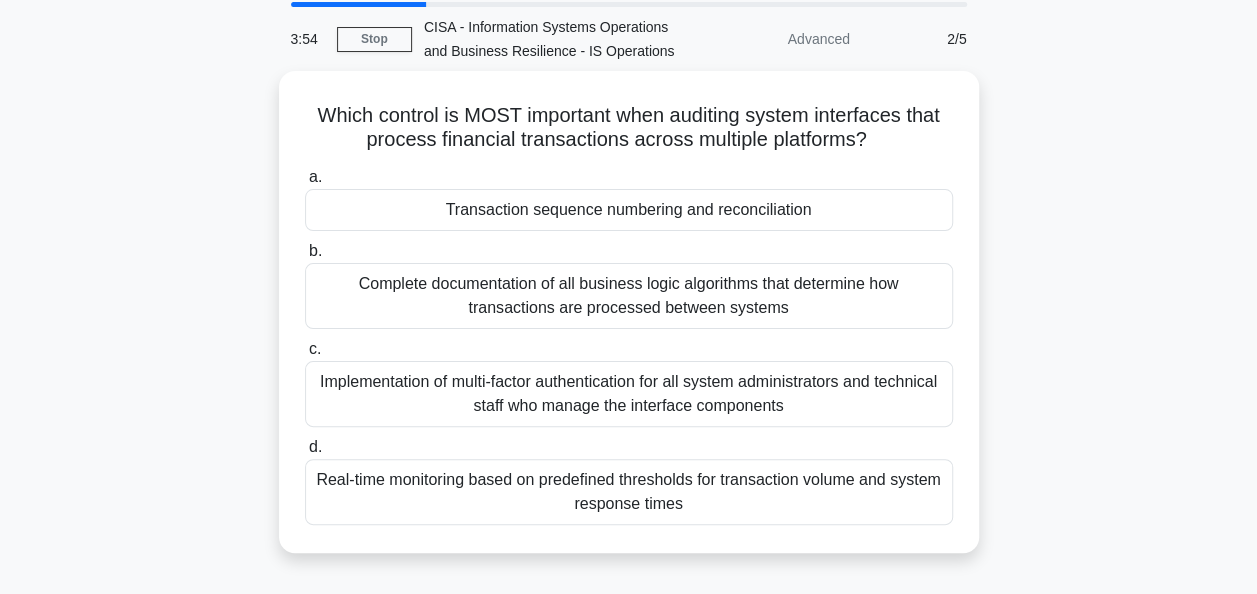click on "Which control is MOST important when auditing system interfaces that process financial transactions across multiple platforms?
.spinner_0XTQ{transform-origin:center;animation:spinner_y6GP .75s linear infinite}@keyframes spinner_y6GP{100%{transform:rotate(360deg)}}
a.
Transaction sequence numbering and reconciliation
b. c. d." at bounding box center [629, 324] 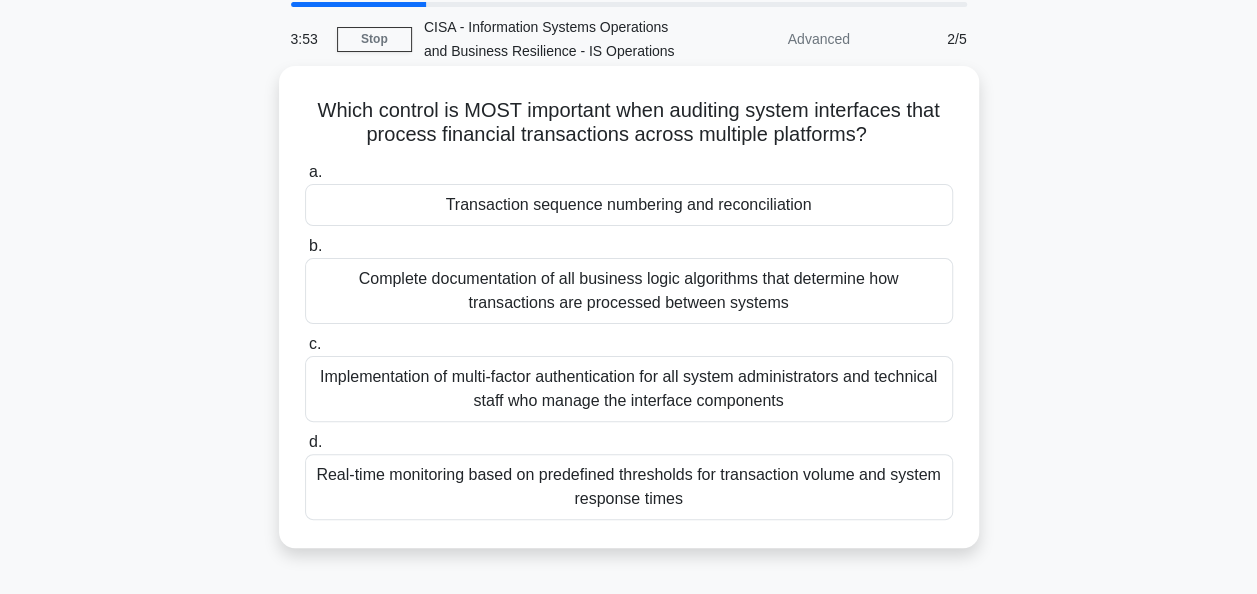 click on "Implementation of multi-factor authentication for all system administrators and technical staff who manage the interface components" at bounding box center [629, 389] 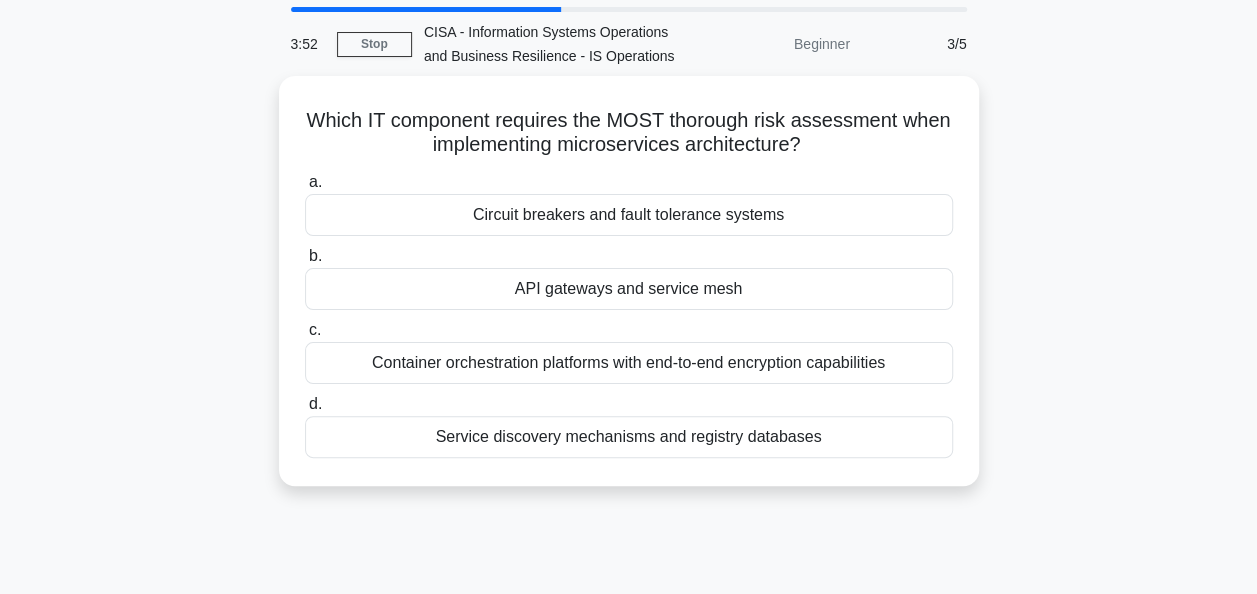 scroll, scrollTop: 66, scrollLeft: 0, axis: vertical 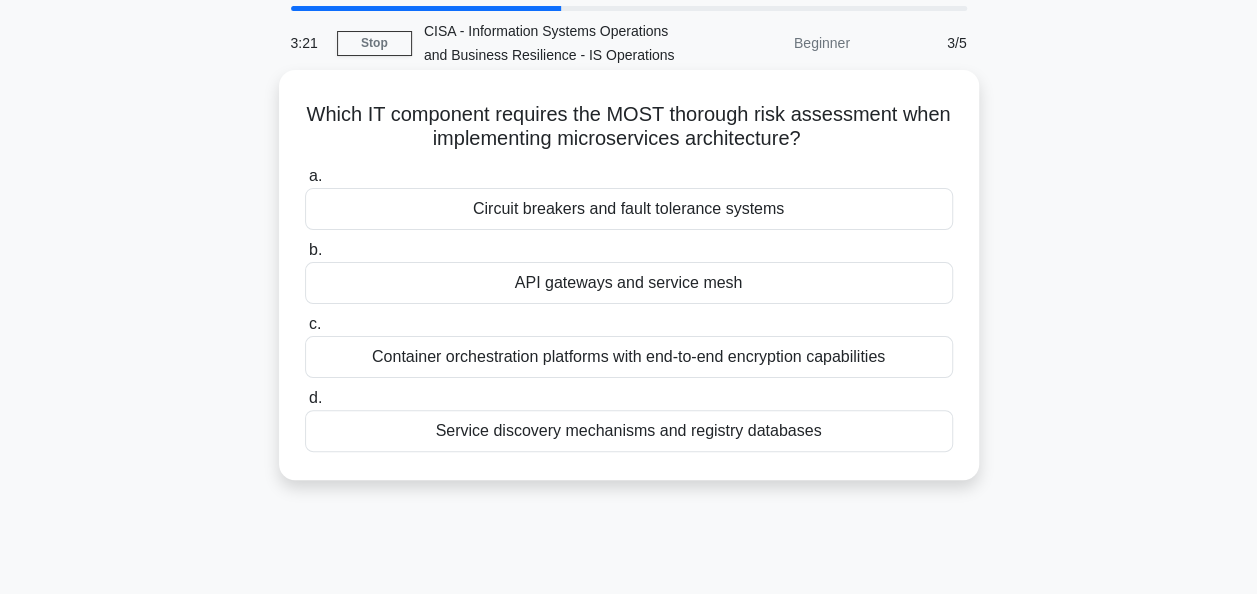 click on "API gateways and service mesh" at bounding box center [629, 283] 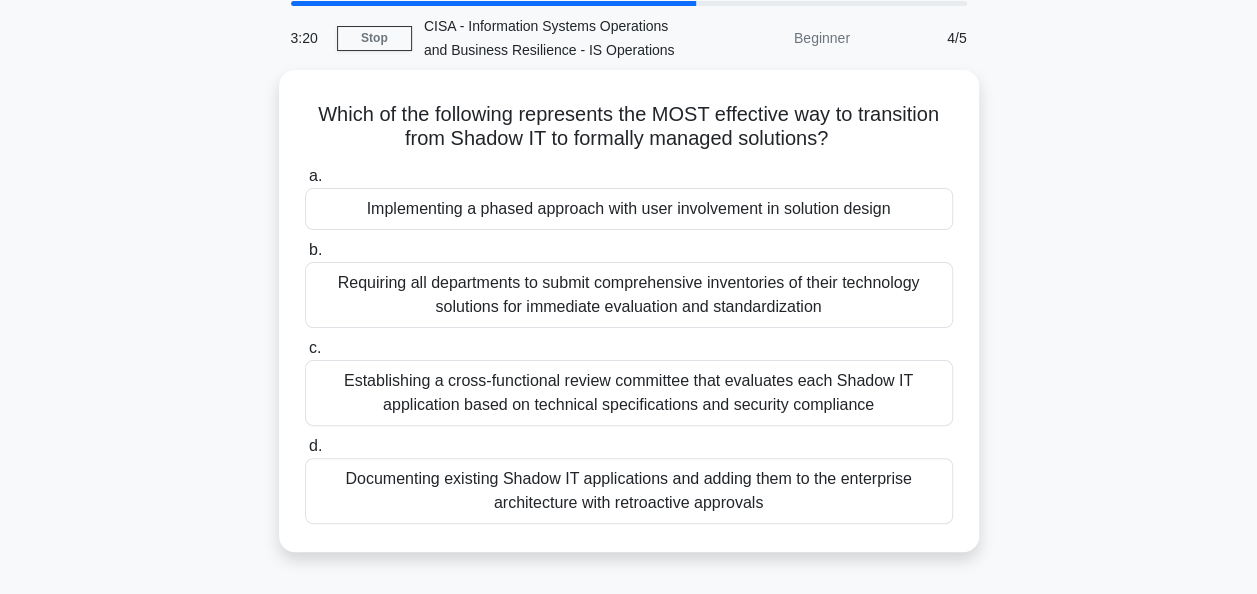 scroll, scrollTop: 75, scrollLeft: 0, axis: vertical 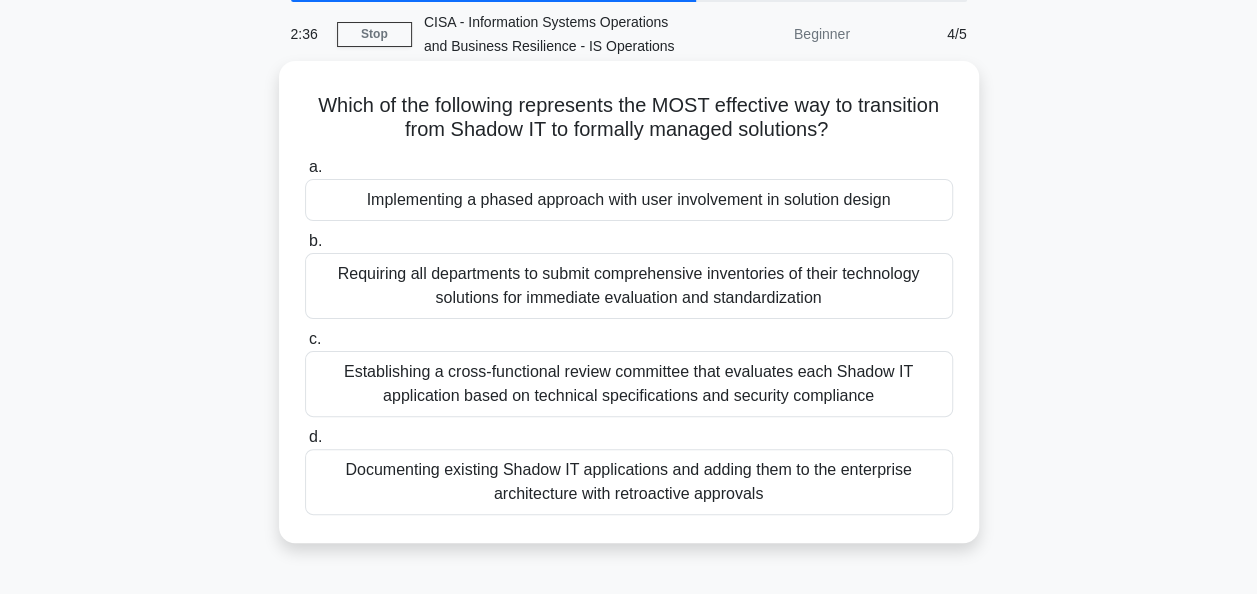 click on "Implementing a phased approach with user involvement in solution design" at bounding box center [629, 200] 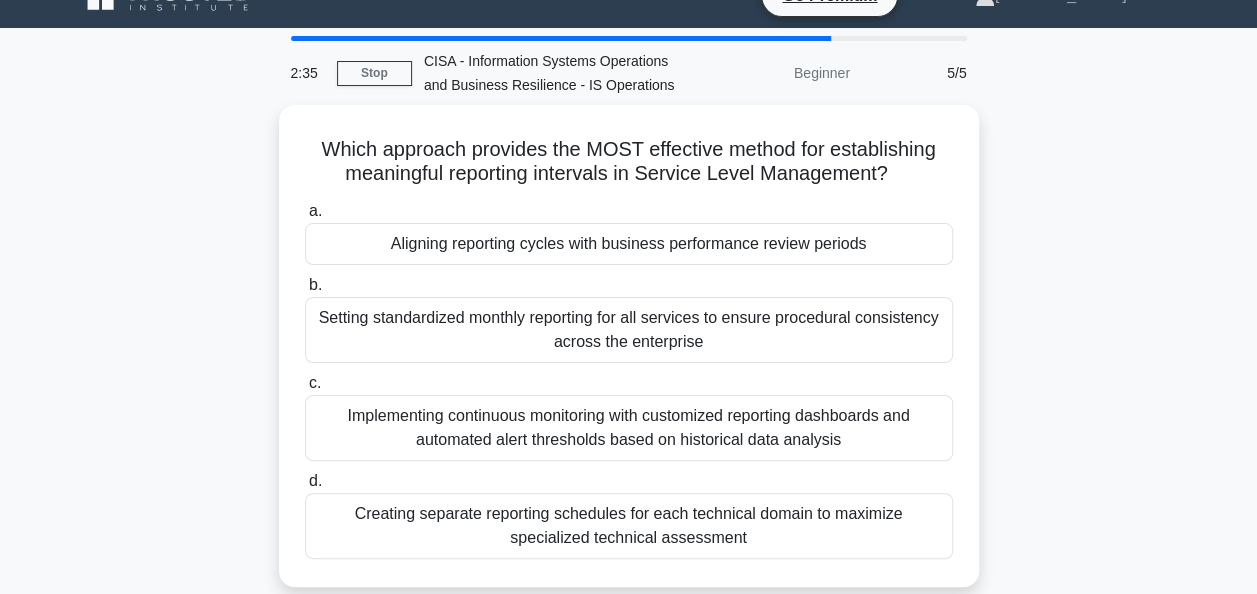 scroll, scrollTop: 41, scrollLeft: 0, axis: vertical 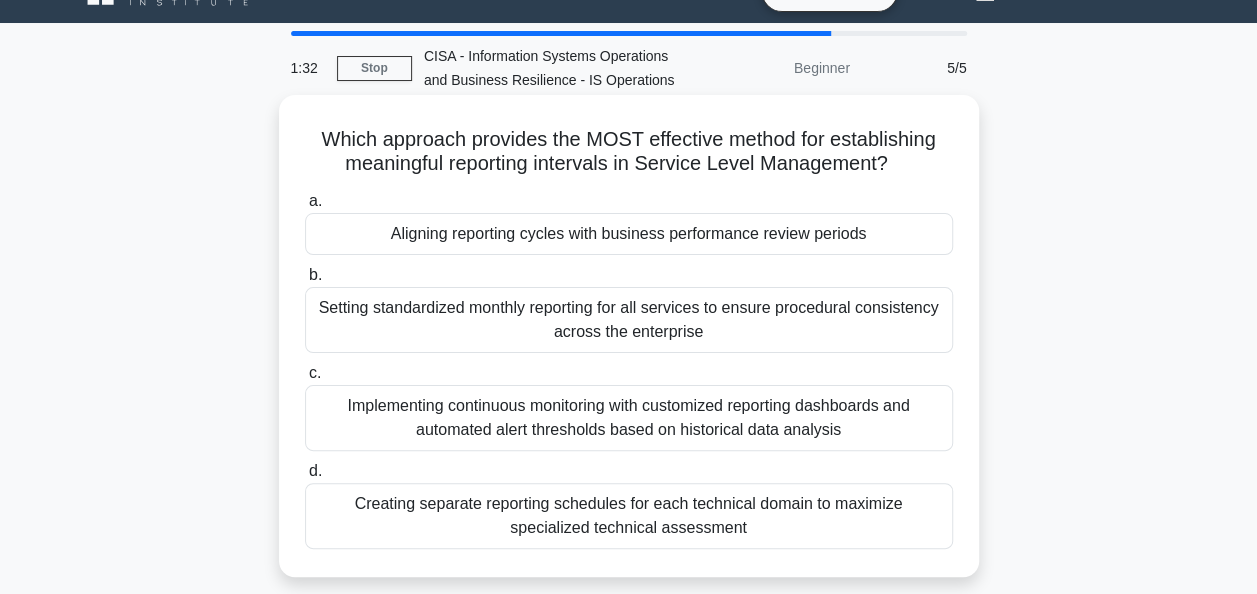 click on "Implementing continuous monitoring with customized reporting dashboards and automated alert thresholds based on historical data analysis" at bounding box center (629, 418) 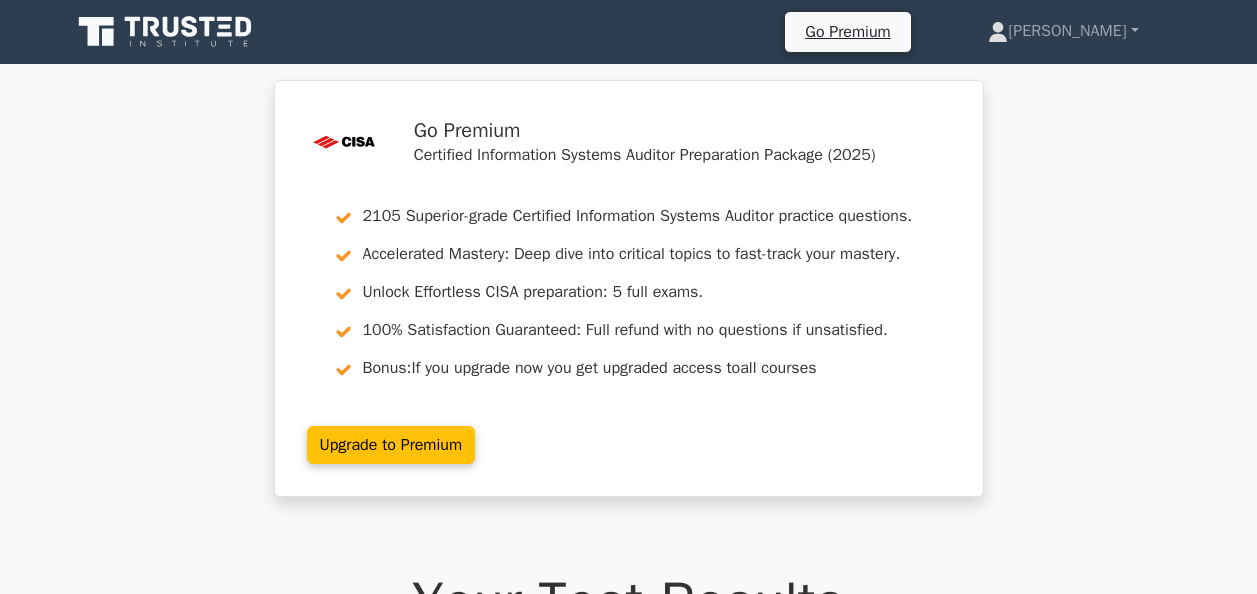 scroll, scrollTop: 316, scrollLeft: 0, axis: vertical 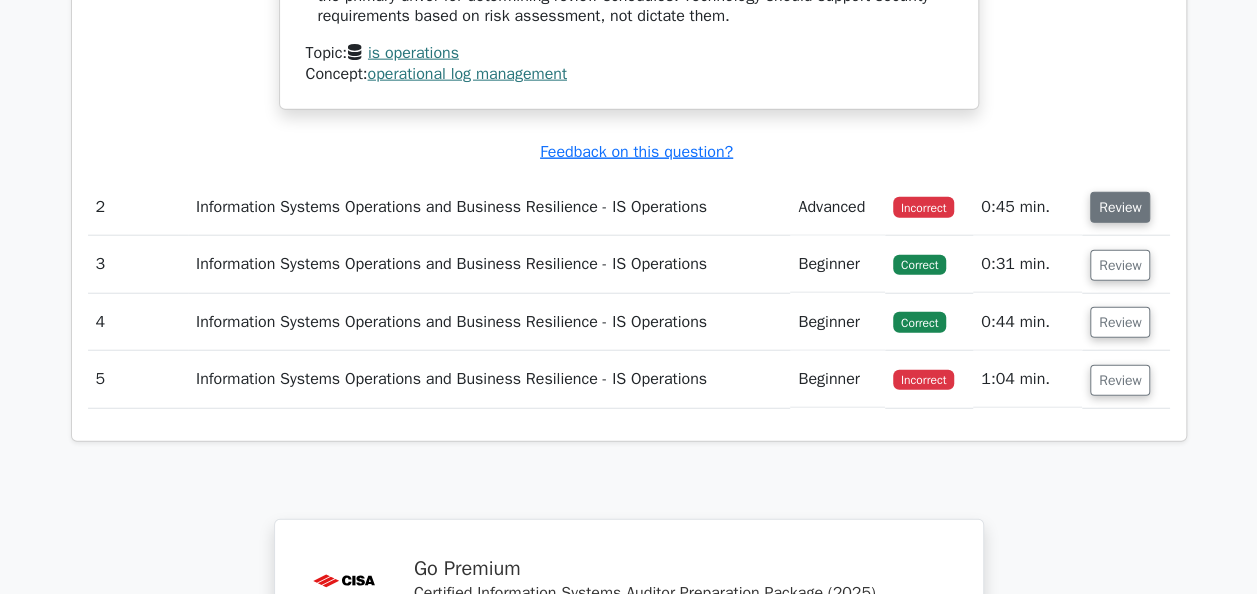 click on "Review" at bounding box center (1120, 207) 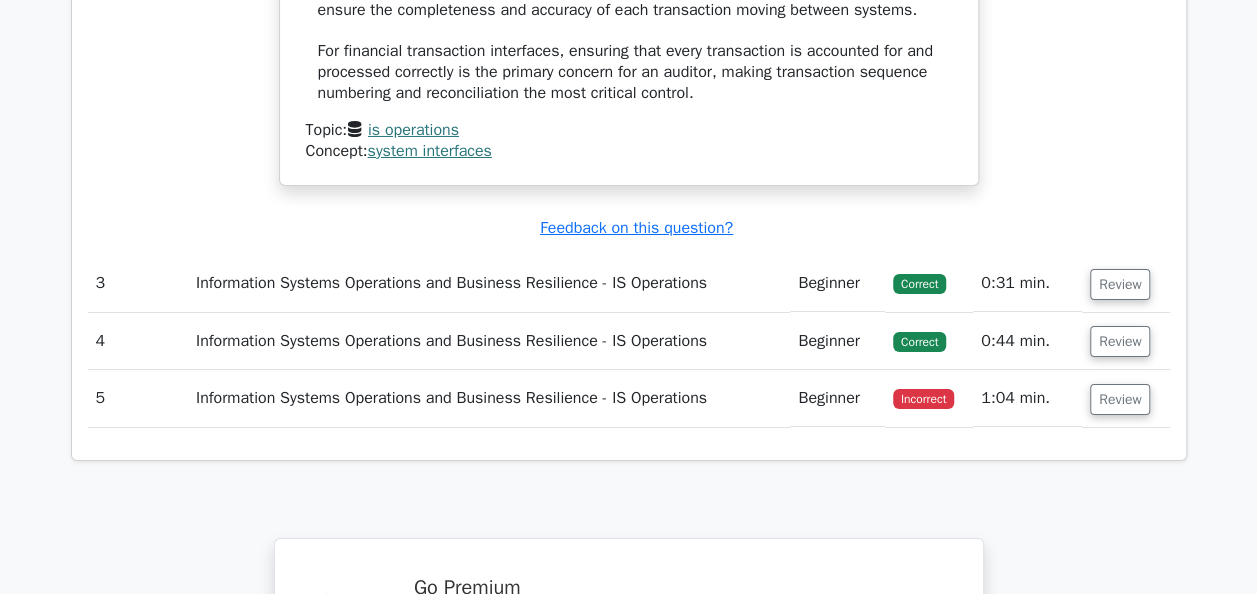 scroll, scrollTop: 3491, scrollLeft: 0, axis: vertical 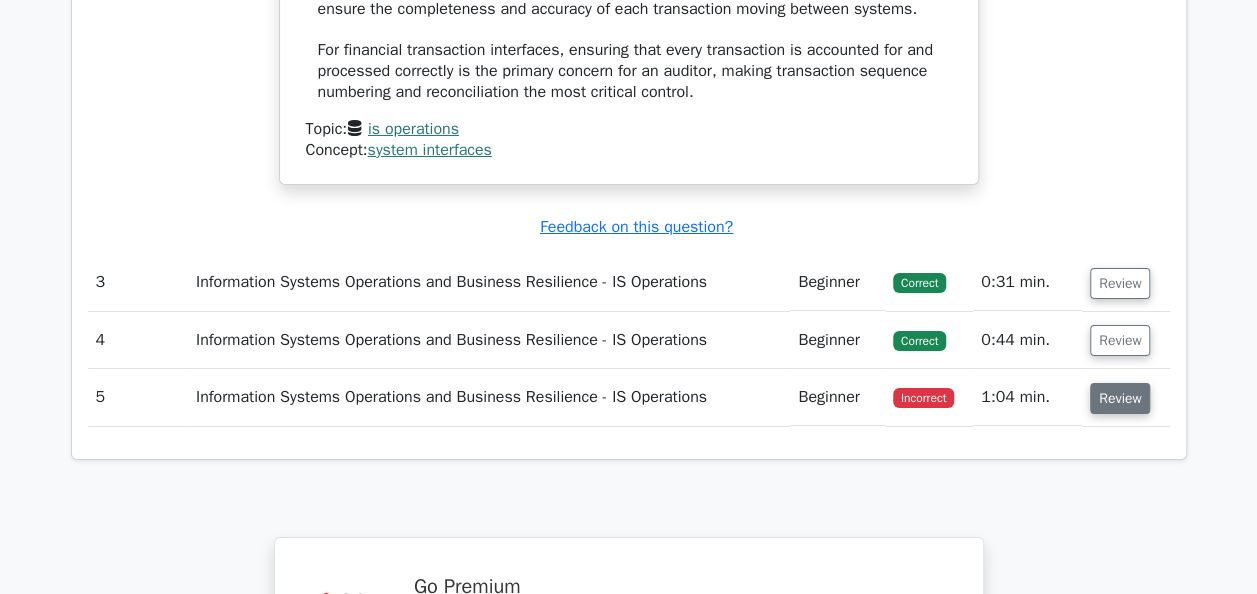click on "Review" at bounding box center [1120, 398] 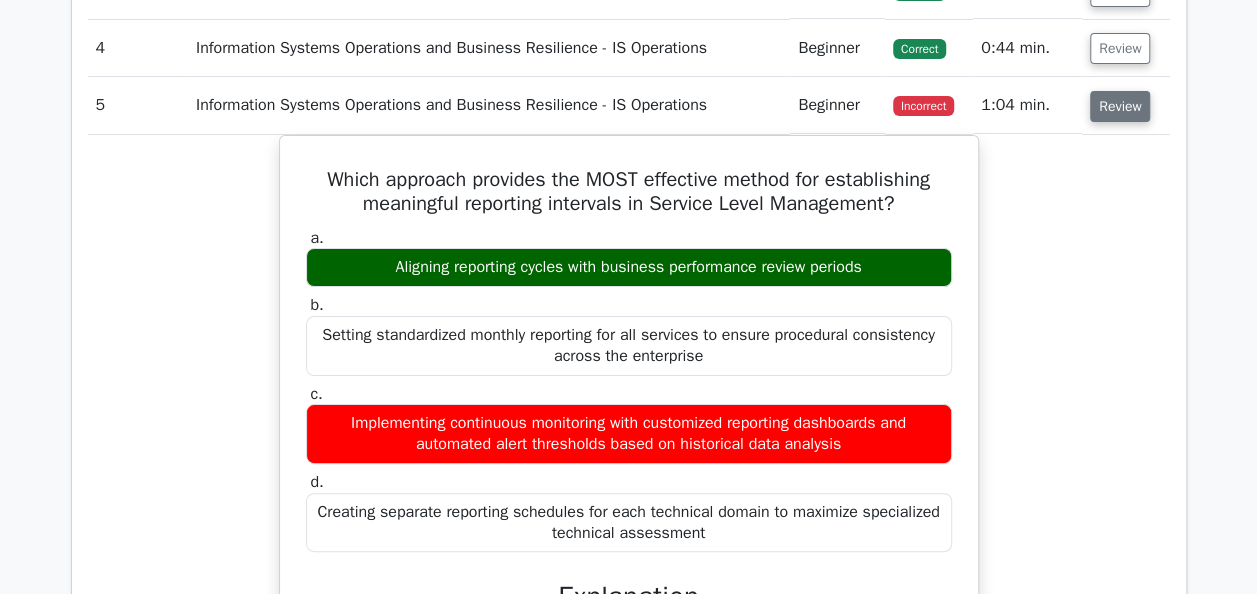 scroll, scrollTop: 3784, scrollLeft: 0, axis: vertical 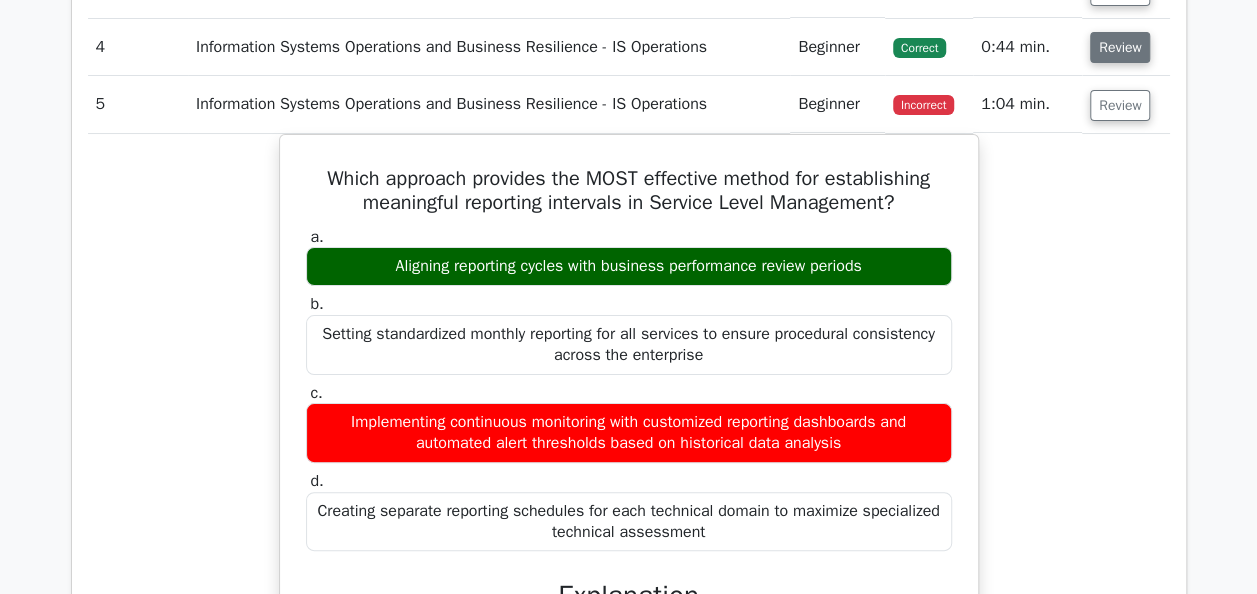 click on "Review" at bounding box center [1120, 47] 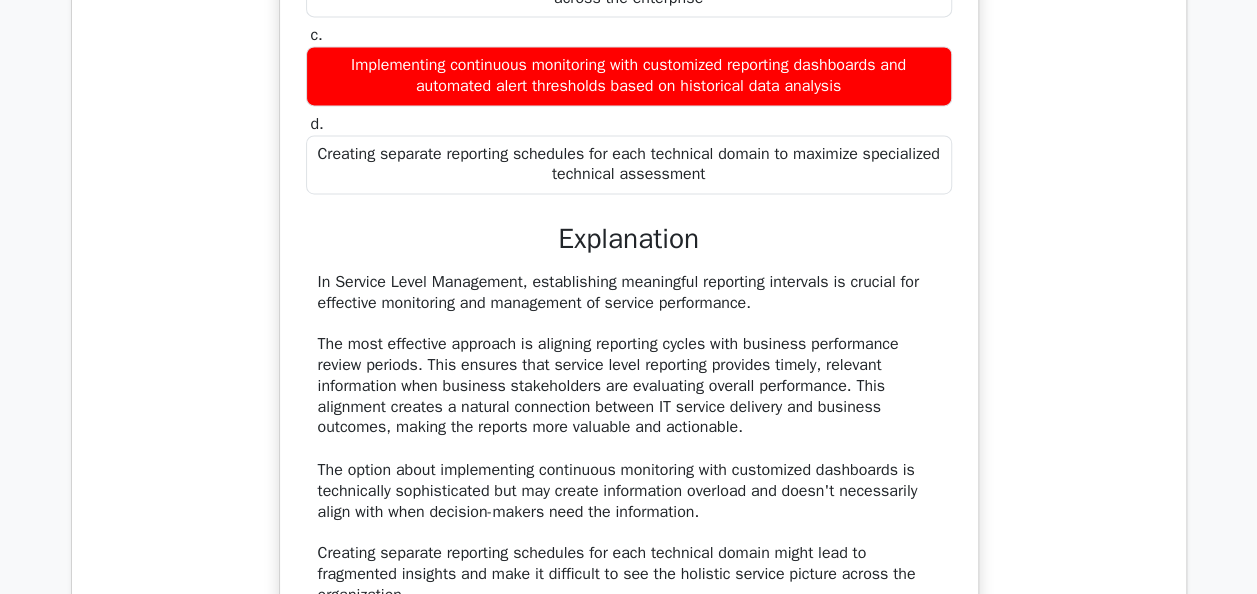 scroll, scrollTop: 5217, scrollLeft: 0, axis: vertical 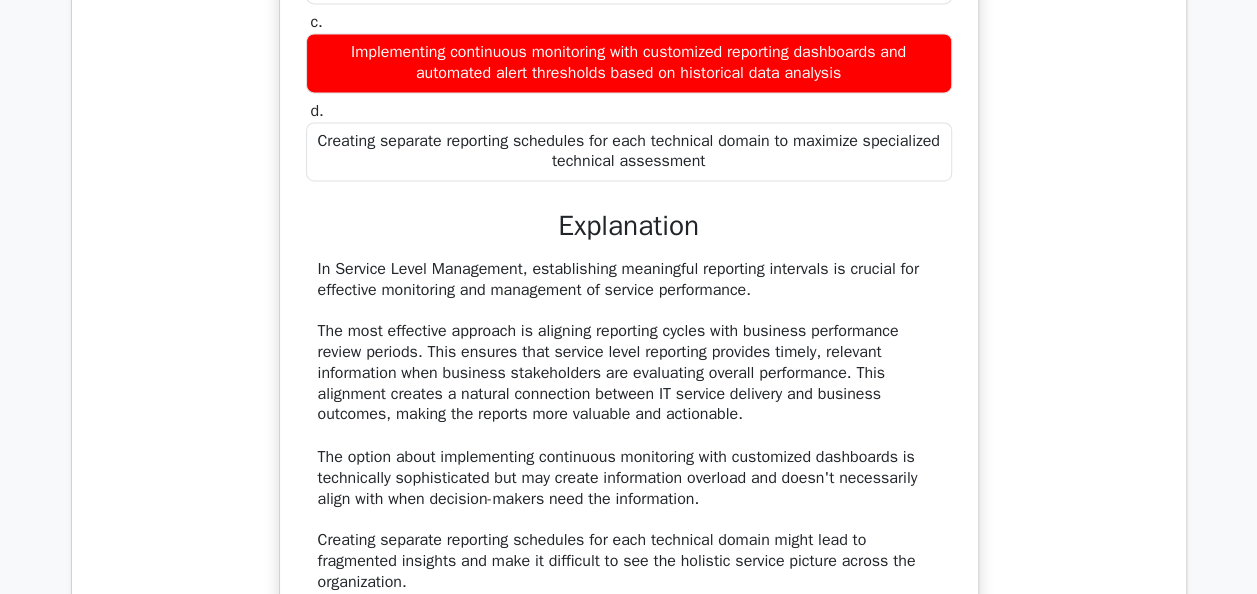 click on "Which approach provides the MOST effective method for establishing meaningful reporting intervals in Service Level Management?
a.
Aligning reporting cycles with business performance review periods
b.
c. d." at bounding box center (629, 272) 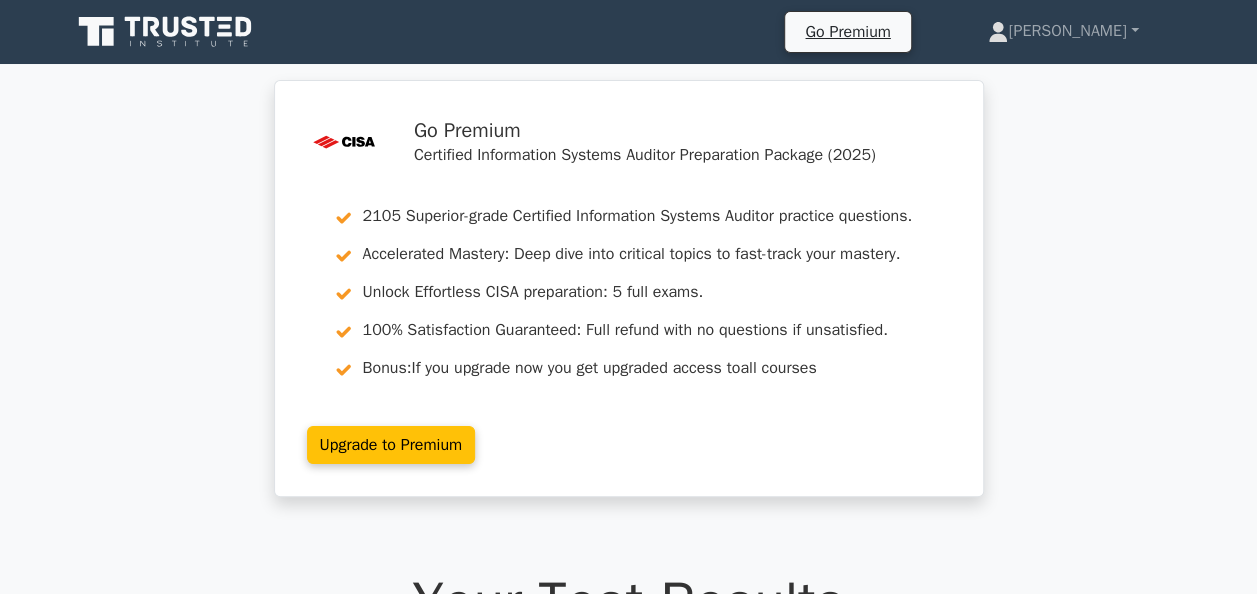 scroll, scrollTop: 262, scrollLeft: 0, axis: vertical 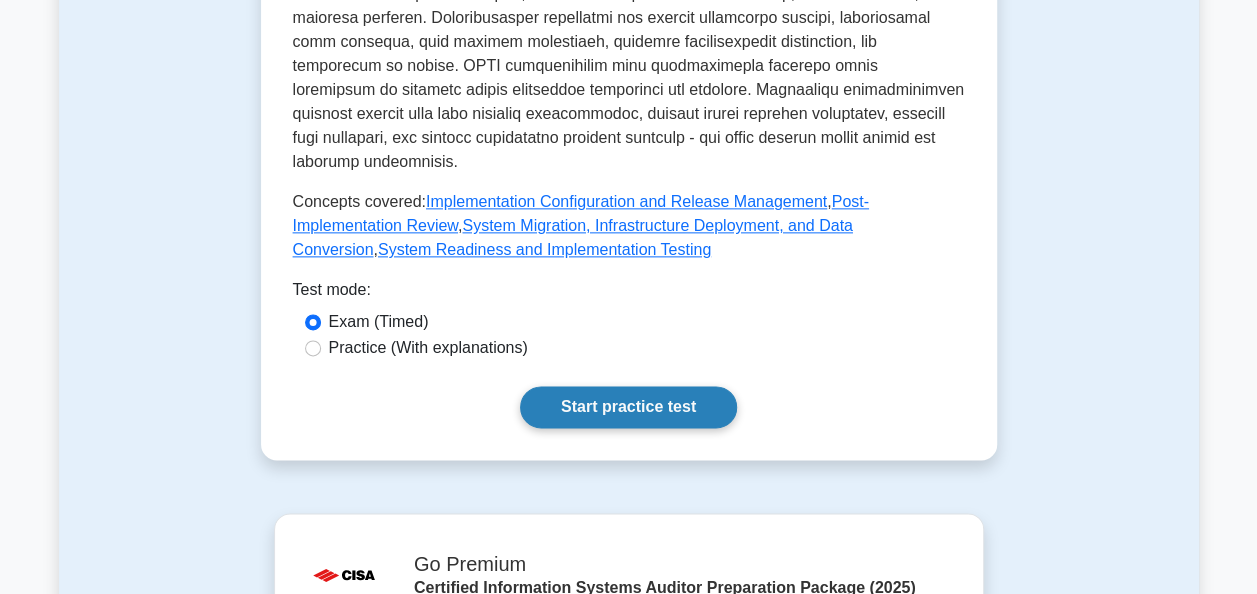 click on "Start practice test" at bounding box center (628, 407) 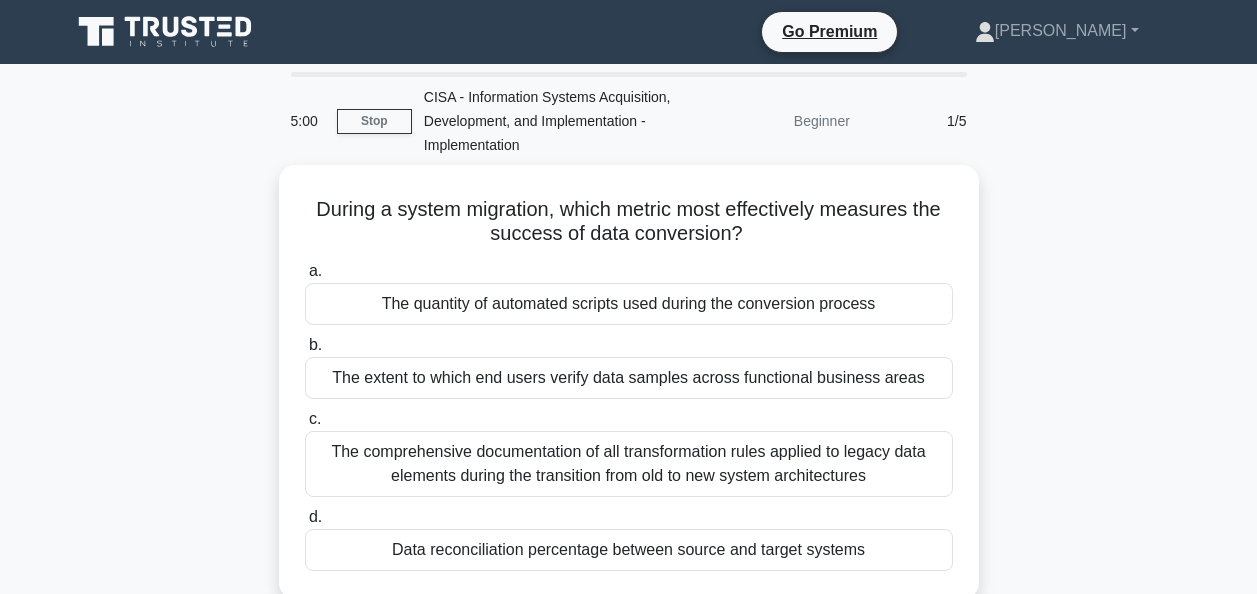 scroll, scrollTop: 0, scrollLeft: 0, axis: both 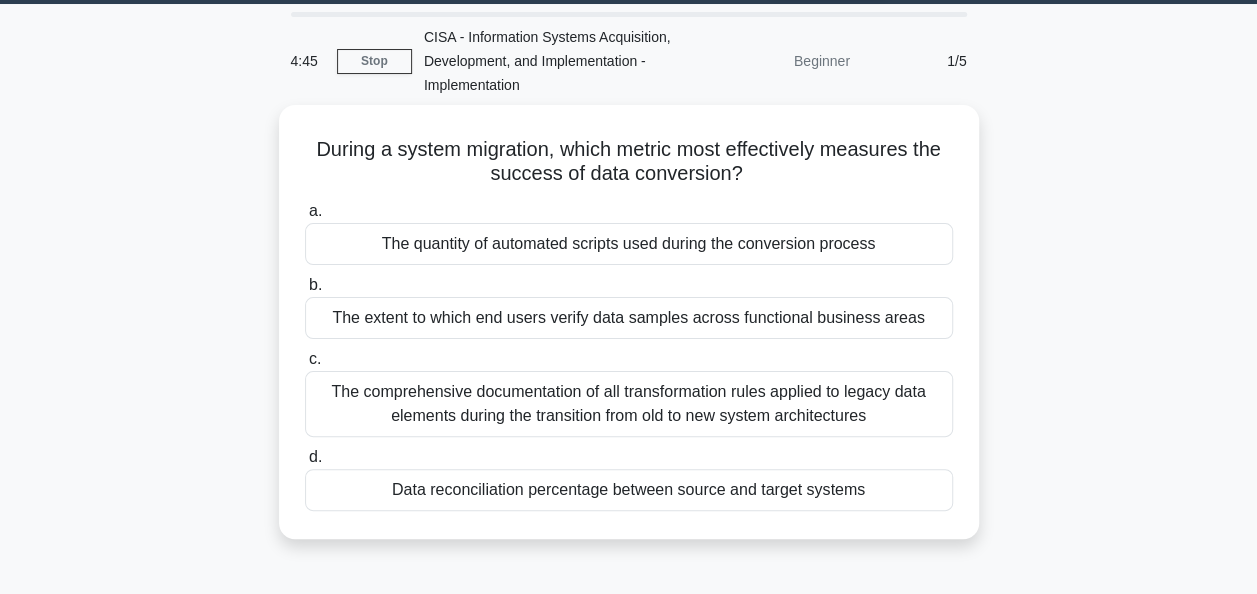 click on "During a system migration, which metric most effectively measures the success of data conversion?
.spinner_0XTQ{transform-origin:center;animation:spinner_y6GP .75s linear infinite}@keyframes spinner_y6GP{100%{transform:rotate(360deg)}}
a.
The quantity of automated scripts used during the conversion process
b. c." at bounding box center (629, 334) 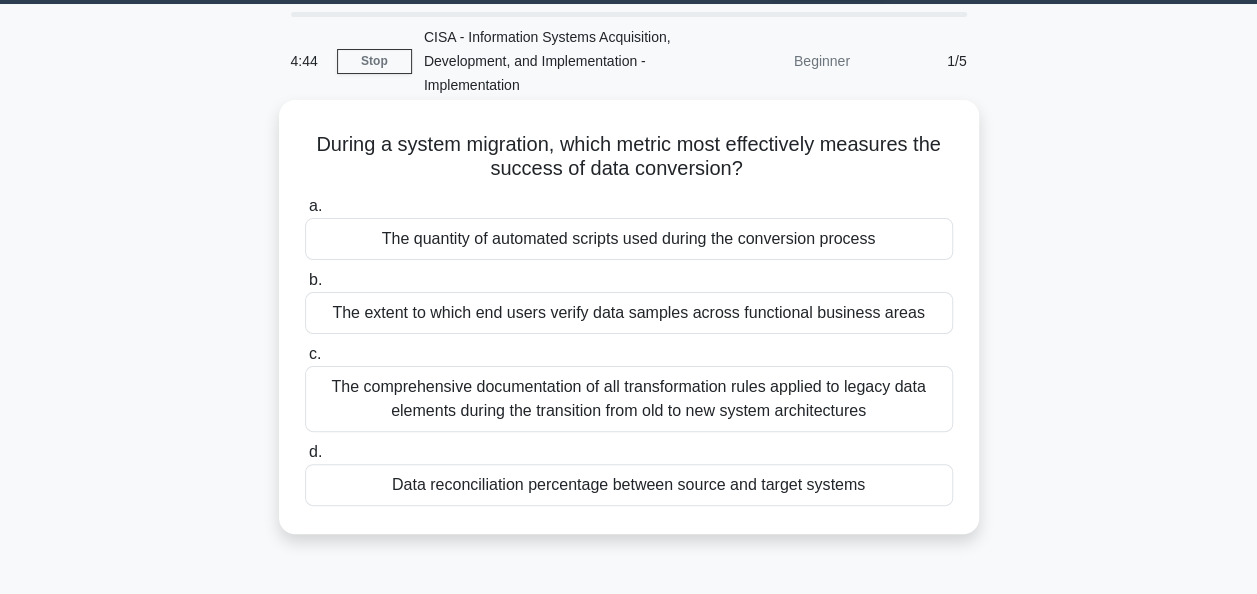click on "Data reconciliation percentage between source and target systems" at bounding box center (629, 485) 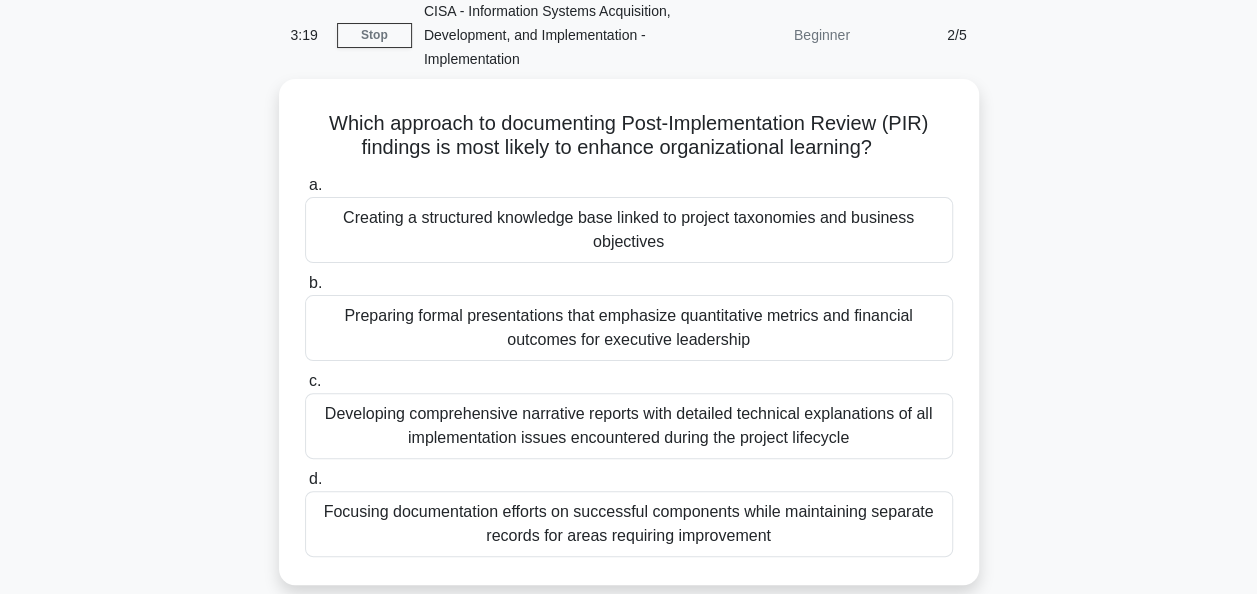 scroll, scrollTop: 82, scrollLeft: 0, axis: vertical 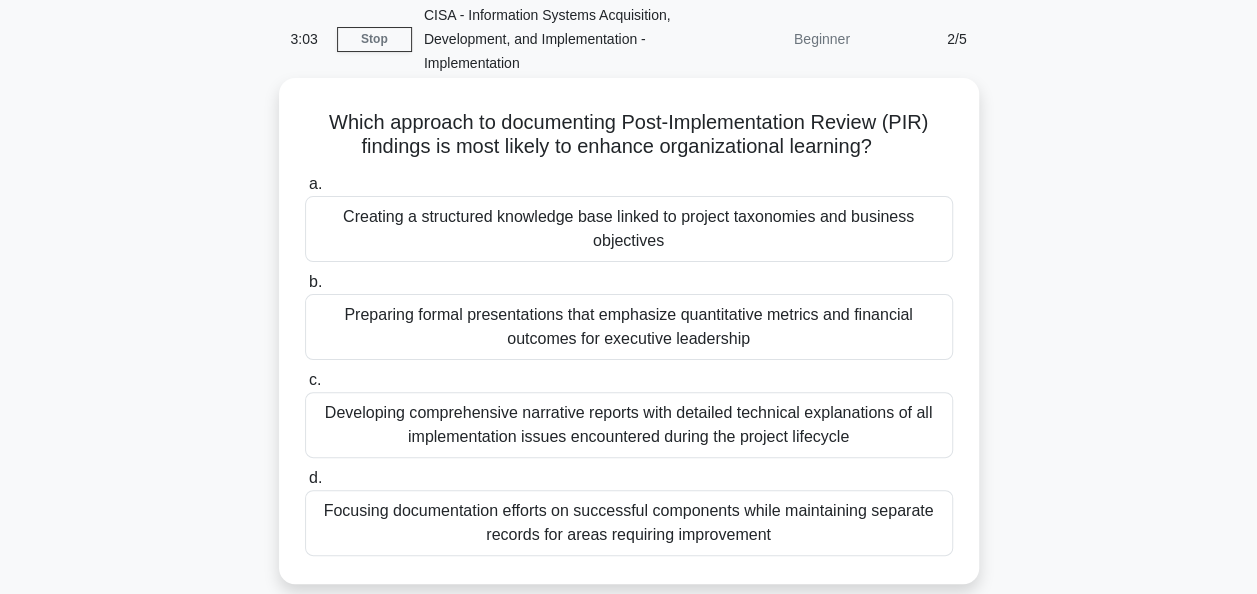 click on "Creating a structured knowledge base linked to project taxonomies and business objectives" at bounding box center (629, 229) 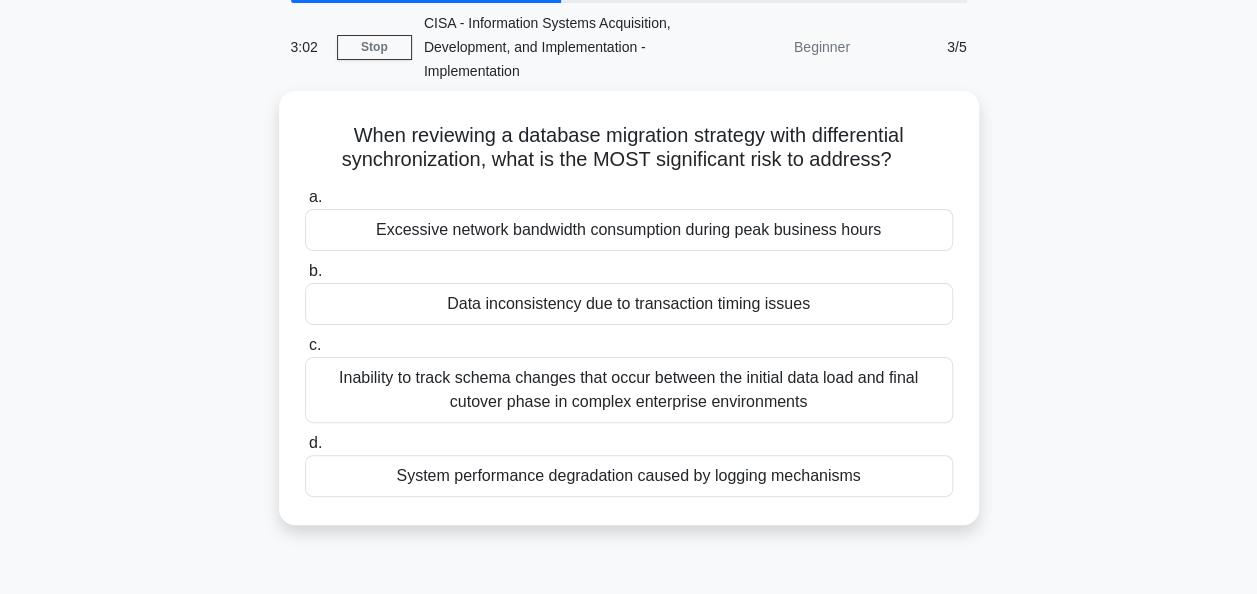 scroll, scrollTop: 75, scrollLeft: 0, axis: vertical 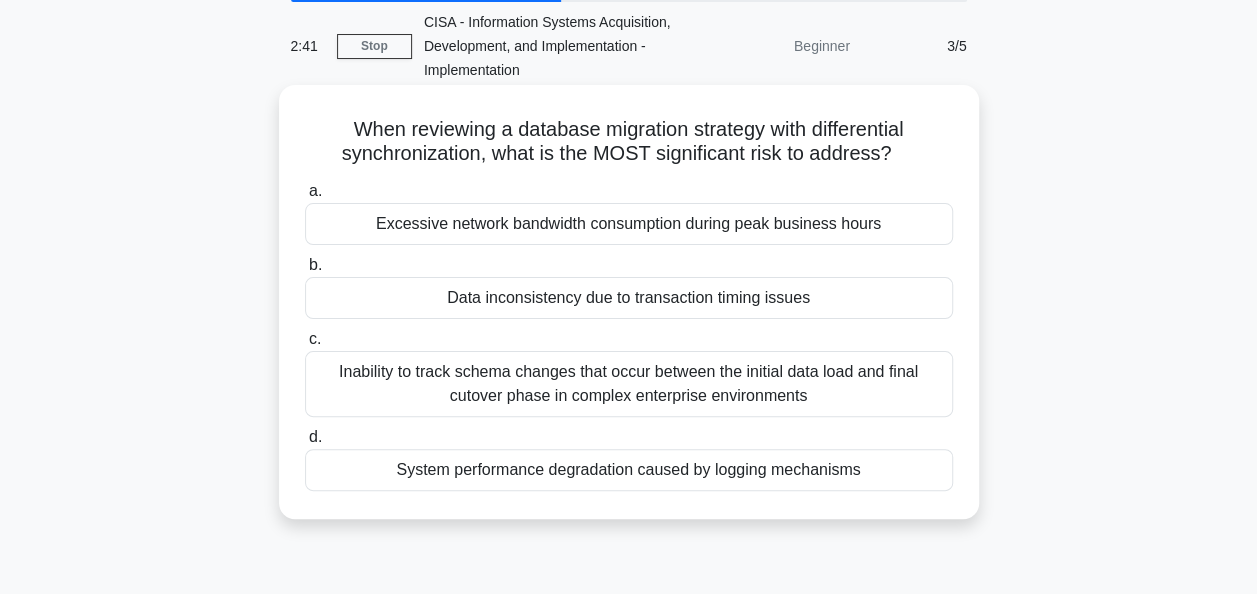 click on "Data inconsistency due to transaction timing issues" at bounding box center [629, 298] 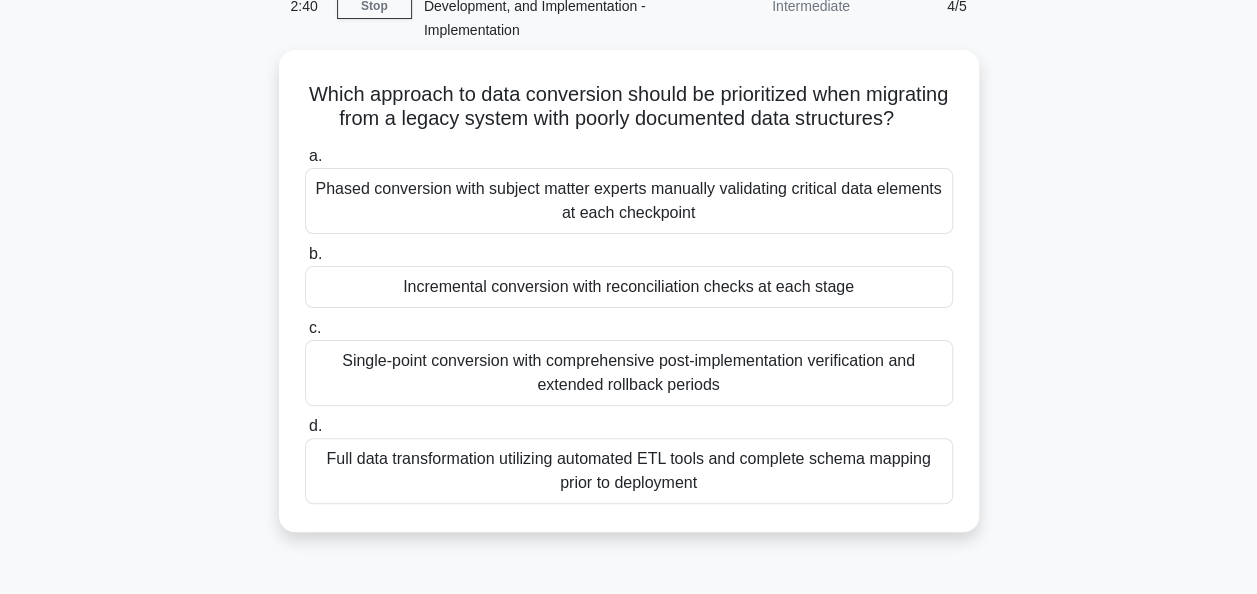 scroll, scrollTop: 116, scrollLeft: 0, axis: vertical 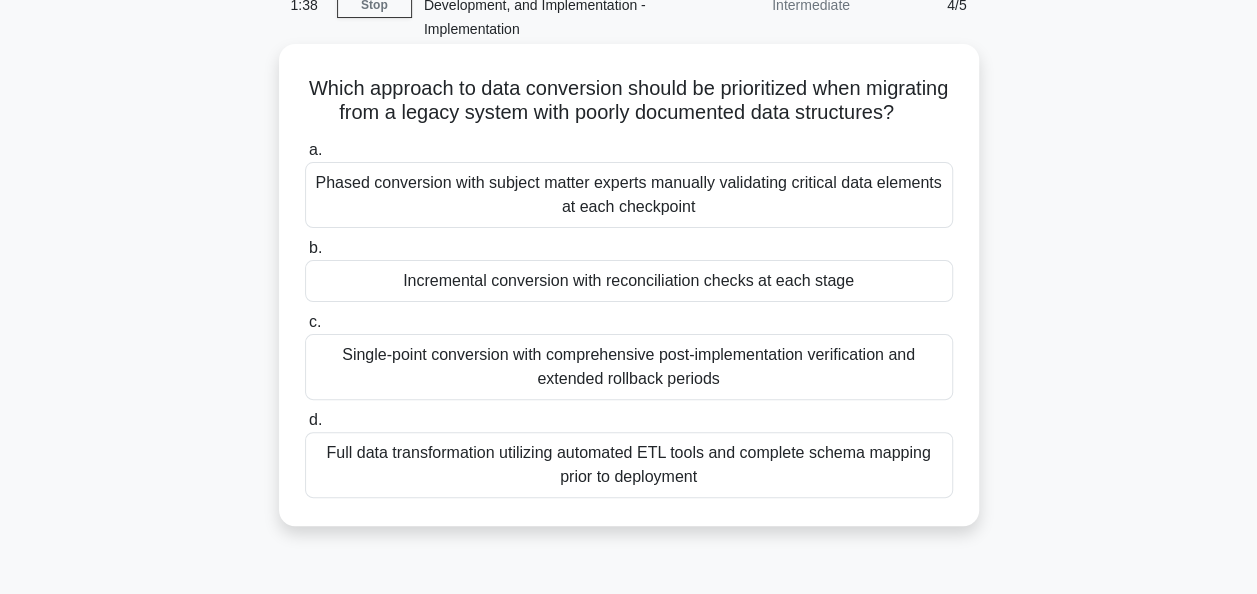 click on "Phased conversion with subject matter experts manually validating critical data elements at each checkpoint" at bounding box center [629, 195] 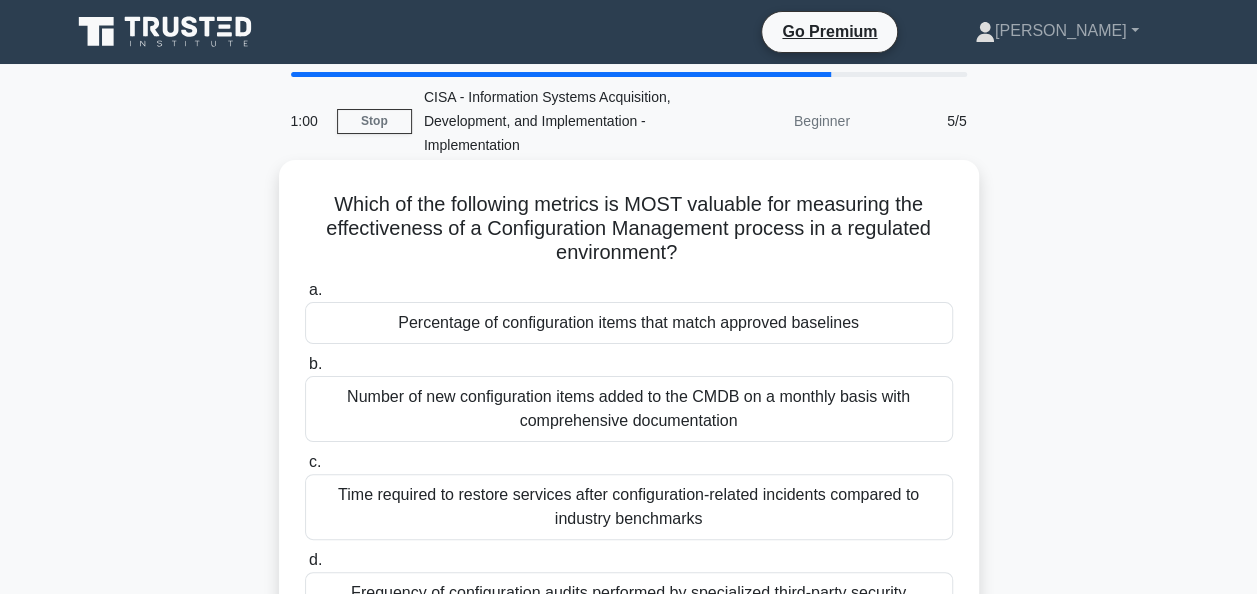 scroll, scrollTop: 46, scrollLeft: 0, axis: vertical 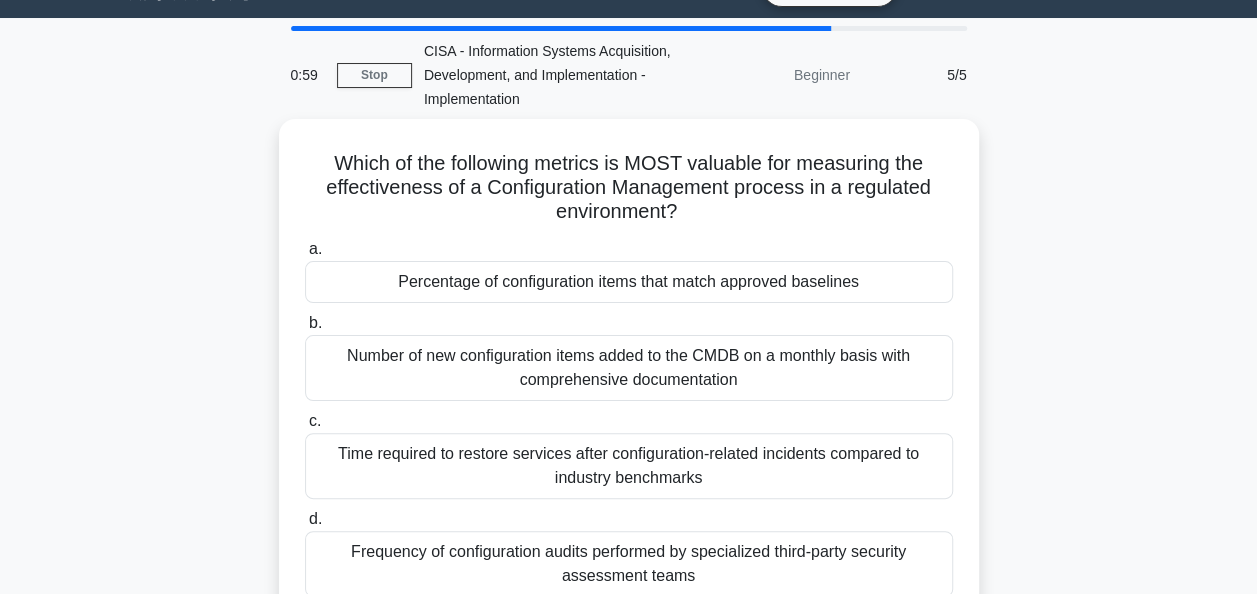 click on "Which of the following metrics is MOST valuable for measuring the effectiveness of a Configuration Management process in a regulated environment?
.spinner_0XTQ{transform-origin:center;animation:spinner_y6GP .75s linear infinite}@keyframes spinner_y6GP{100%{transform:rotate(360deg)}}
a.
Percentage of configuration items that match approved baselines
b. c. d." at bounding box center [629, 384] 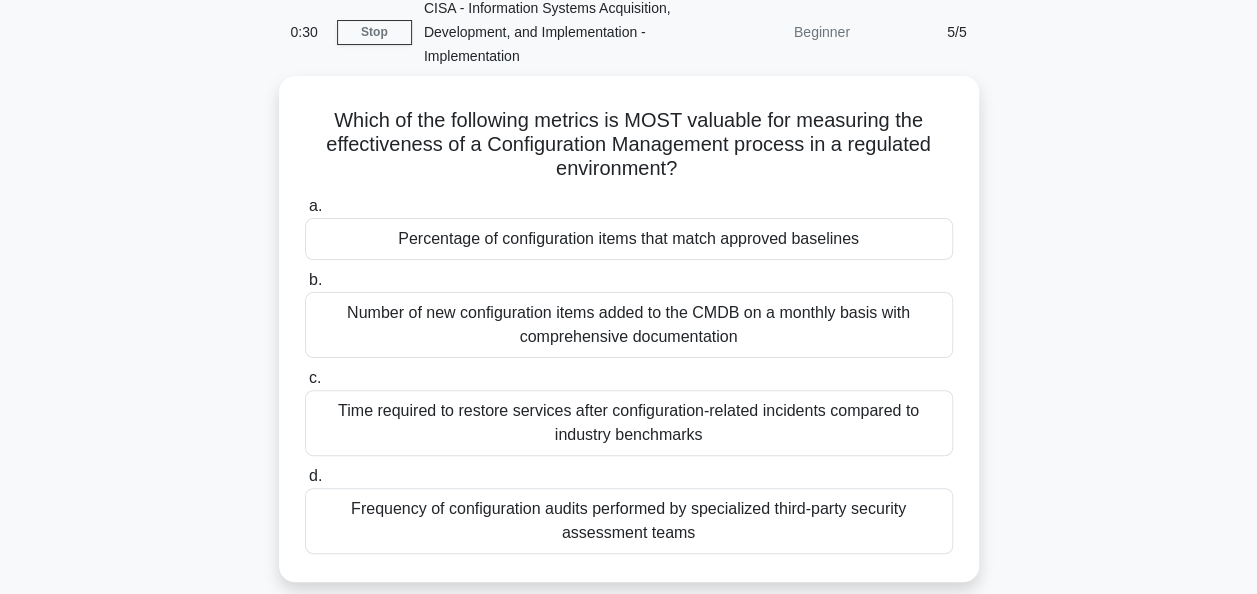 scroll, scrollTop: 84, scrollLeft: 0, axis: vertical 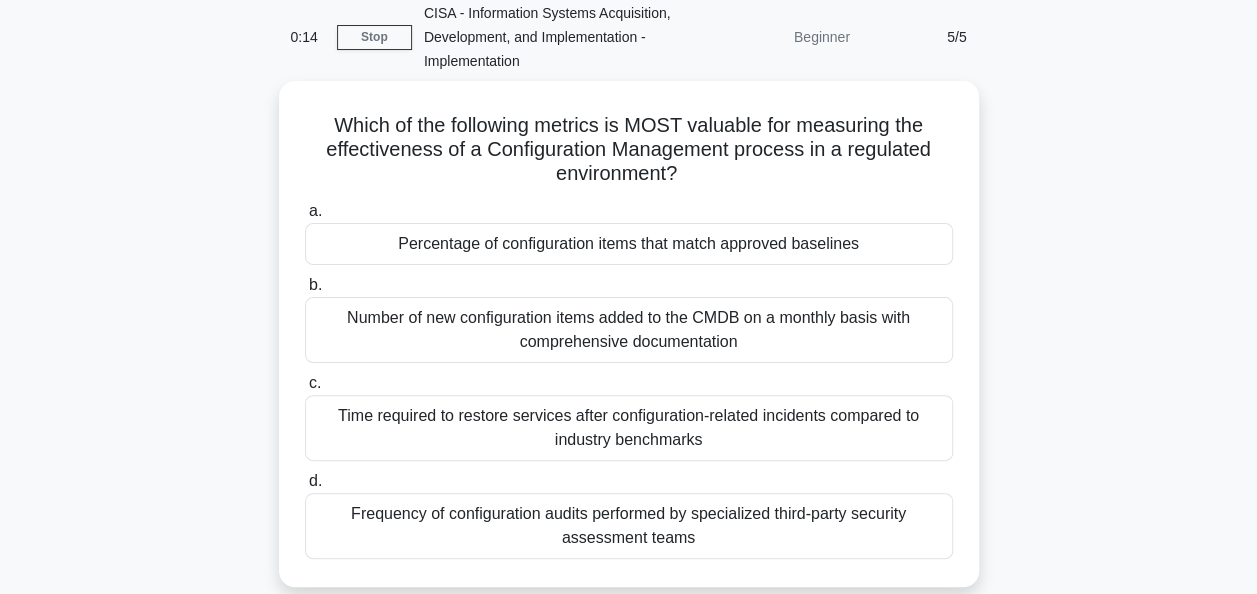 click on "Which of the following metrics is MOST valuable for measuring the effectiveness of a Configuration Management process in a regulated environment?
.spinner_0XTQ{transform-origin:center;animation:spinner_y6GP .75s linear infinite}@keyframes spinner_y6GP{100%{transform:rotate(360deg)}}
a.
Percentage of configuration items that match approved baselines
b. c. d." at bounding box center [629, 346] 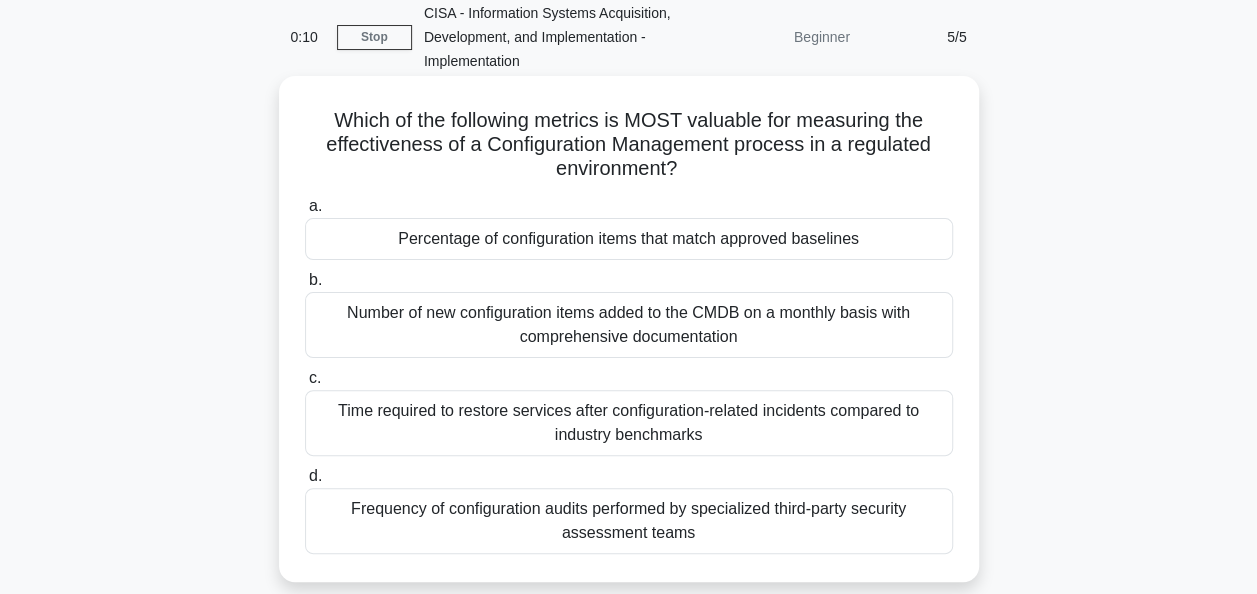 click on "Percentage of configuration items that match approved baselines" at bounding box center [629, 239] 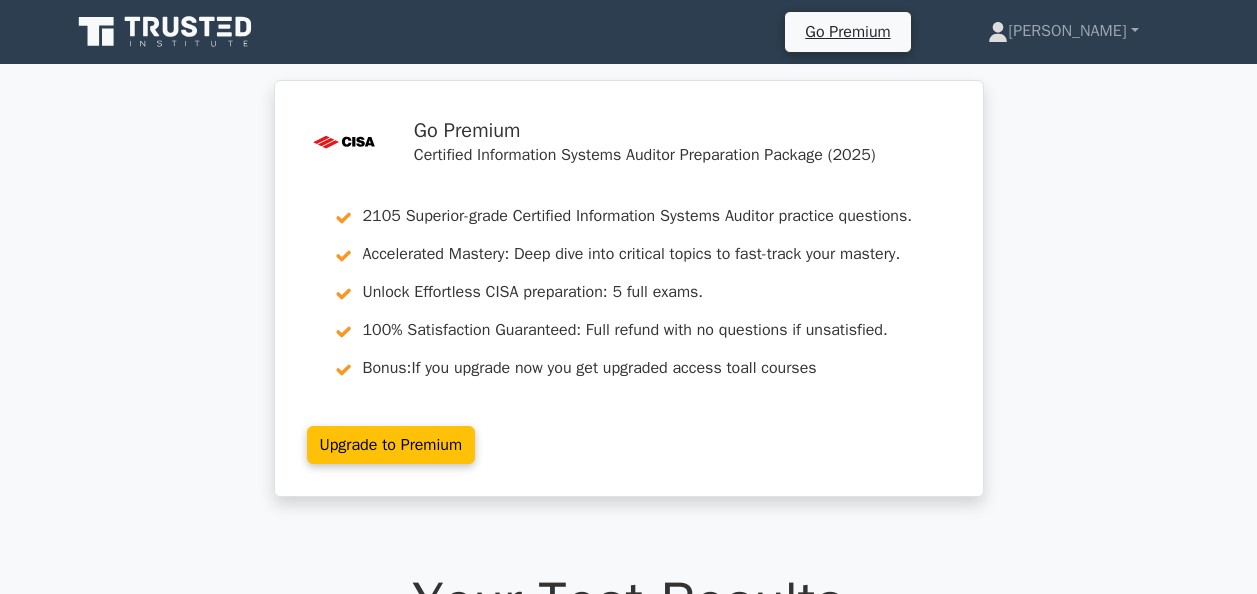 scroll, scrollTop: 248, scrollLeft: 0, axis: vertical 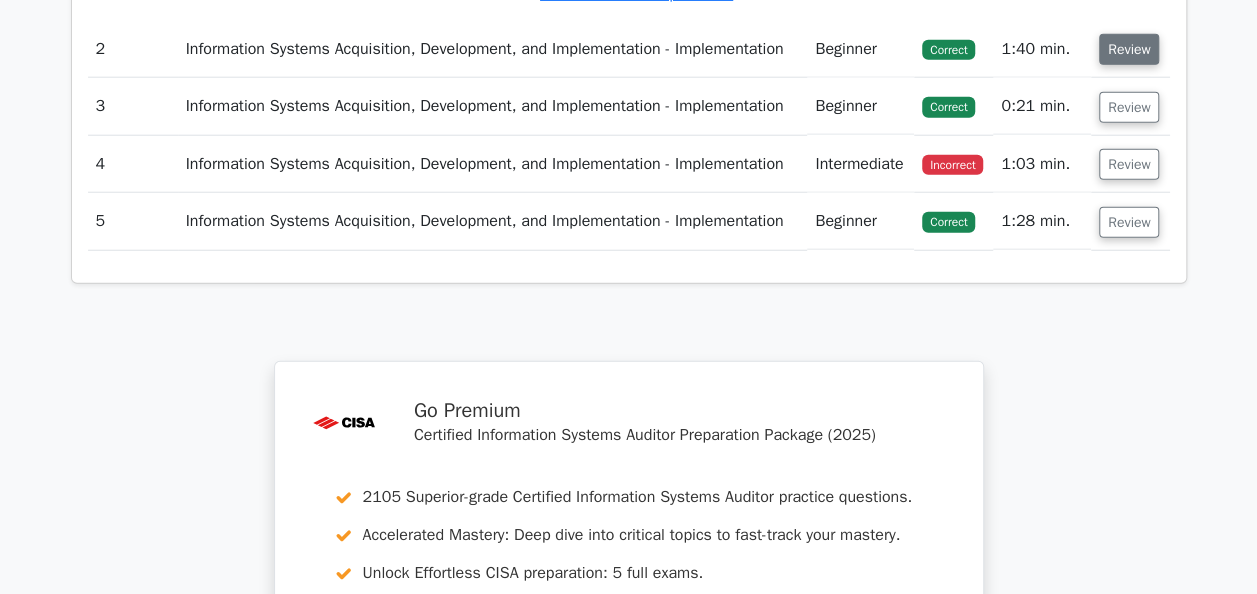 click on "Review" at bounding box center (1129, 49) 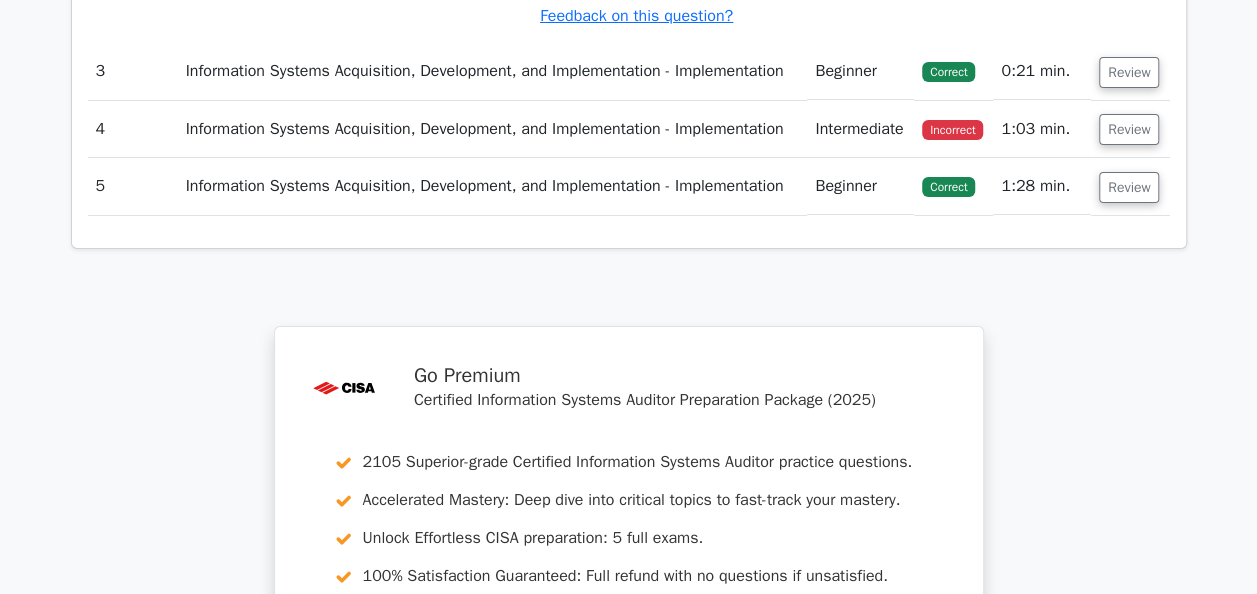 scroll, scrollTop: 3703, scrollLeft: 0, axis: vertical 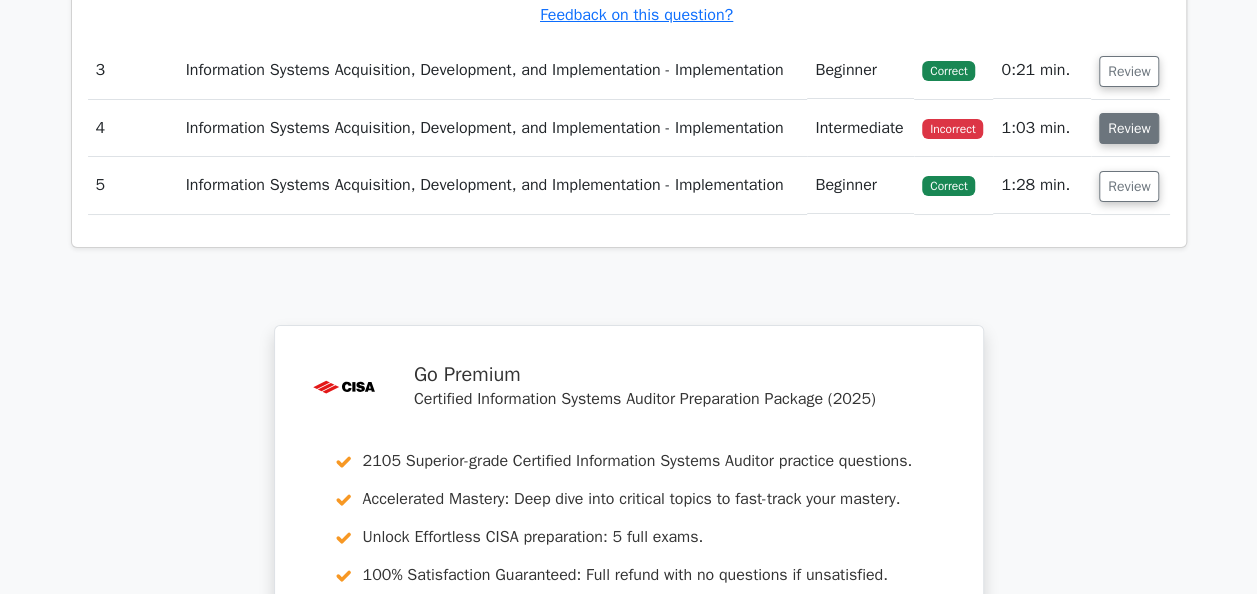 click on "Review" at bounding box center [1129, 128] 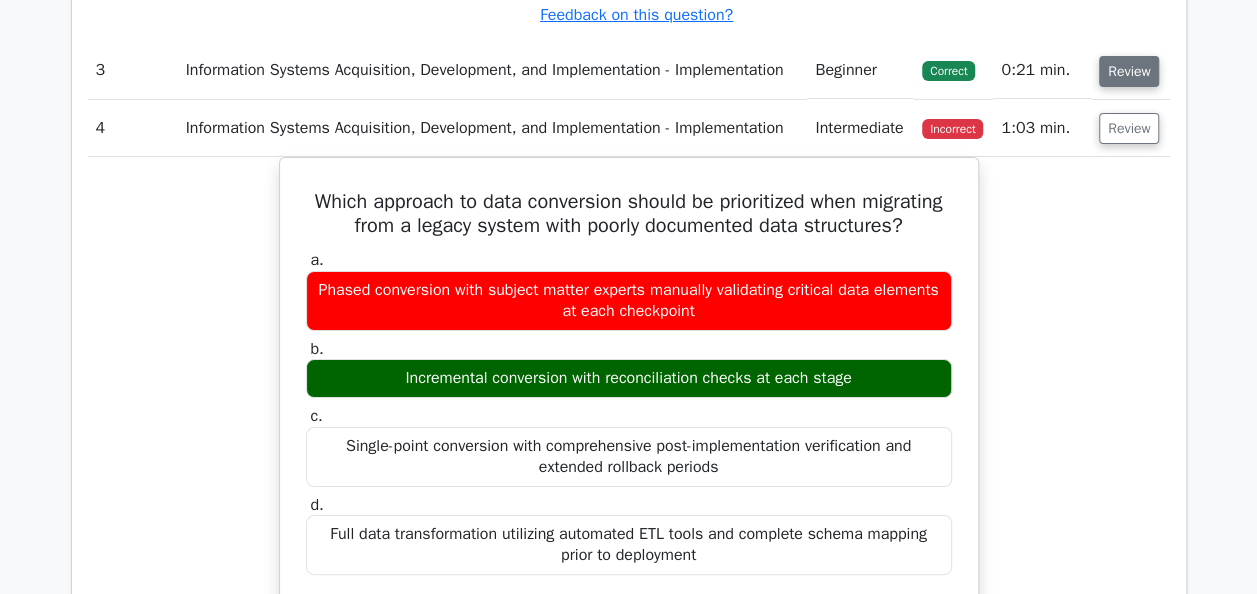 click on "Review" at bounding box center [1129, 71] 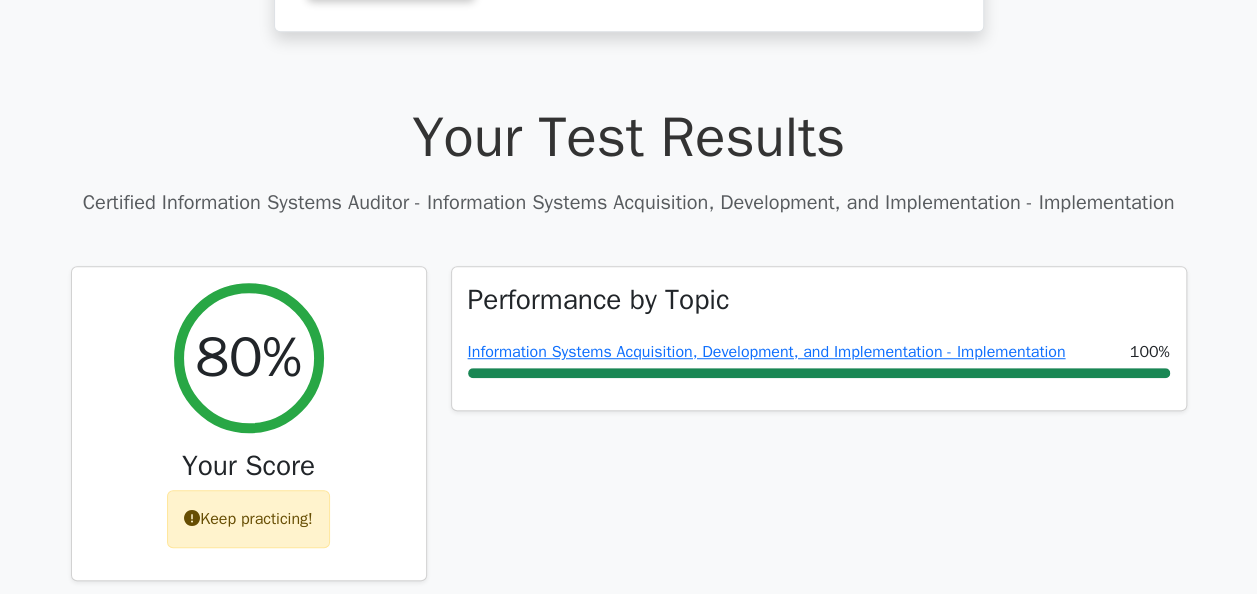 scroll, scrollTop: 477, scrollLeft: 0, axis: vertical 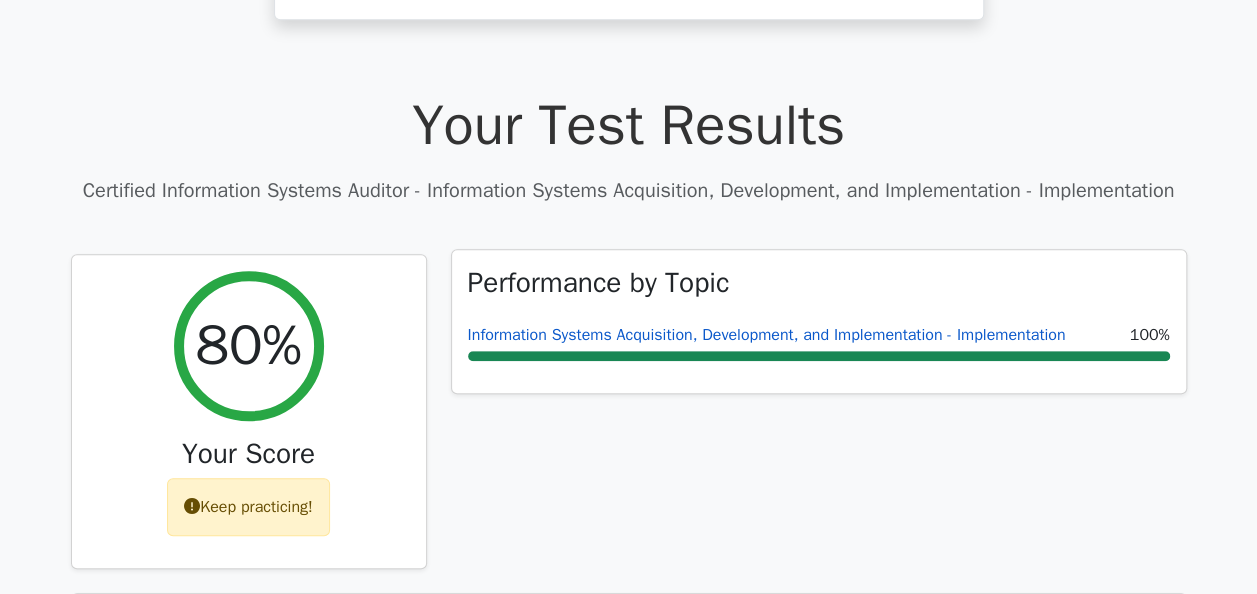 click on "Information Systems Acquisition, Development, and Implementation - Implementation" at bounding box center (767, 335) 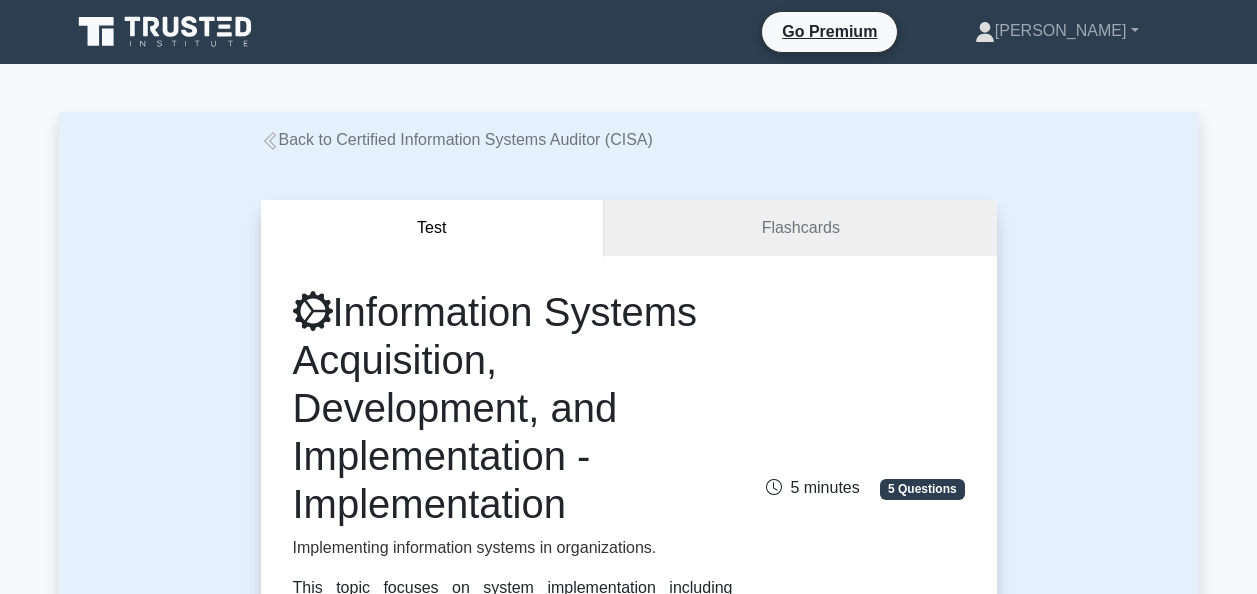 scroll, scrollTop: 0, scrollLeft: 0, axis: both 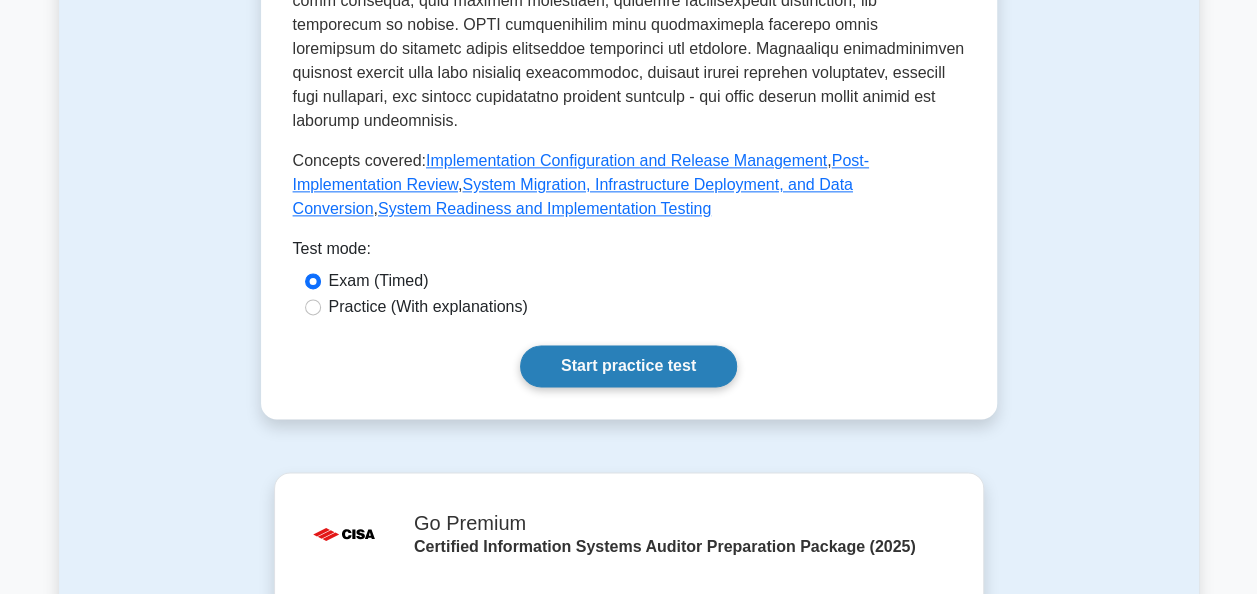 click on "Start practice test" at bounding box center [628, 366] 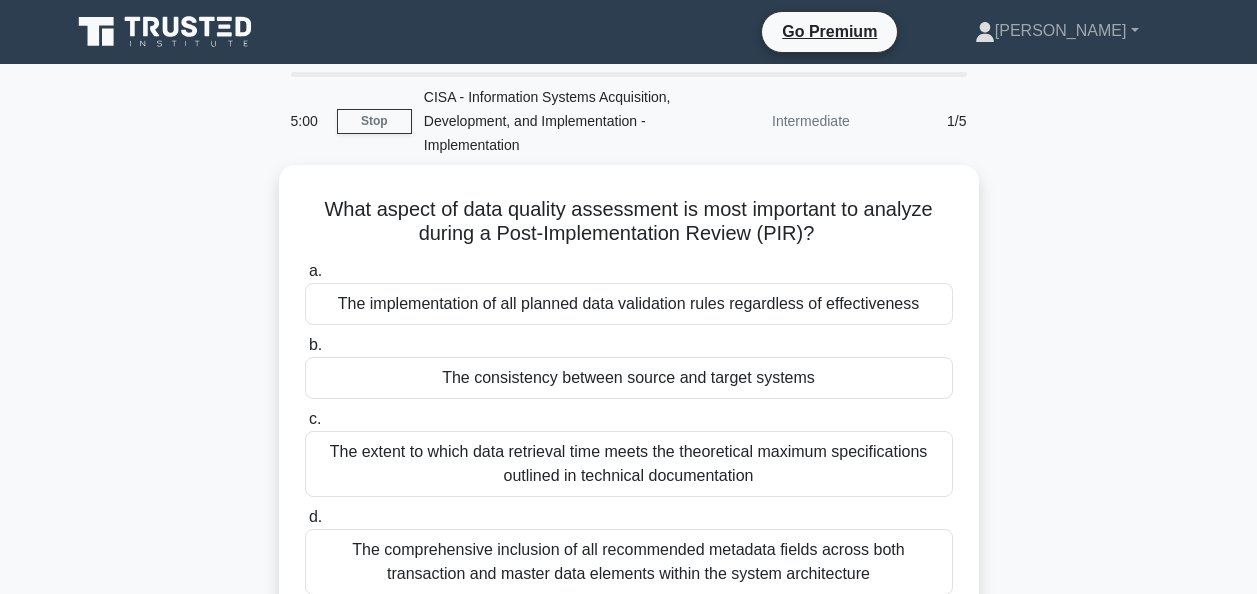 scroll, scrollTop: 0, scrollLeft: 0, axis: both 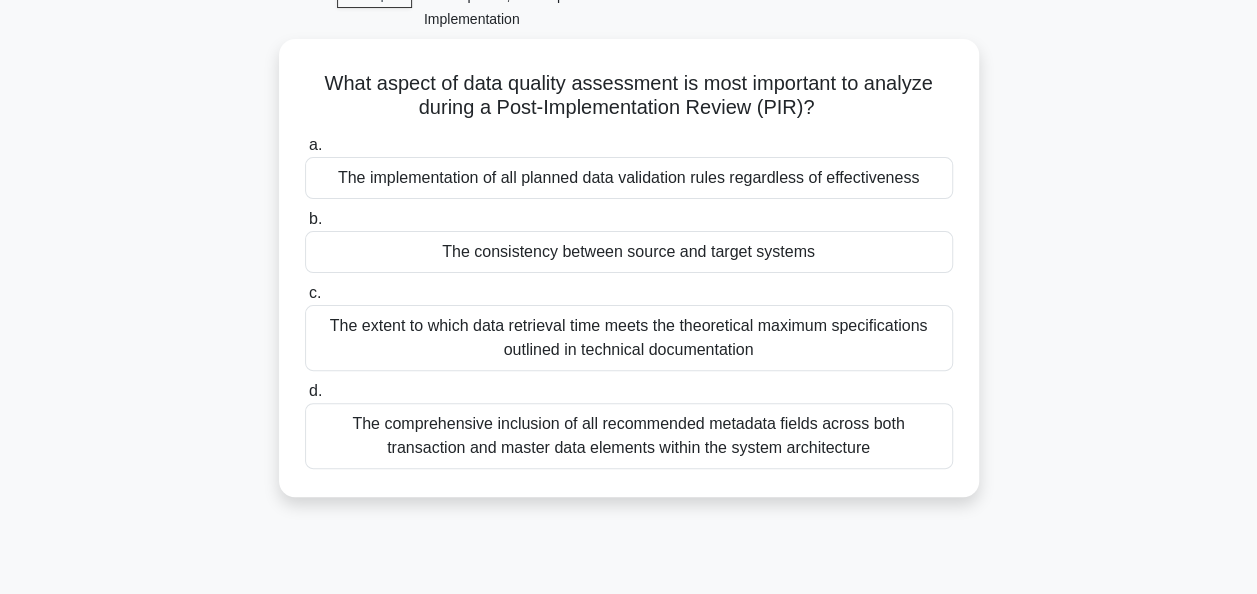 click on "What aspect of data quality assessment is most important to analyze during a Post-Implementation Review (PIR)?
.spinner_0XTQ{transform-origin:center;animation:spinner_y6GP .75s linear infinite}@keyframes spinner_y6GP{100%{transform:rotate(360deg)}}
a.
The implementation of all planned data validation rules regardless of effectiveness
b. c. d." at bounding box center (629, 280) 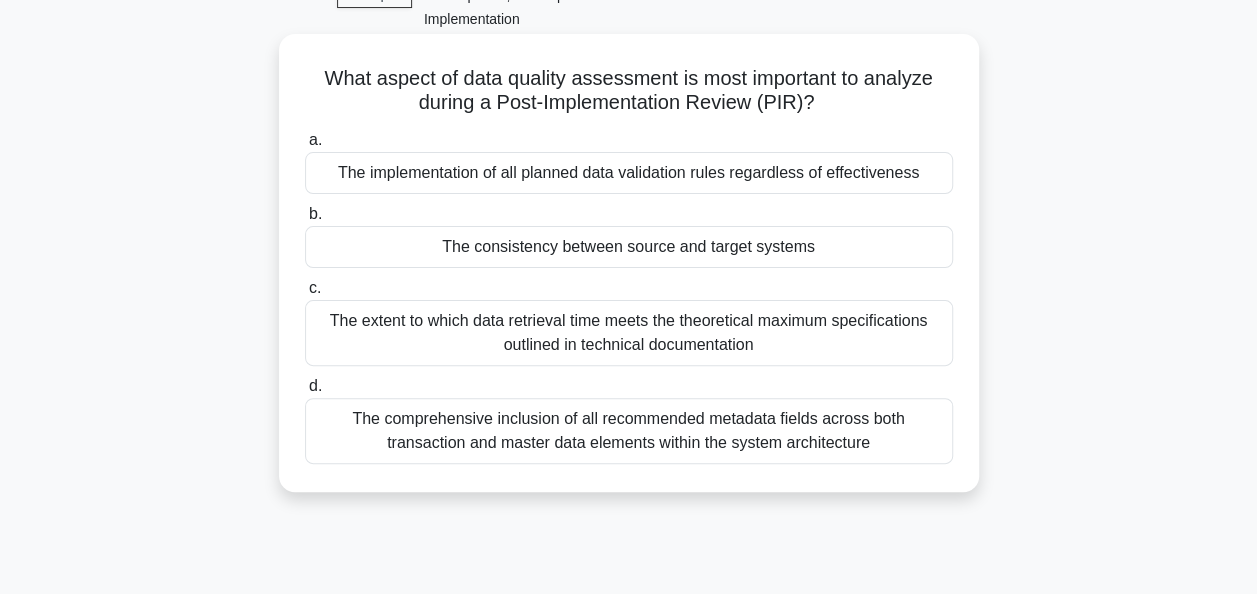 click on "The consistency between source and target systems" at bounding box center (629, 247) 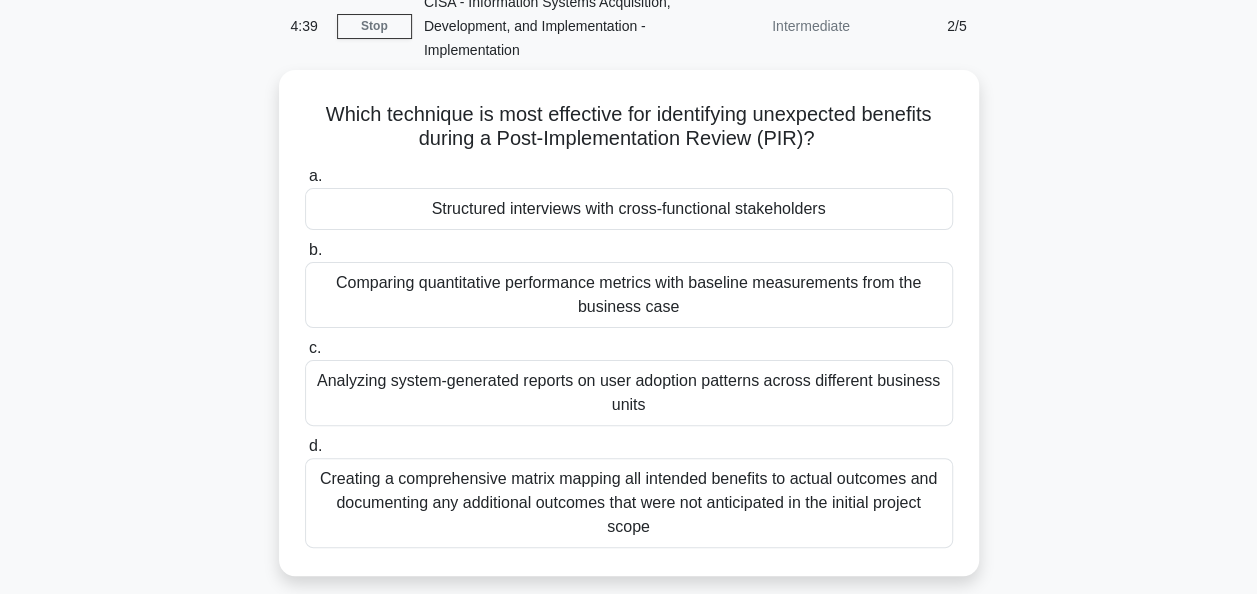 scroll, scrollTop: 97, scrollLeft: 0, axis: vertical 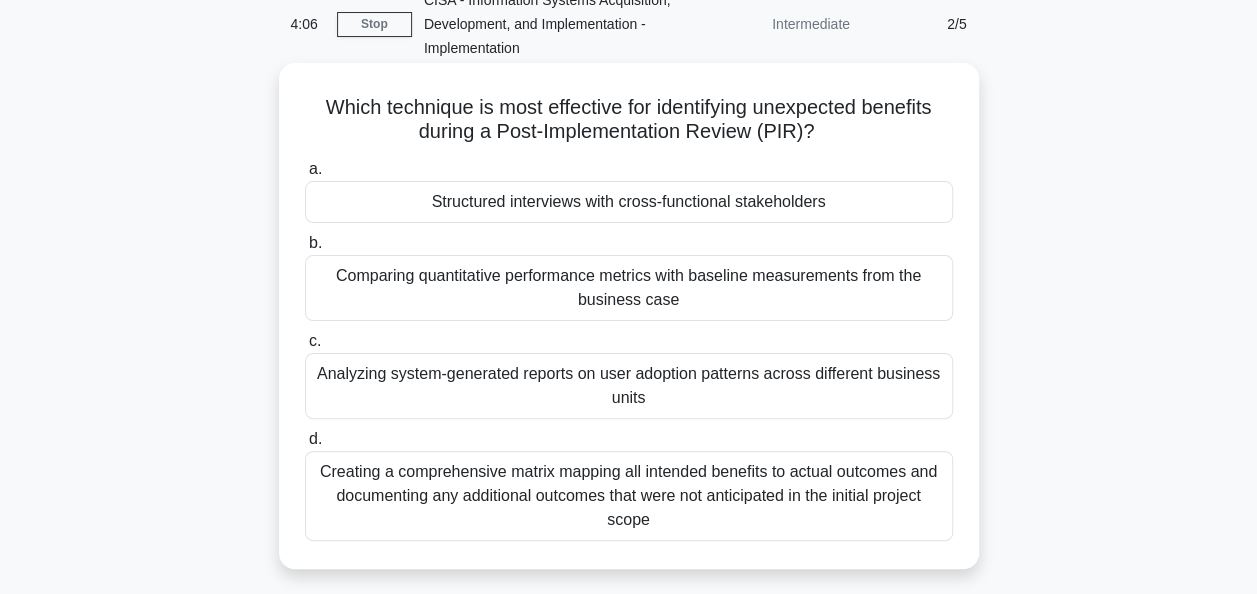 click on "Creating a comprehensive matrix mapping all intended benefits to actual outcomes and documenting any additional outcomes that were not anticipated in the initial project scope" at bounding box center [629, 496] 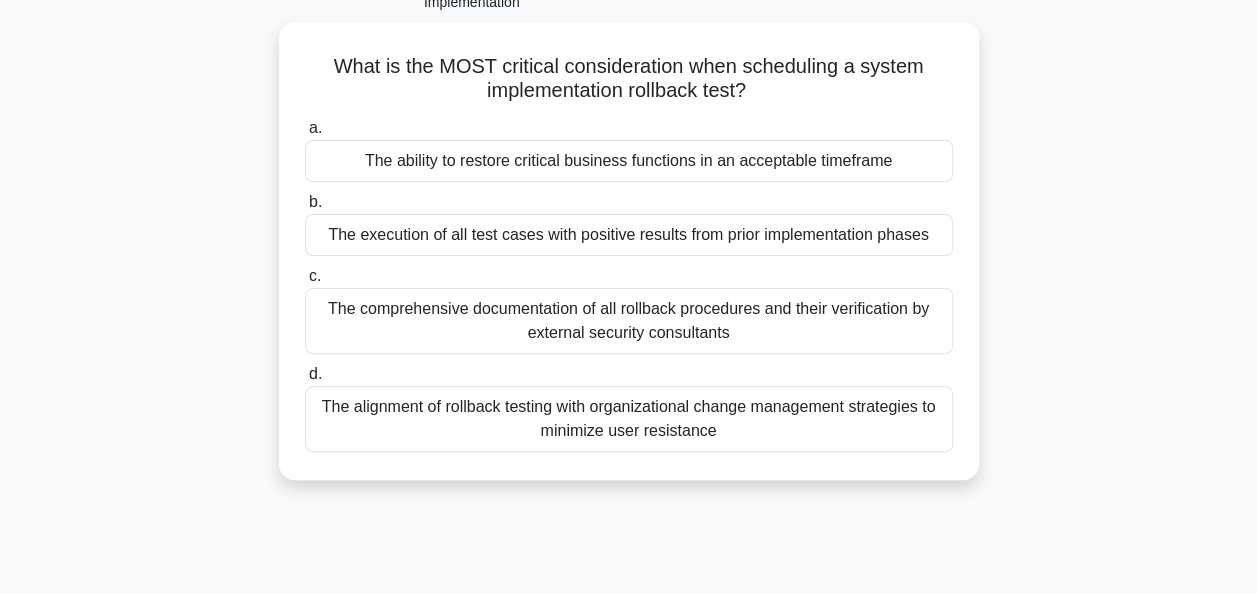 scroll, scrollTop: 144, scrollLeft: 0, axis: vertical 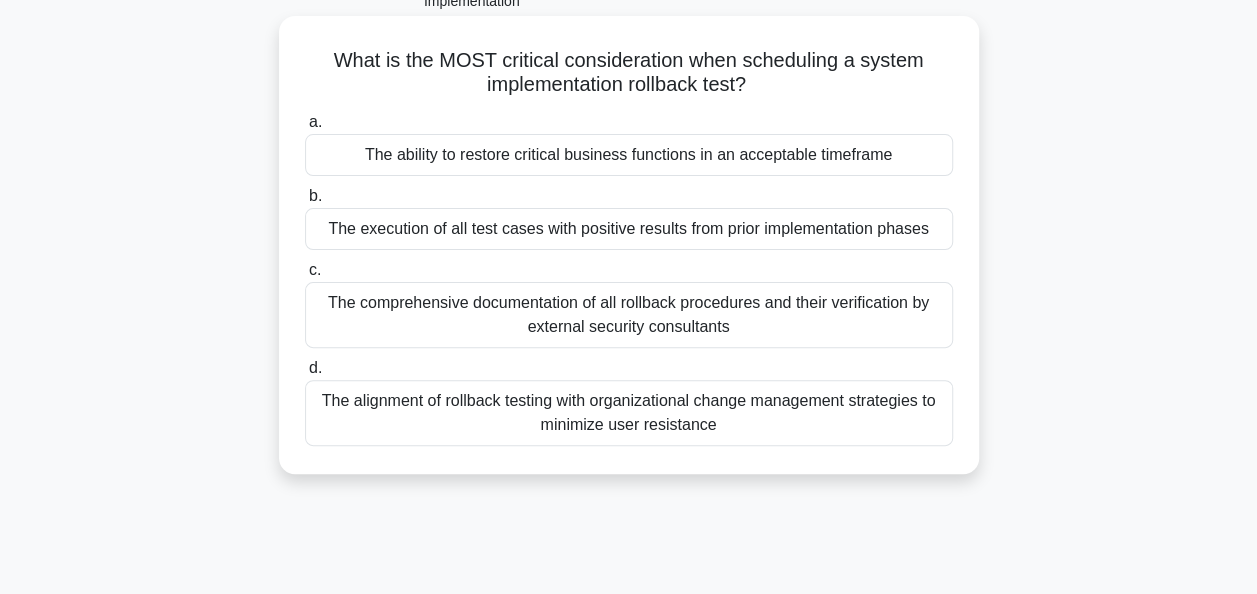 click on "The ability to restore critical business functions in an acceptable timeframe" at bounding box center [629, 155] 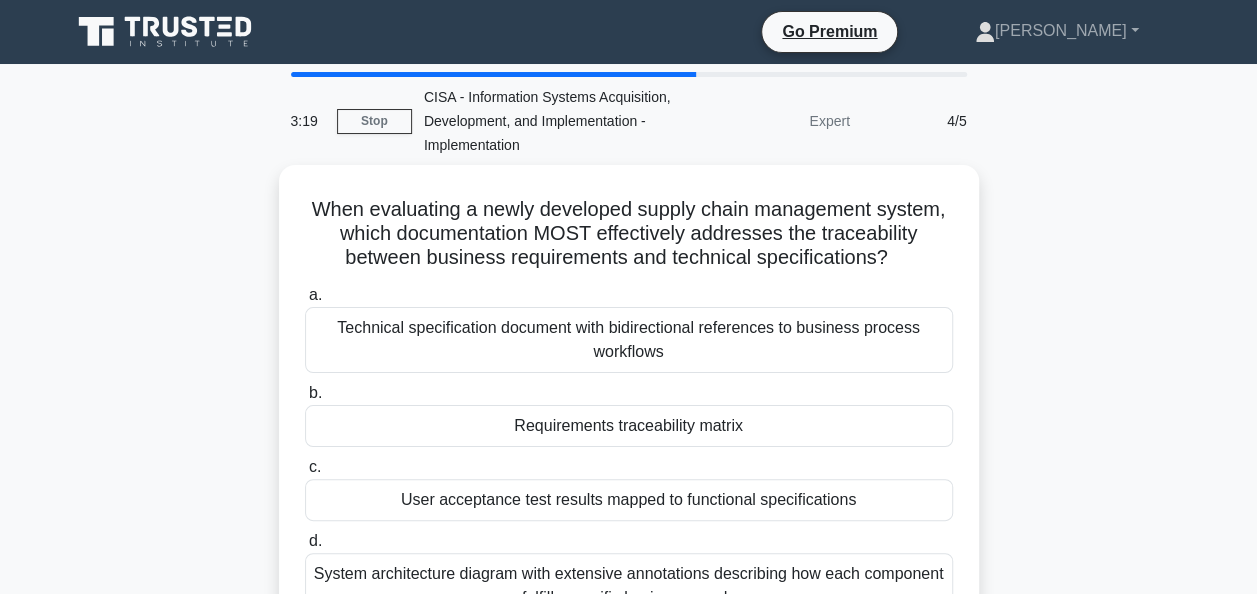 scroll, scrollTop: 98, scrollLeft: 0, axis: vertical 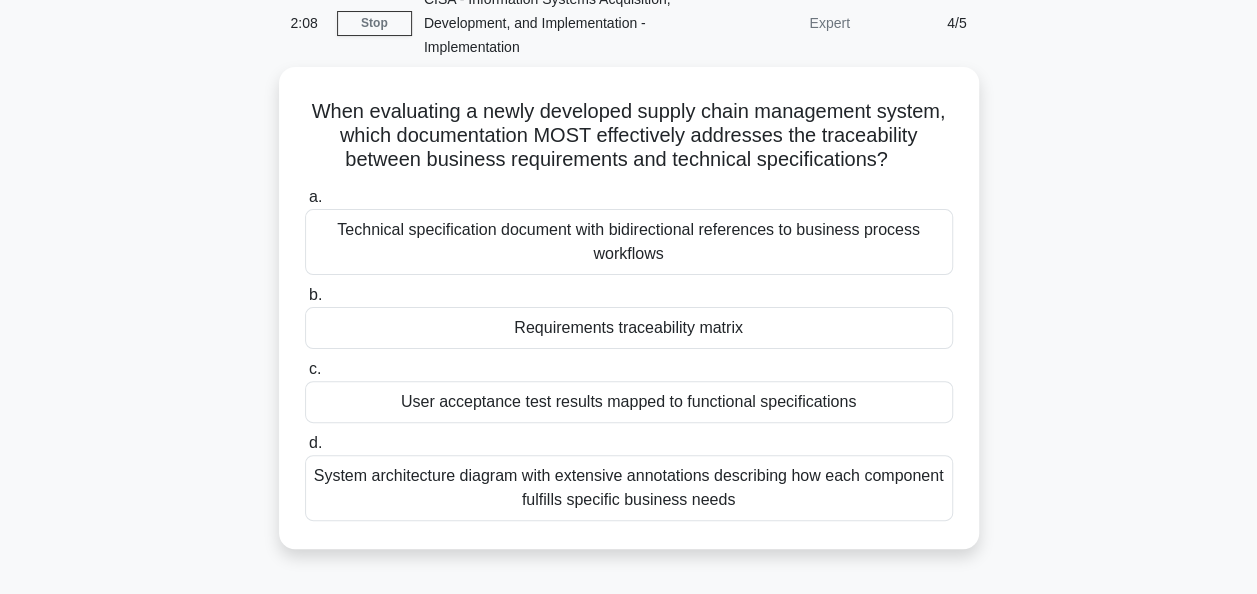 click on "When evaluating a newly developed supply chain management system, which documentation MOST effectively addresses the traceability between business requirements and technical specifications?
.spinner_0XTQ{transform-origin:center;animation:spinner_y6GP .75s linear infinite}@keyframes spinner_y6GP{100%{transform:rotate(360deg)}}
a.
b.
c. d." at bounding box center (629, 320) 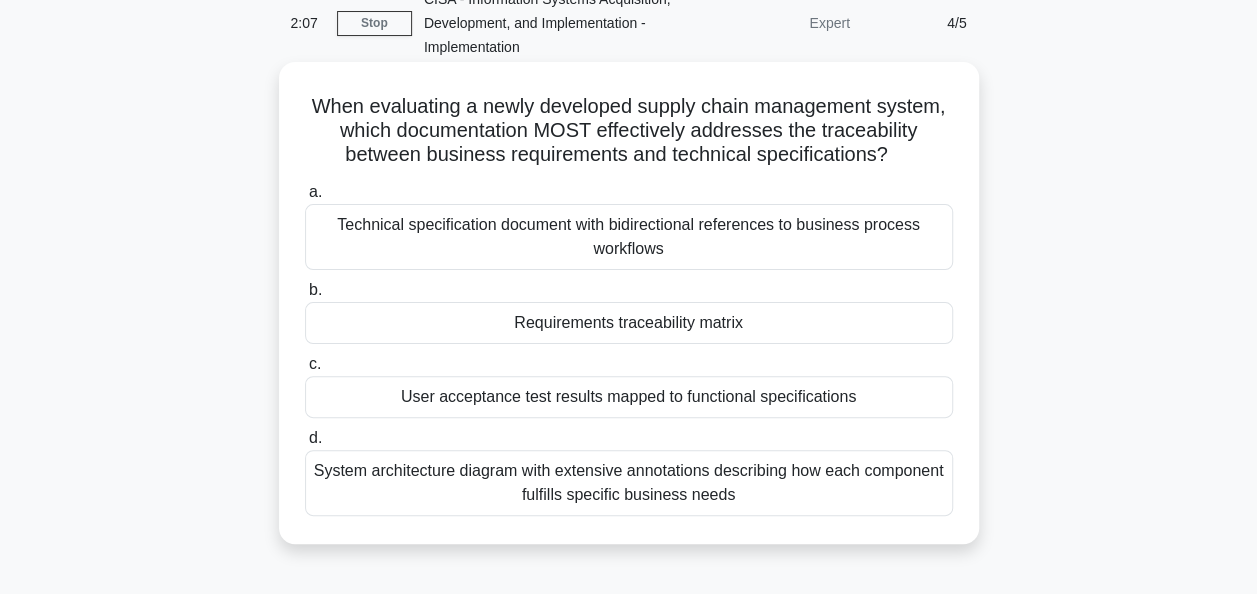 click on "Requirements traceability matrix" at bounding box center [629, 323] 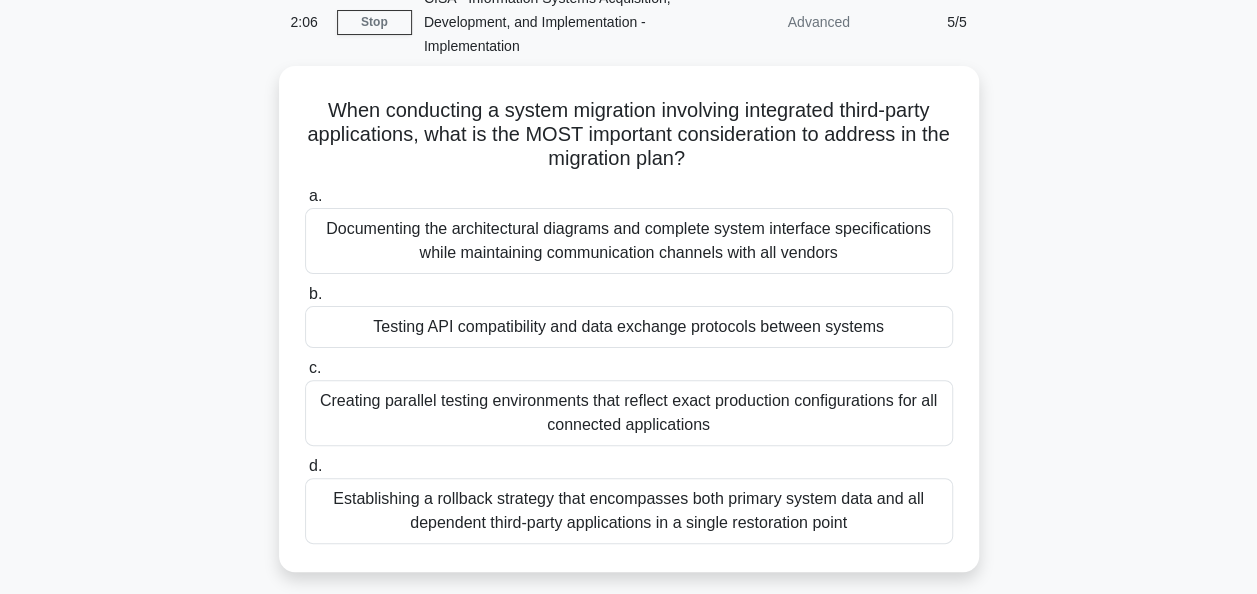 scroll, scrollTop: 110, scrollLeft: 0, axis: vertical 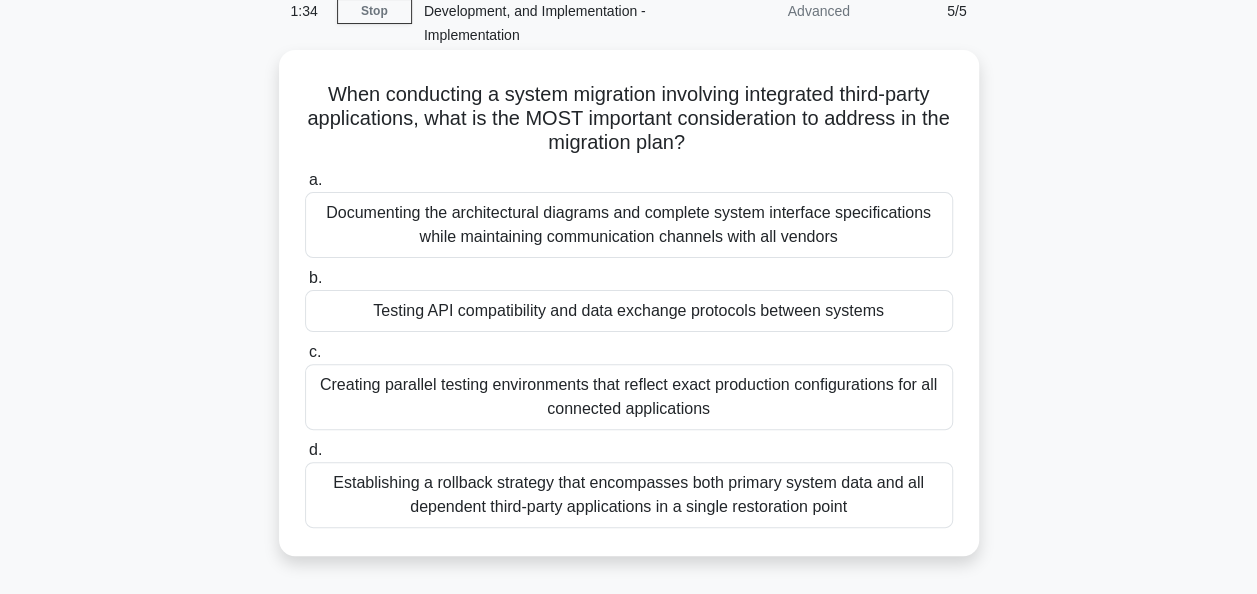 click on "Establishing a rollback strategy that encompasses both primary system data and all dependent third-party applications in a single restoration point" at bounding box center (629, 495) 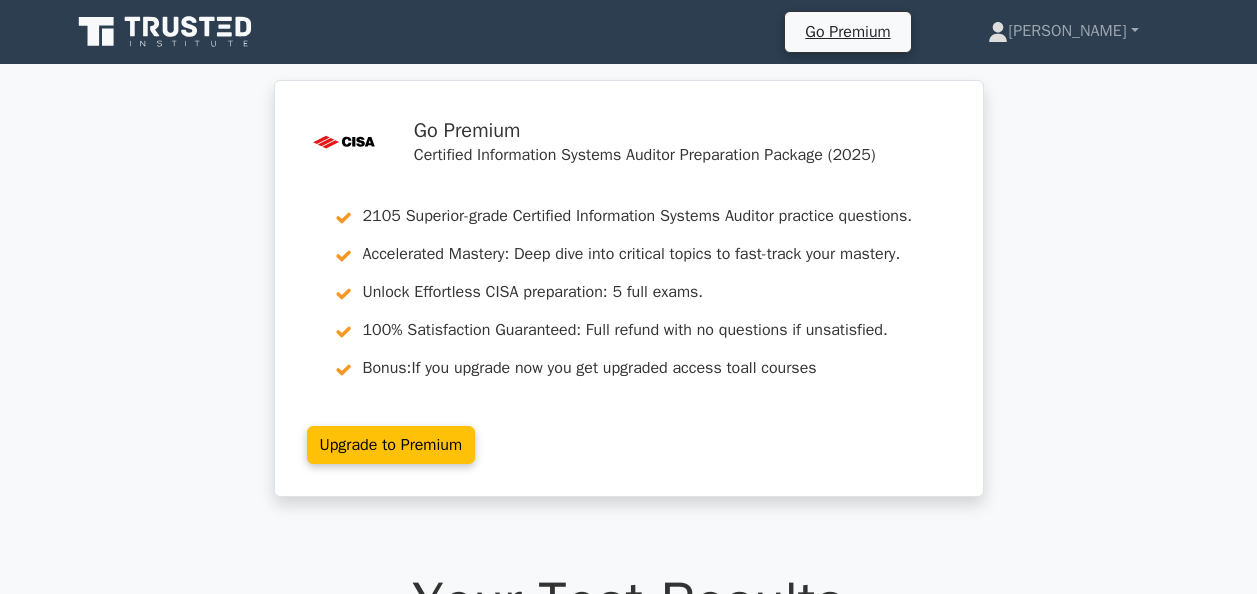 scroll, scrollTop: 207, scrollLeft: 0, axis: vertical 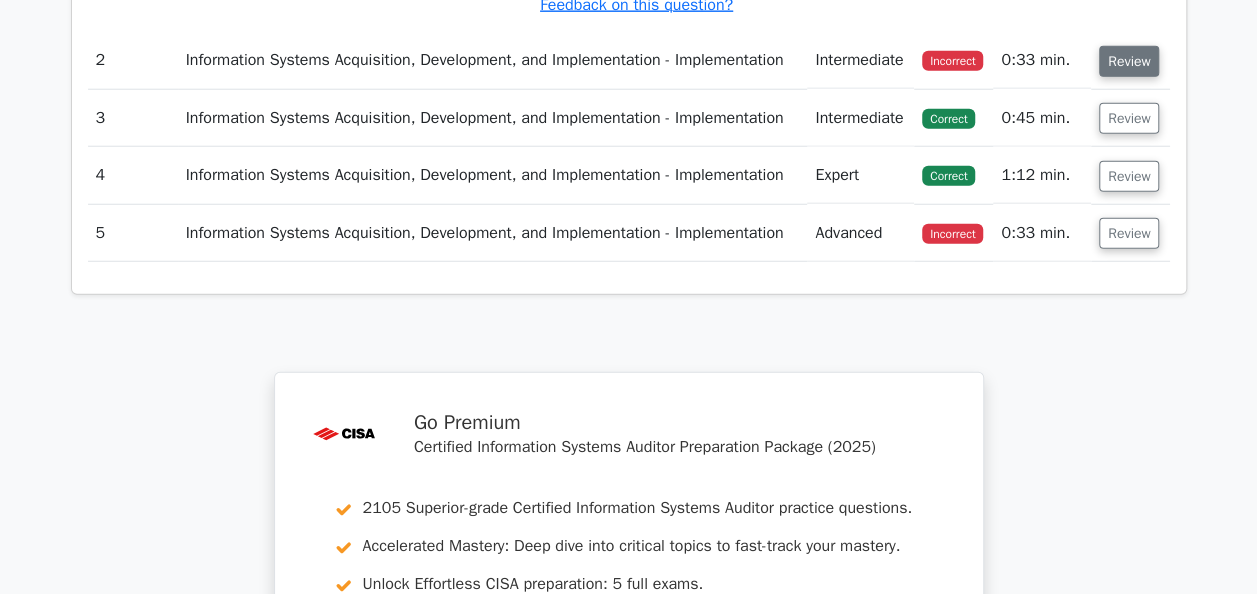 click on "Review" at bounding box center [1129, 61] 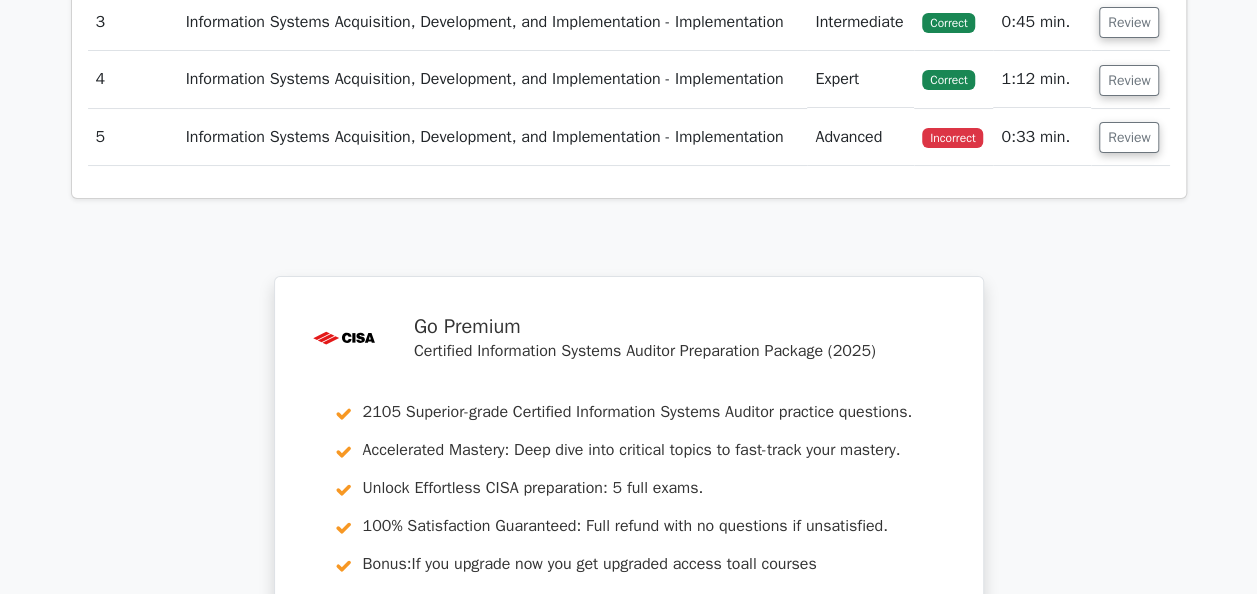 scroll, scrollTop: 3809, scrollLeft: 0, axis: vertical 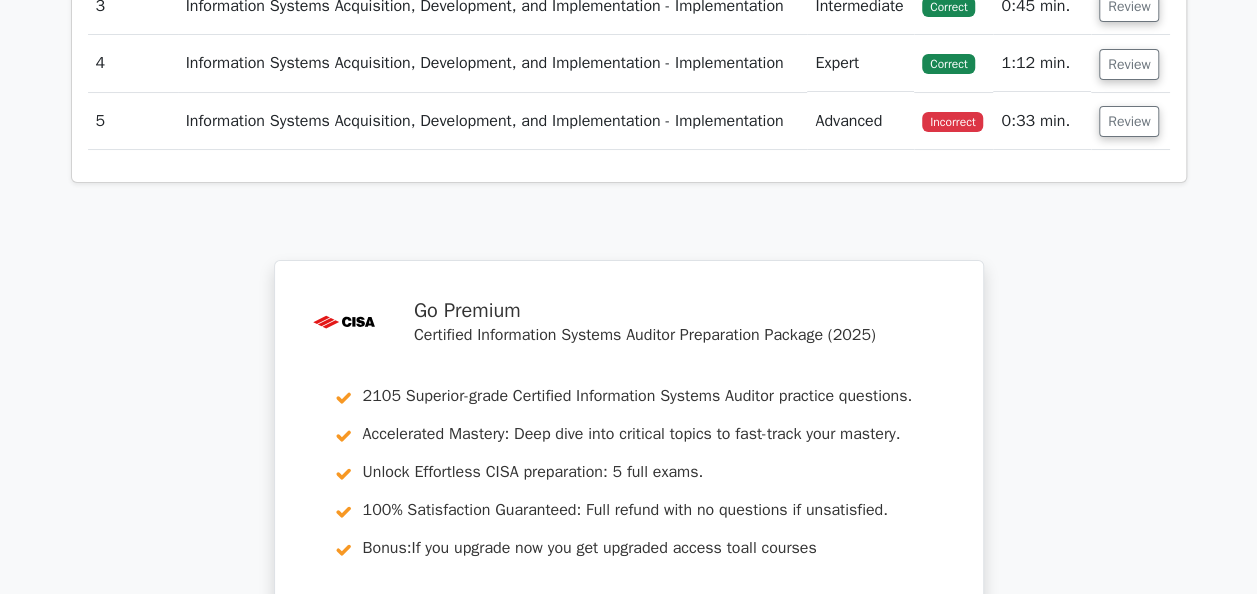 click on "Review" at bounding box center [1130, 121] 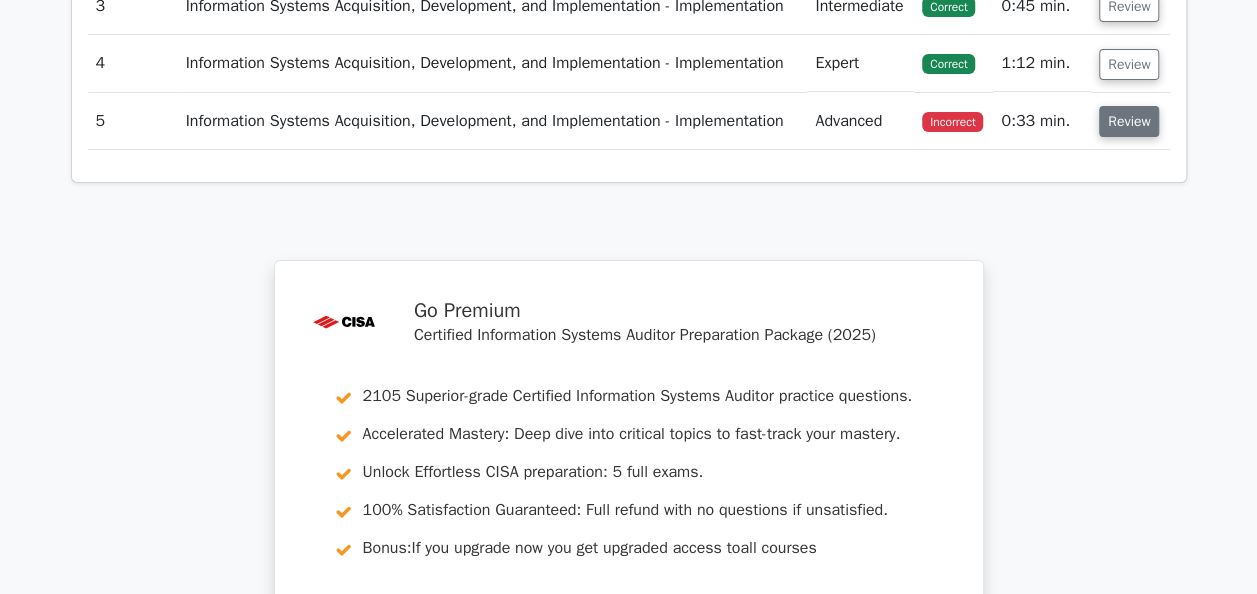 click on "Review" at bounding box center [1129, 121] 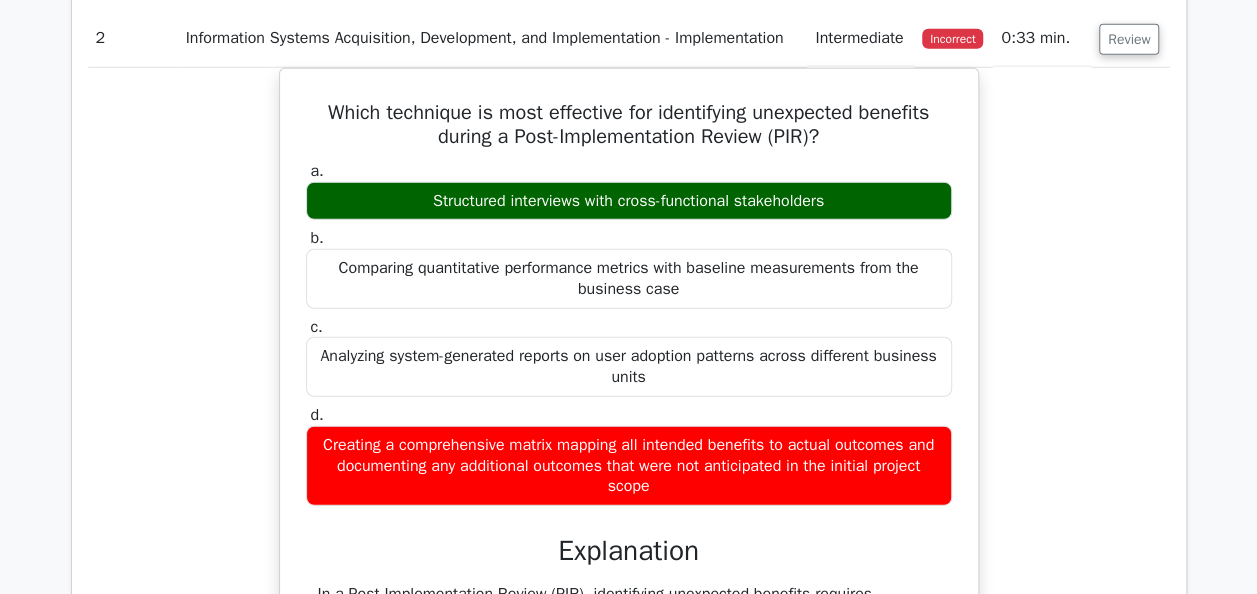 scroll, scrollTop: 2625, scrollLeft: 0, axis: vertical 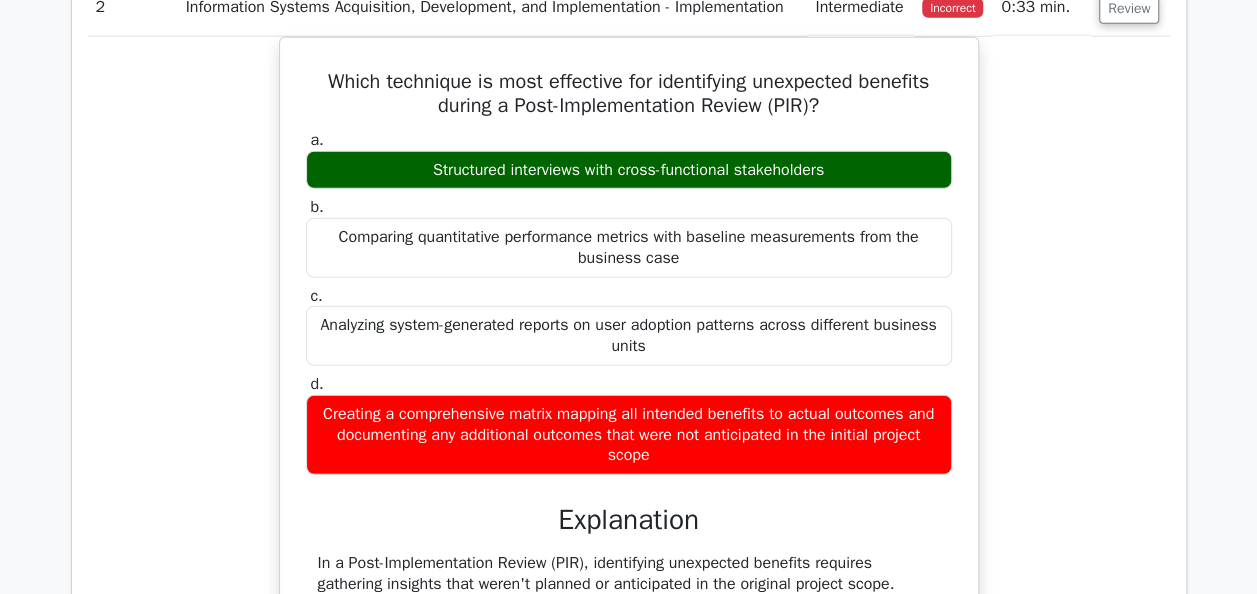 drag, startPoint x: 1134, startPoint y: 320, endPoint x: 1087, endPoint y: 324, distance: 47.169907 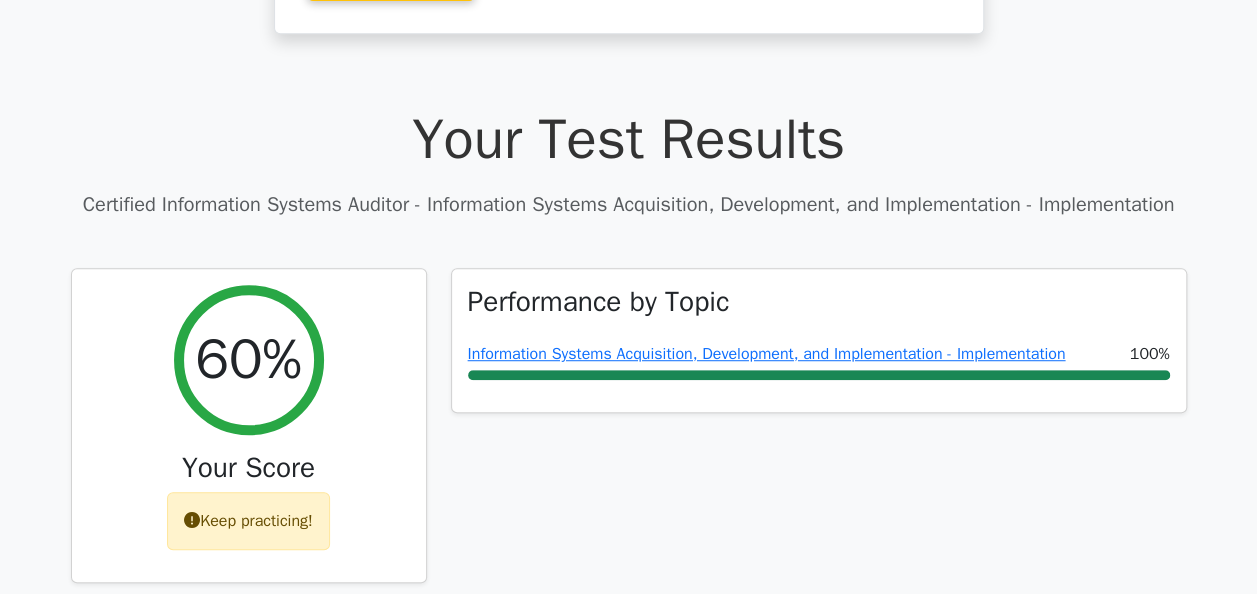 scroll, scrollTop: 459, scrollLeft: 0, axis: vertical 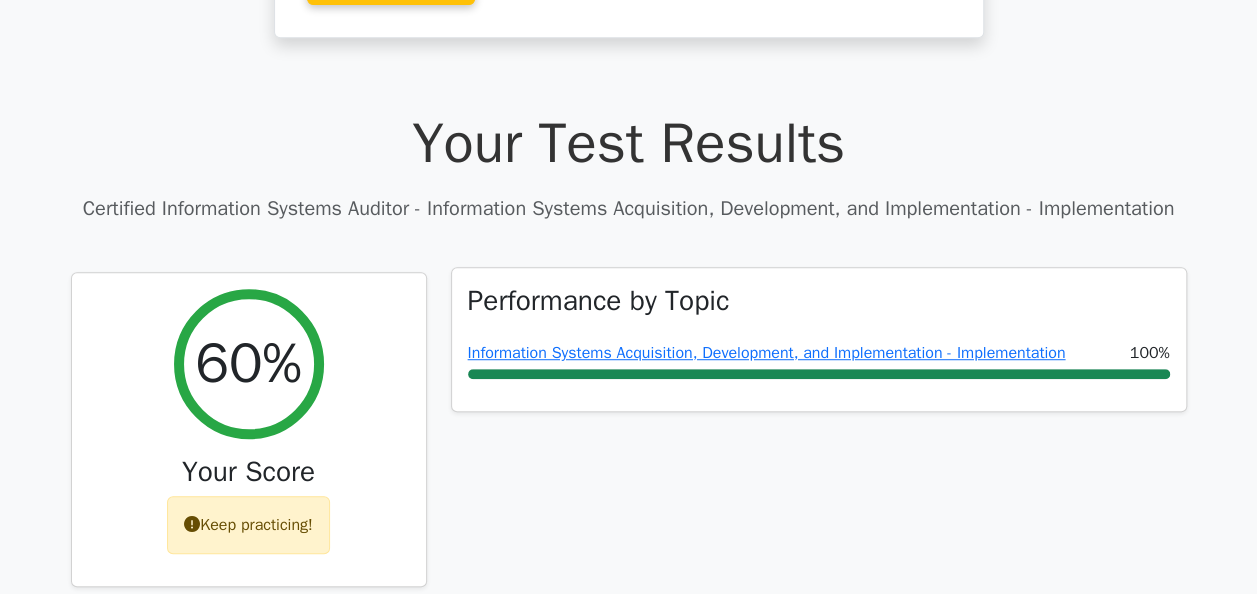 click on "Performance by Topic
Information Systems Acquisition, Development, and Implementation - Implementation
100%" at bounding box center (819, 340) 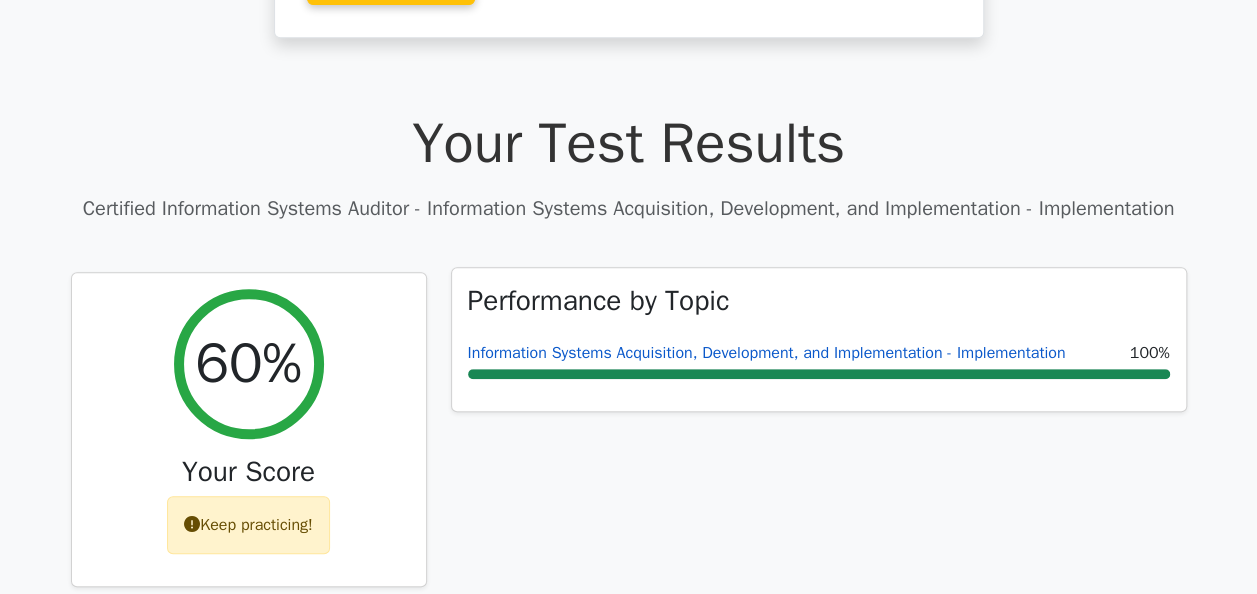 click on "Information Systems Acquisition, Development, and Implementation - Implementation" at bounding box center (767, 353) 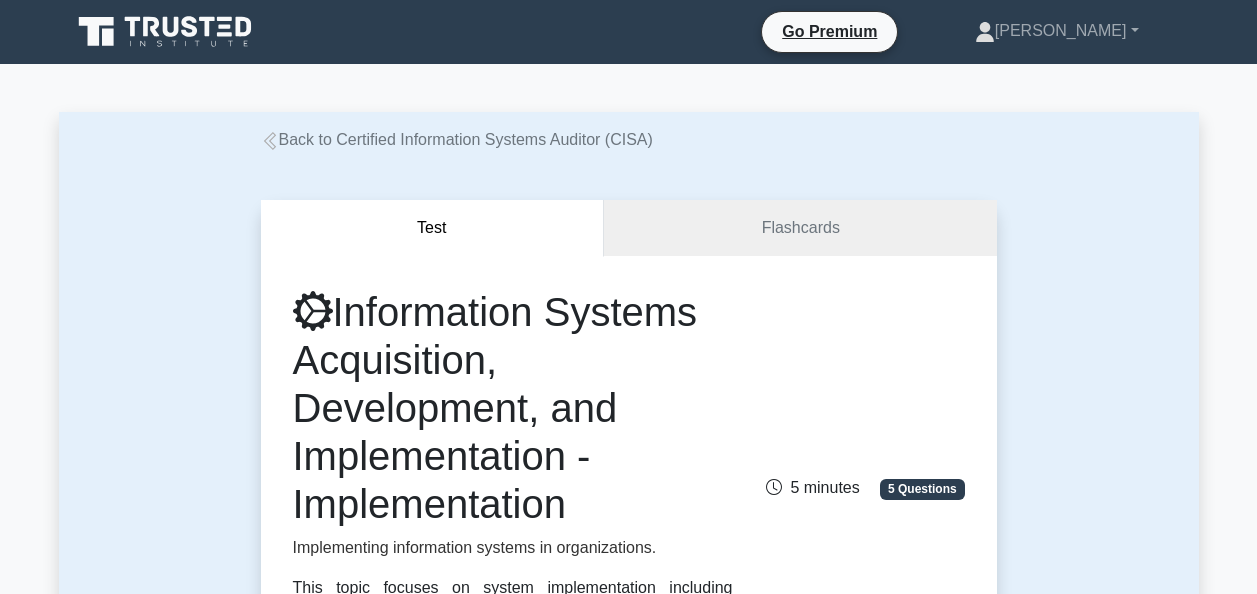 scroll, scrollTop: 0, scrollLeft: 0, axis: both 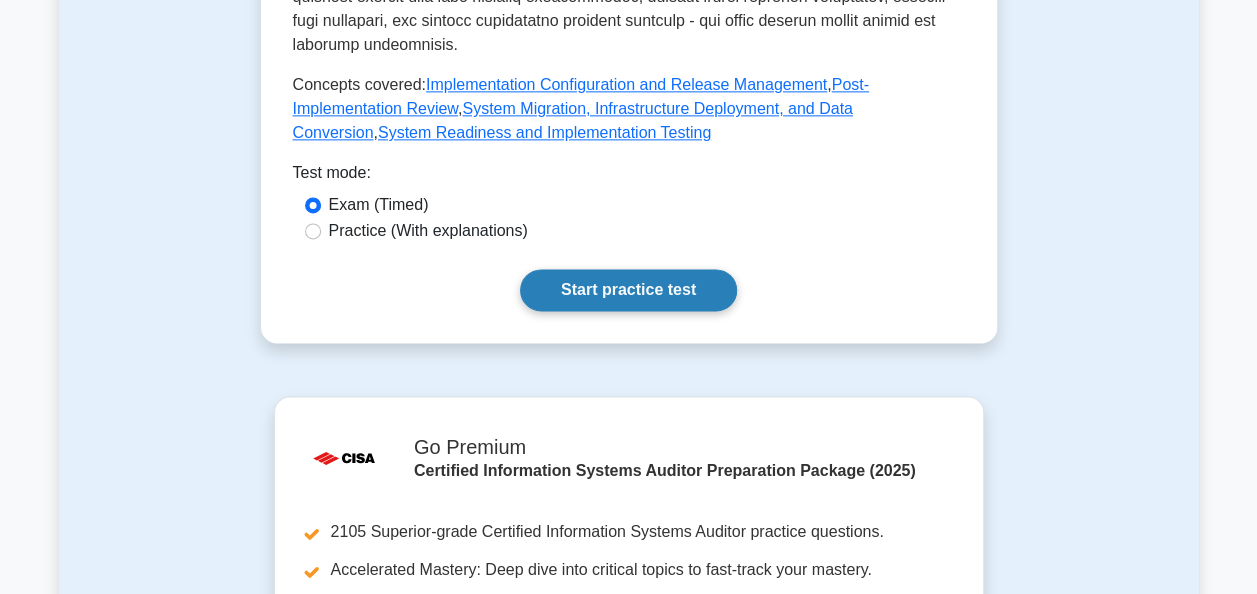 click on "Start practice test" at bounding box center [628, 290] 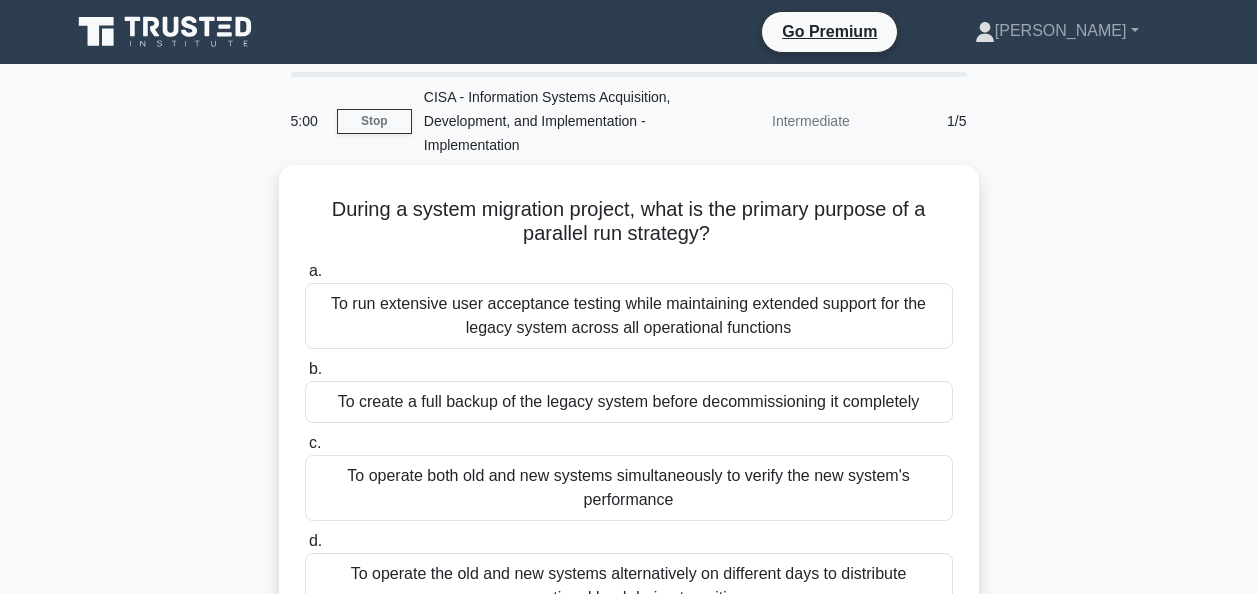 scroll, scrollTop: 0, scrollLeft: 0, axis: both 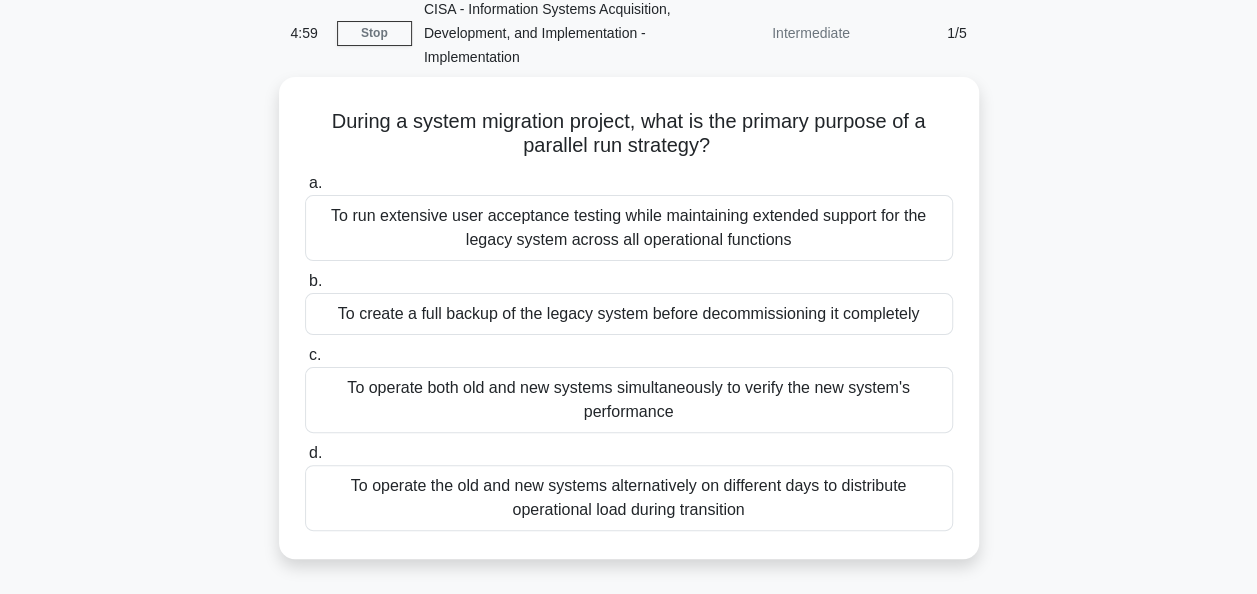 click on "During a system migration project, what is the primary purpose of a parallel run strategy?
.spinner_0XTQ{transform-origin:center;animation:spinner_y6GP .75s linear infinite}@keyframes spinner_y6GP{100%{transform:rotate(360deg)}}
a.
To run extensive user acceptance testing while maintaining extended support for the legacy system across all operational functions
b. c." at bounding box center [629, 330] 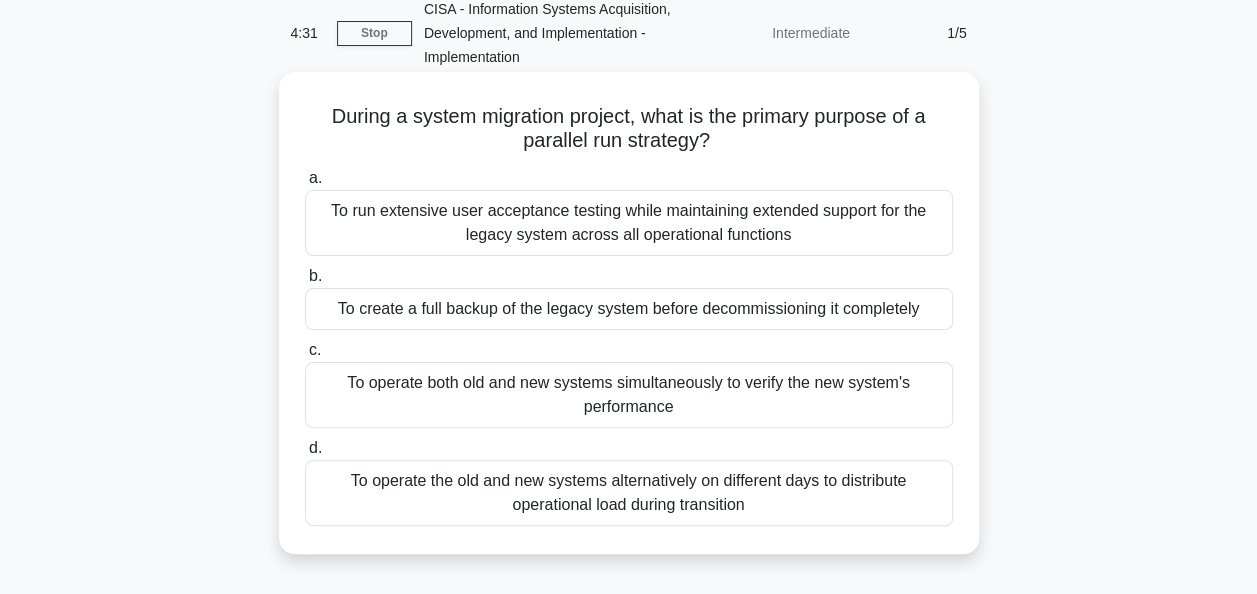 click on "To operate both old and new systems simultaneously to verify the new system's performance" at bounding box center [629, 395] 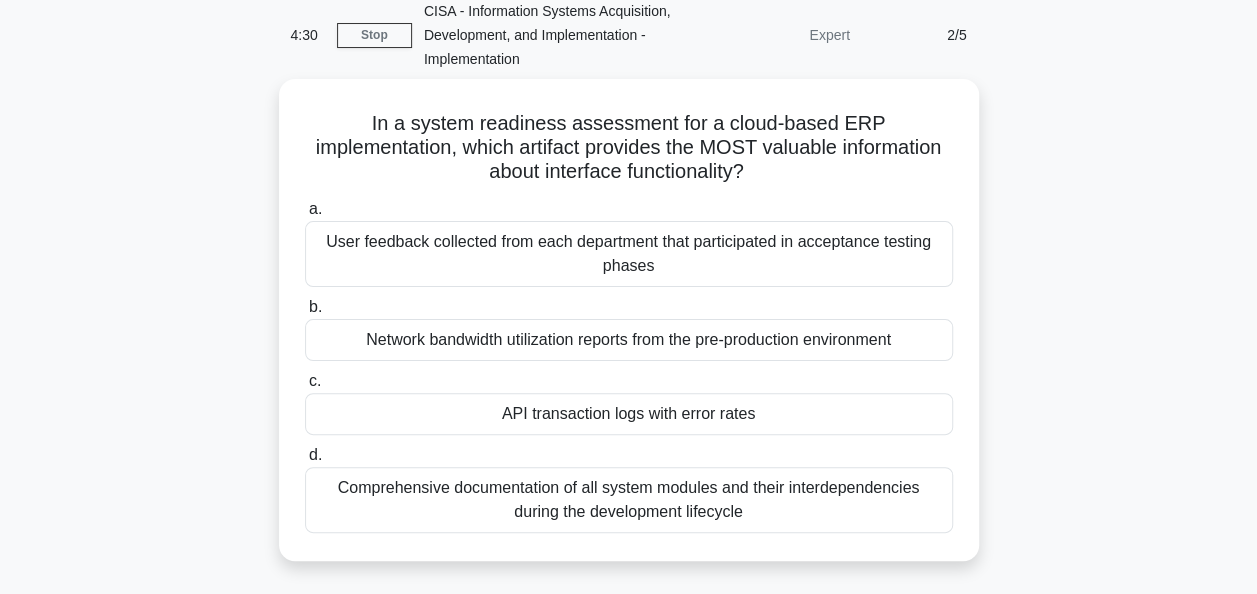 scroll, scrollTop: 88, scrollLeft: 0, axis: vertical 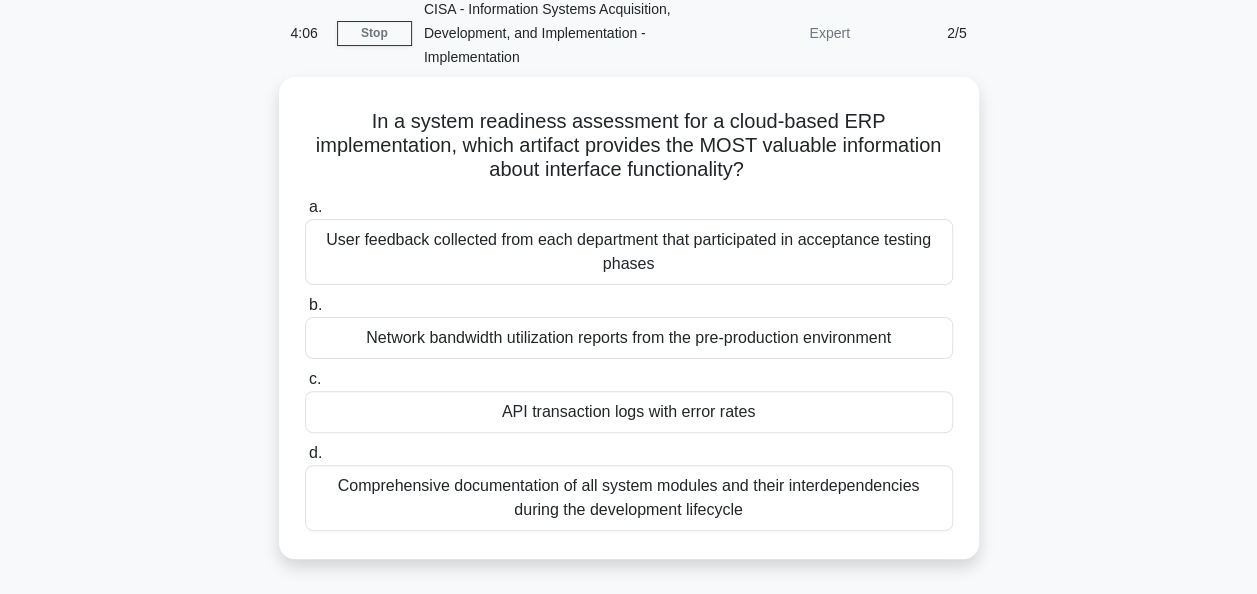 click on "In a system readiness assessment for a cloud-based ERP implementation, which artifact provides the MOST valuable information about interface functionality?
.spinner_0XTQ{transform-origin:center;animation:spinner_y6GP .75s linear infinite}@keyframes spinner_y6GP{100%{transform:rotate(360deg)}}
a.
User feedback collected from each department that participated in acceptance testing phases
b. c. d." at bounding box center [629, 330] 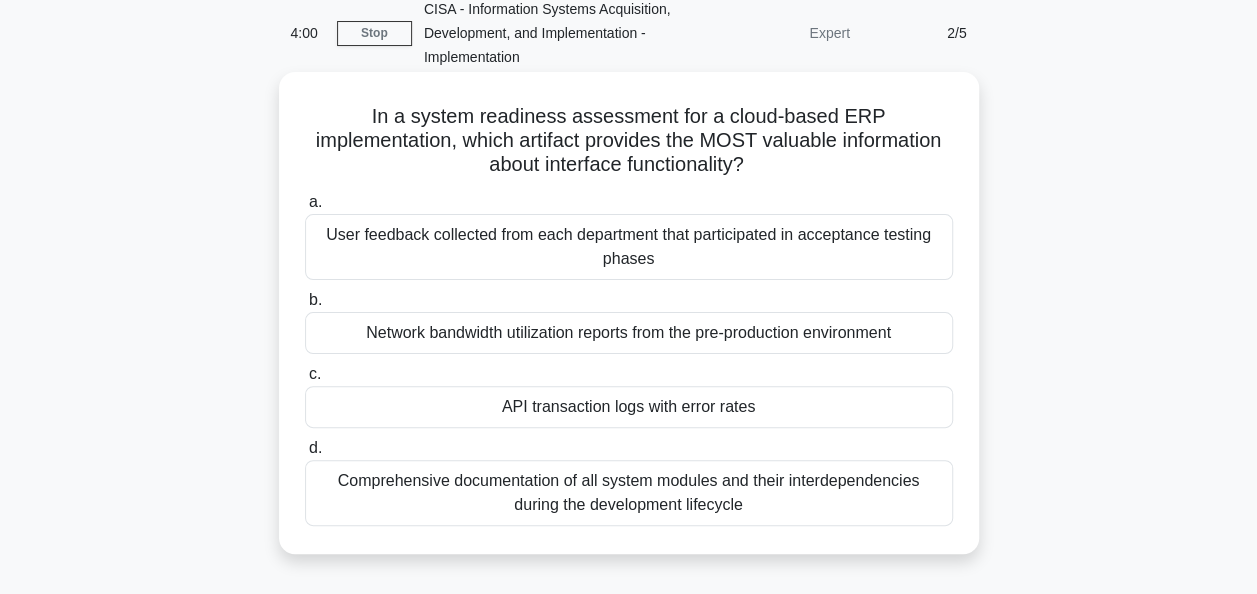 click on "API transaction logs with error rates" at bounding box center [629, 407] 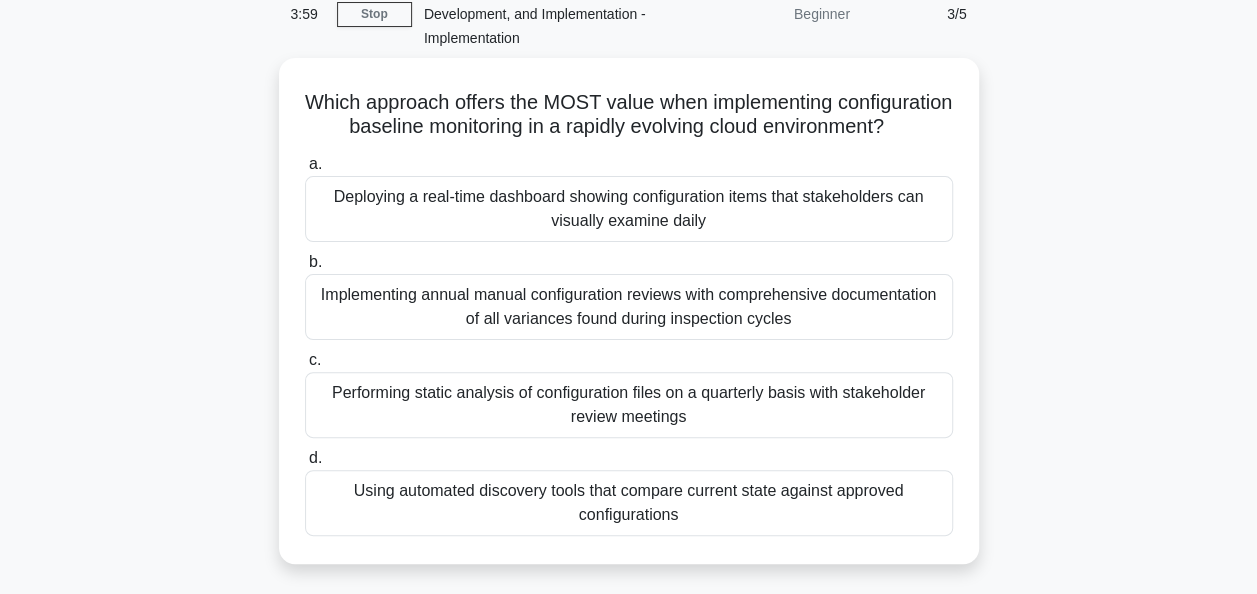 scroll, scrollTop: 109, scrollLeft: 0, axis: vertical 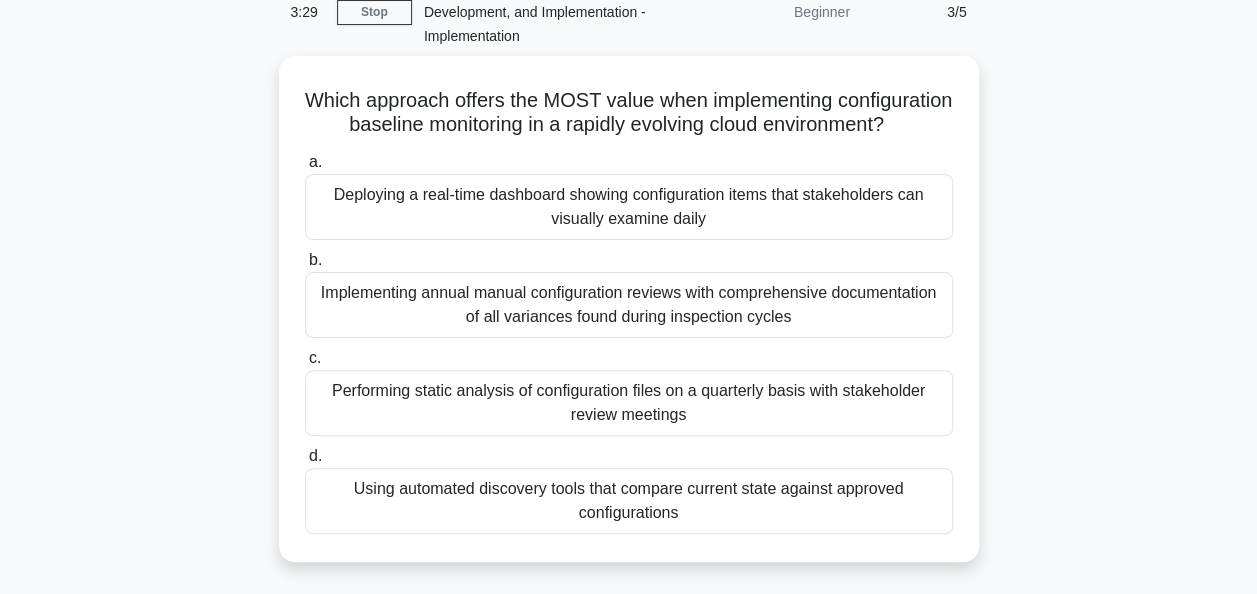 click on "Which approach offers the MOST value when implementing configuration baseline monitoring in a rapidly evolving cloud environment?
.spinner_0XTQ{transform-origin:center;animation:spinner_y6GP .75s linear infinite}@keyframes spinner_y6GP{100%{transform:rotate(360deg)}}
a.
Deploying a real-time dashboard showing configuration items that stakeholders can visually examine daily
b. c. d." at bounding box center (629, 321) 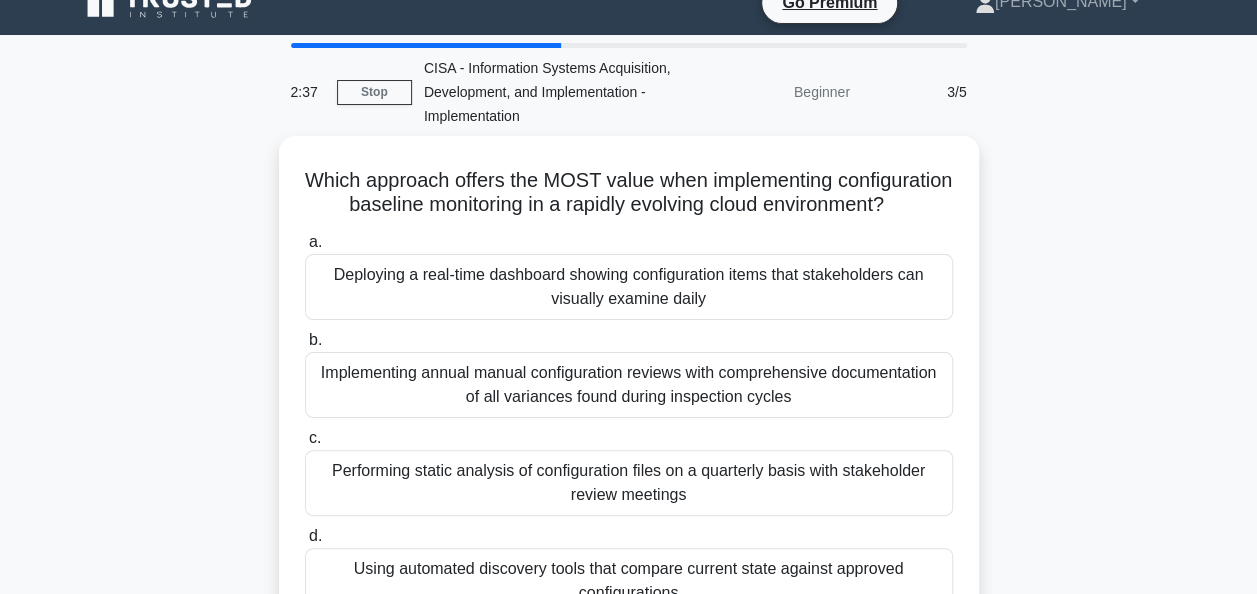 scroll, scrollTop: 28, scrollLeft: 0, axis: vertical 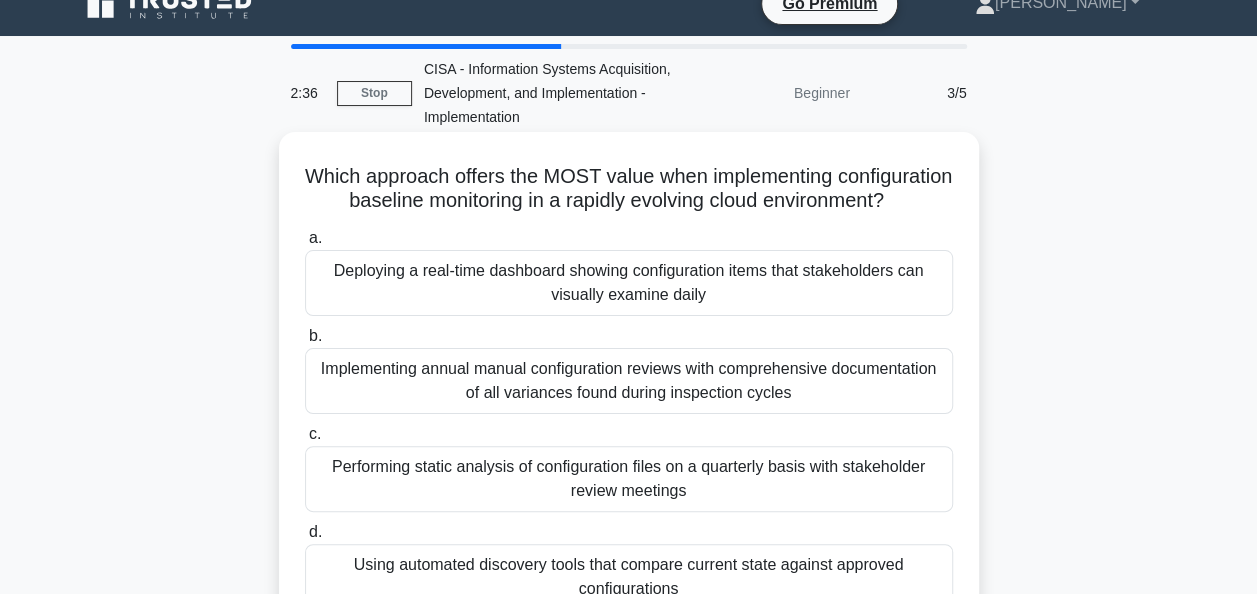 click on "Deploying a real-time dashboard showing configuration items that stakeholders can visually examine daily" at bounding box center [629, 283] 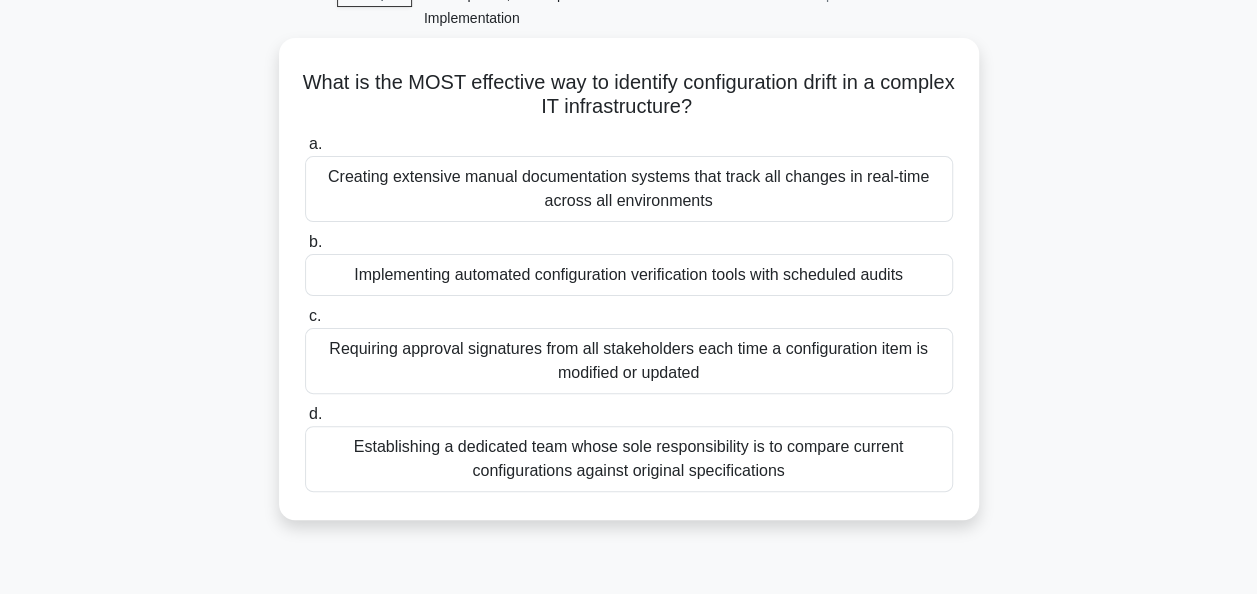 scroll, scrollTop: 128, scrollLeft: 0, axis: vertical 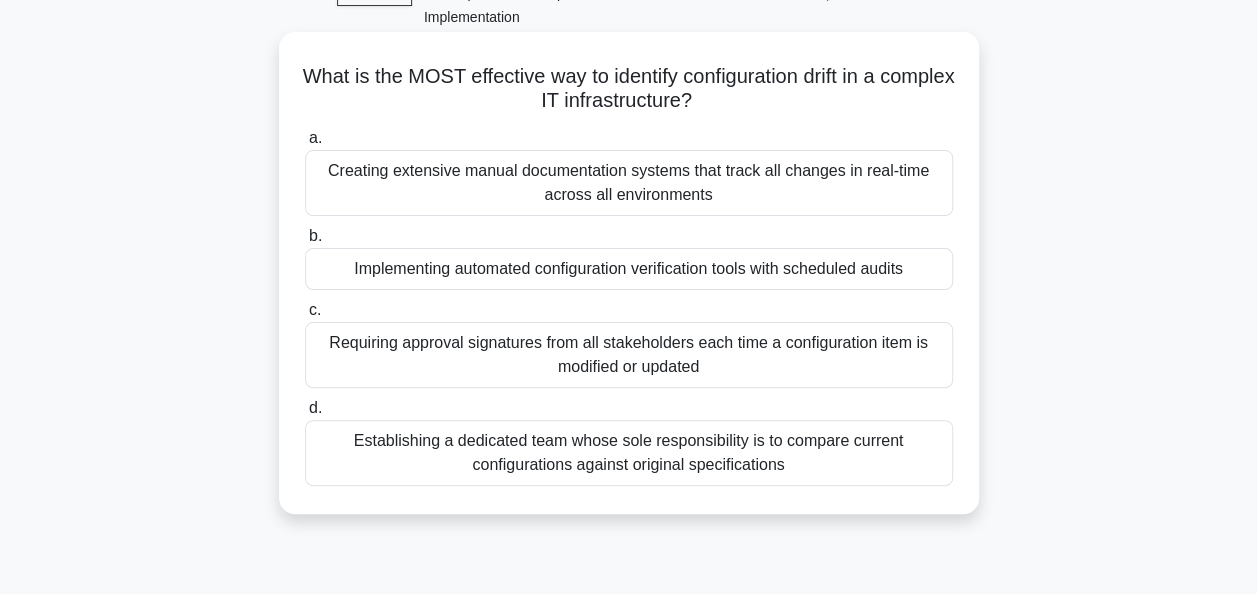 click on "Implementing automated configuration verification tools with scheduled audits" at bounding box center (629, 269) 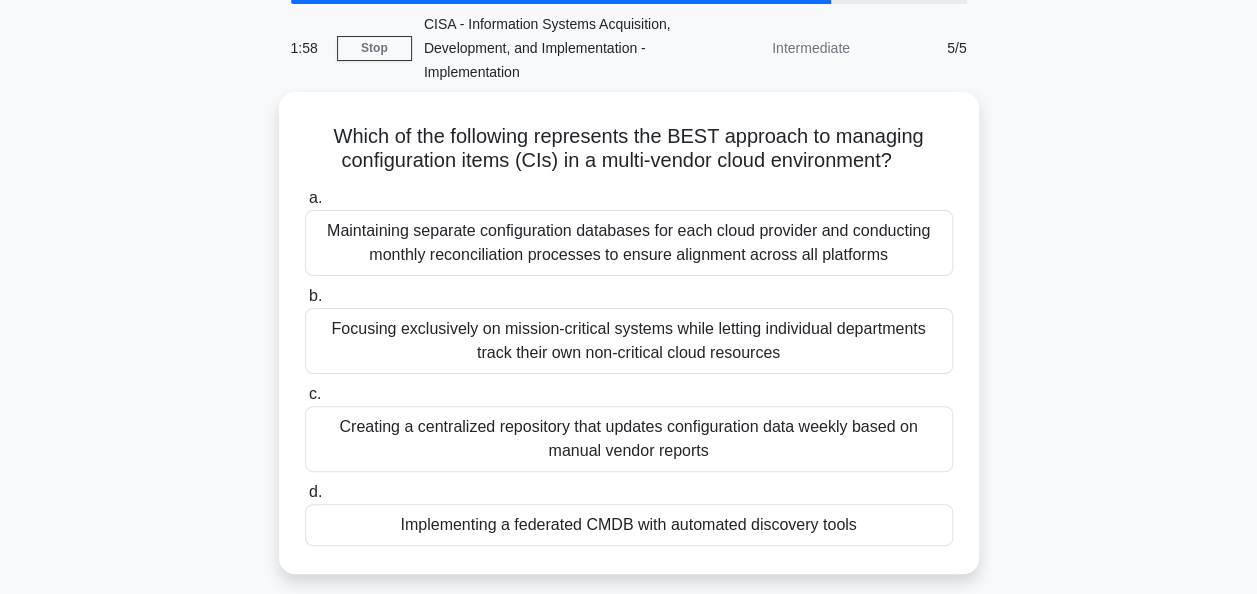 scroll, scrollTop: 76, scrollLeft: 0, axis: vertical 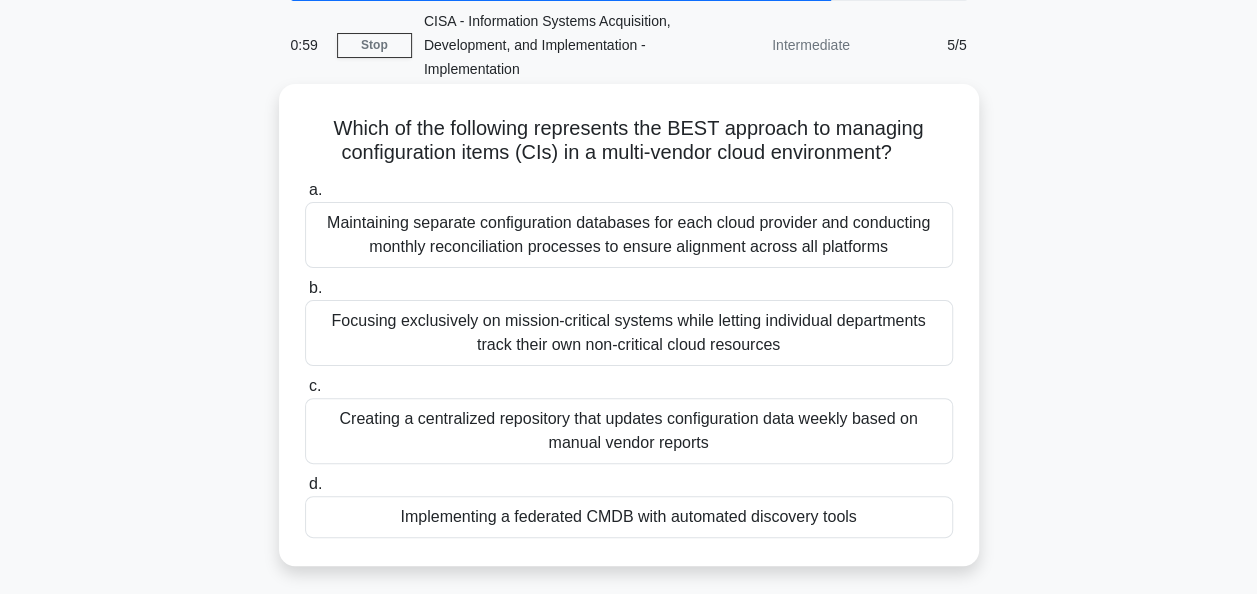 click on "Implementing a federated CMDB with automated discovery tools" at bounding box center [629, 517] 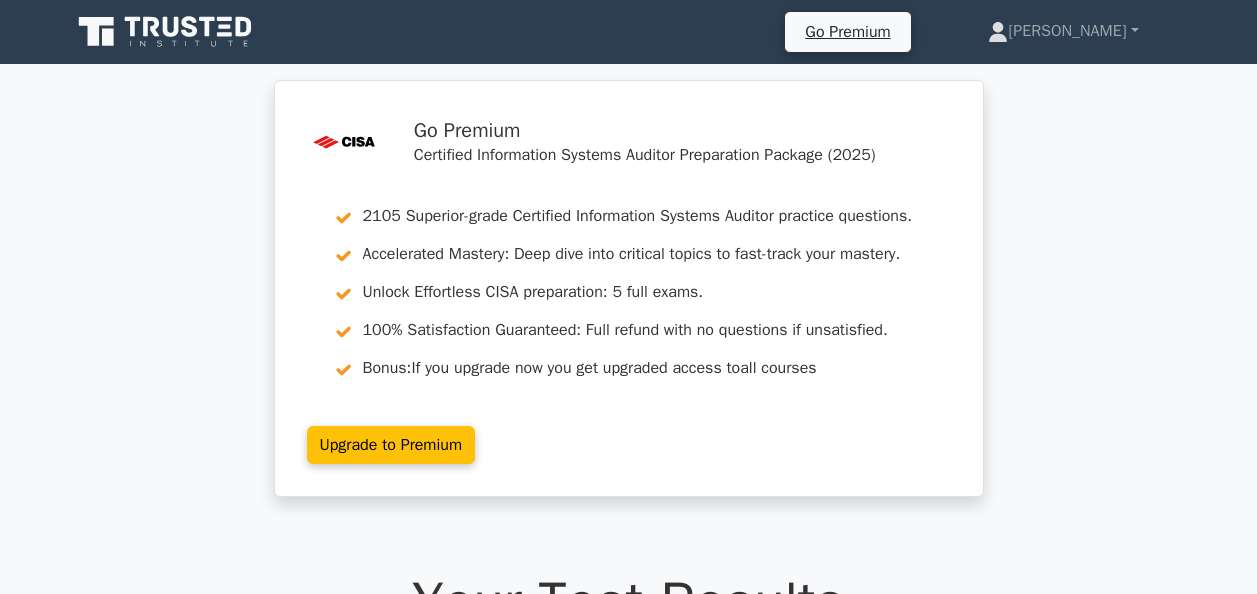 scroll, scrollTop: 0, scrollLeft: 0, axis: both 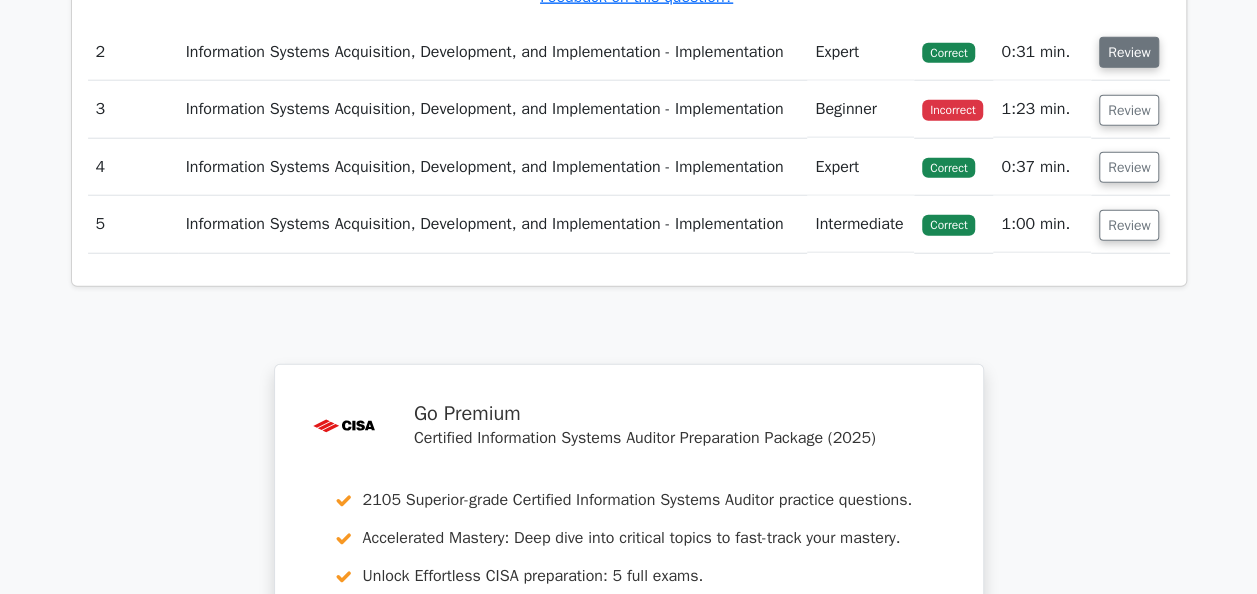 click on "Review" at bounding box center (1129, 52) 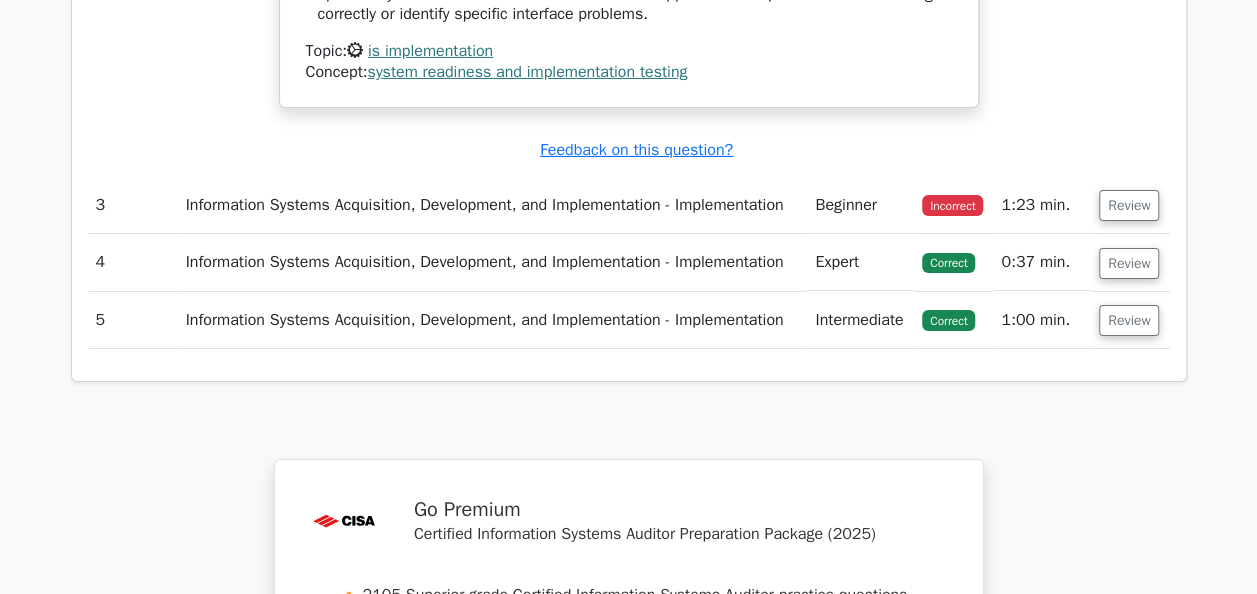 scroll, scrollTop: 3446, scrollLeft: 0, axis: vertical 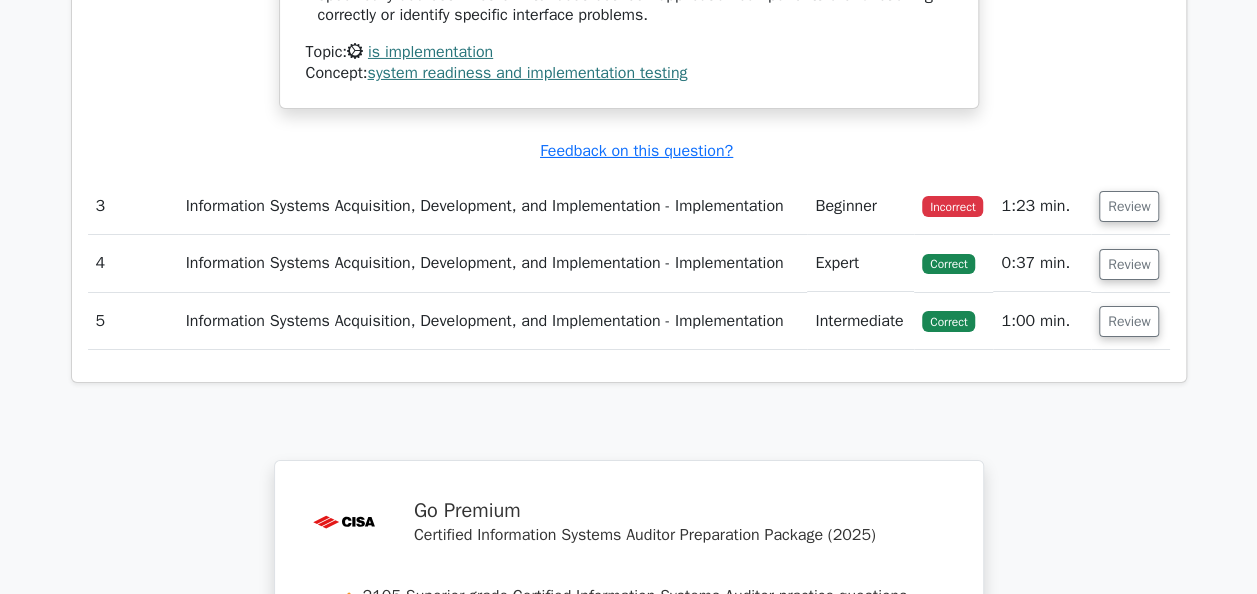 click on "Review" at bounding box center (1130, 206) 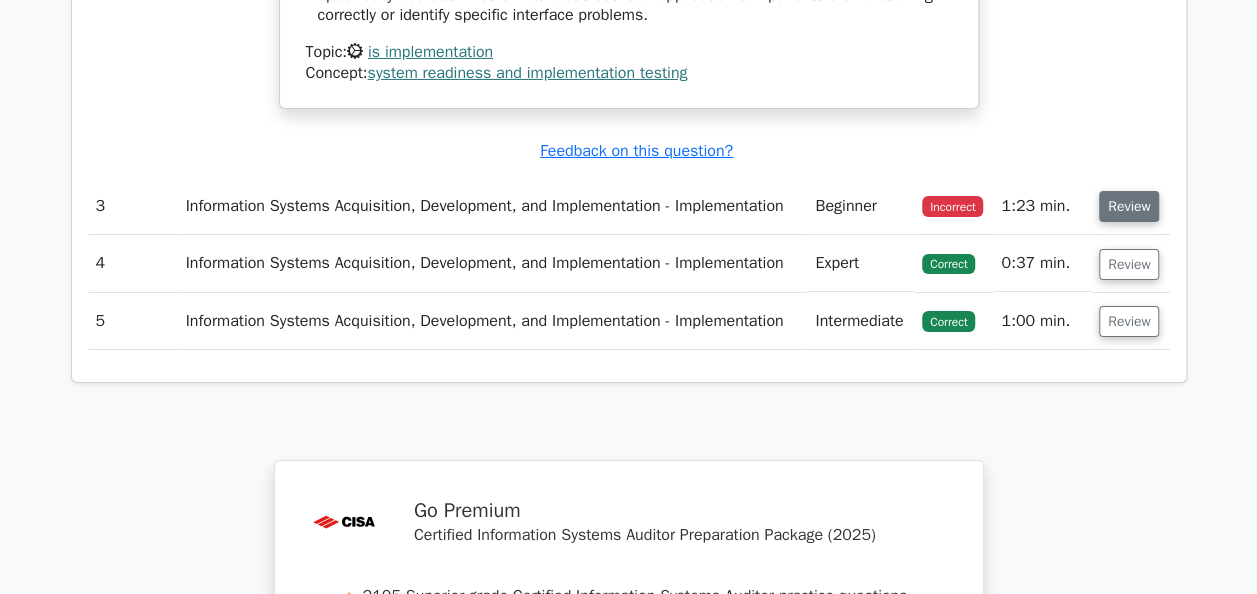 click on "Review" at bounding box center (1129, 206) 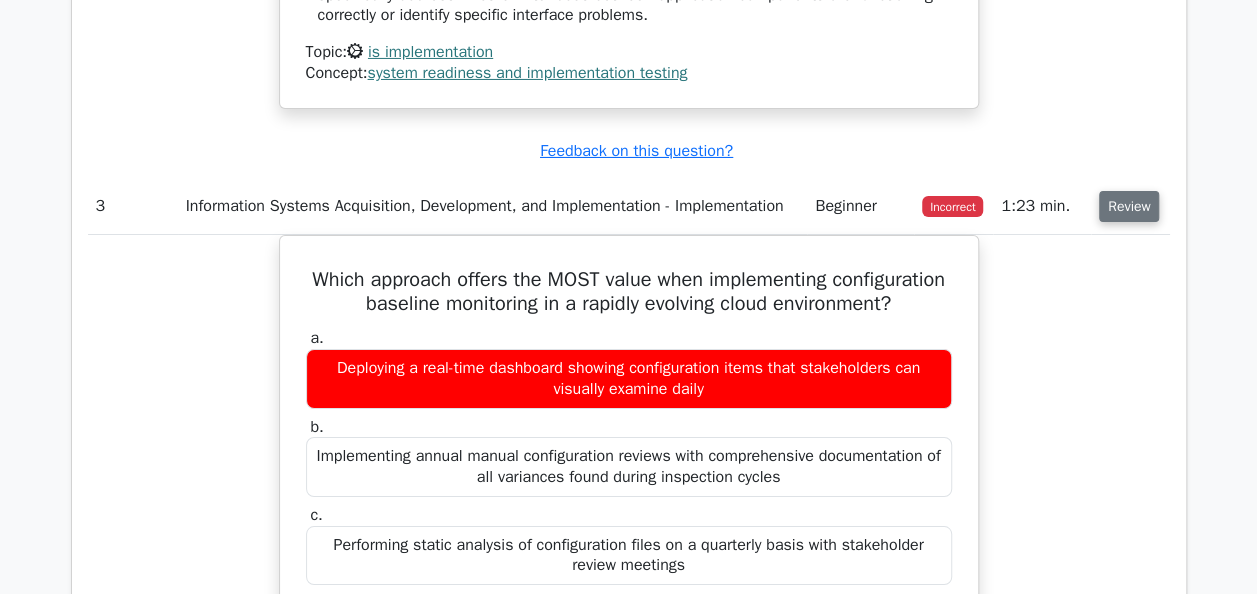 scroll, scrollTop: 3648, scrollLeft: 0, axis: vertical 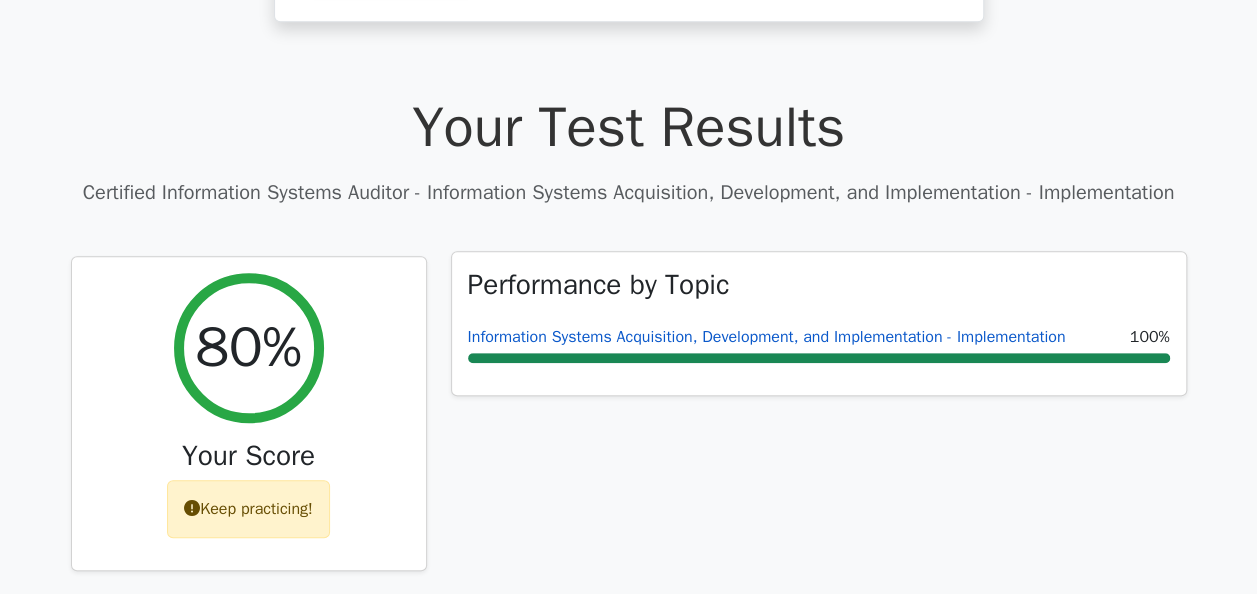 click on "Information Systems Acquisition, Development, and Implementation - Implementation" at bounding box center (767, 337) 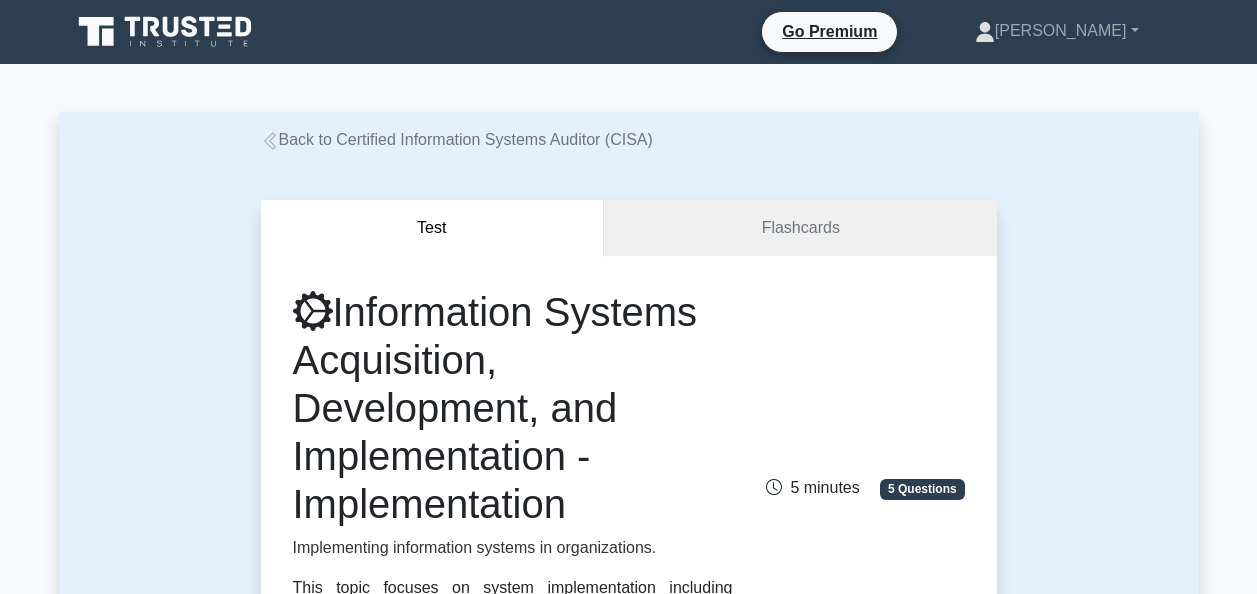 scroll, scrollTop: 0, scrollLeft: 0, axis: both 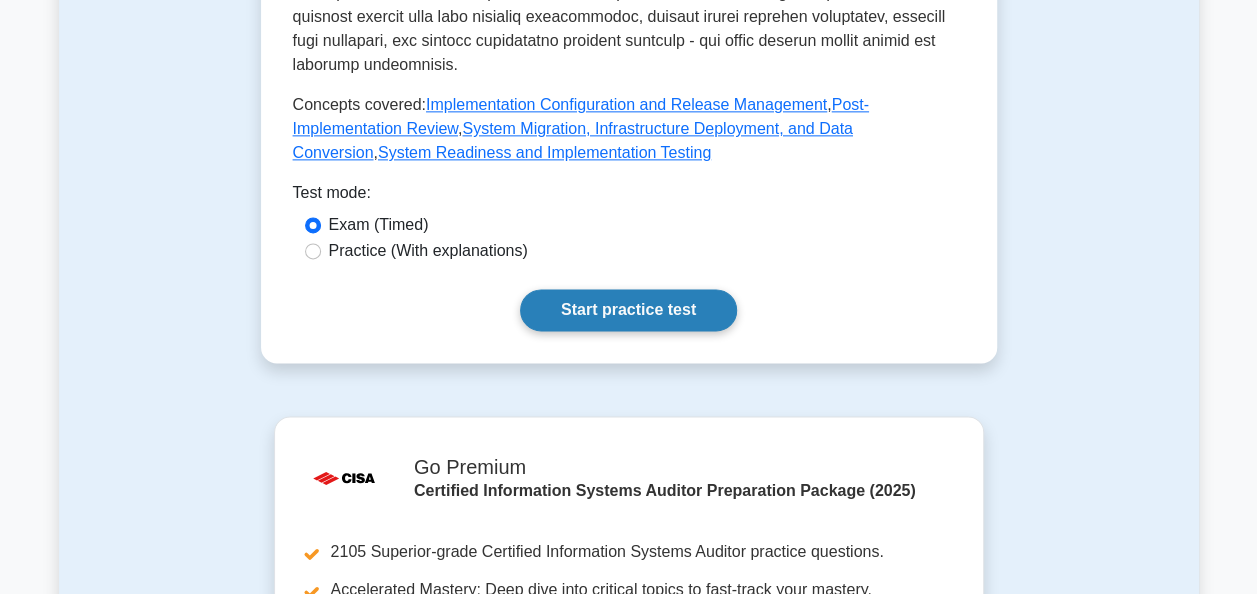 click on "Start practice test" at bounding box center [628, 310] 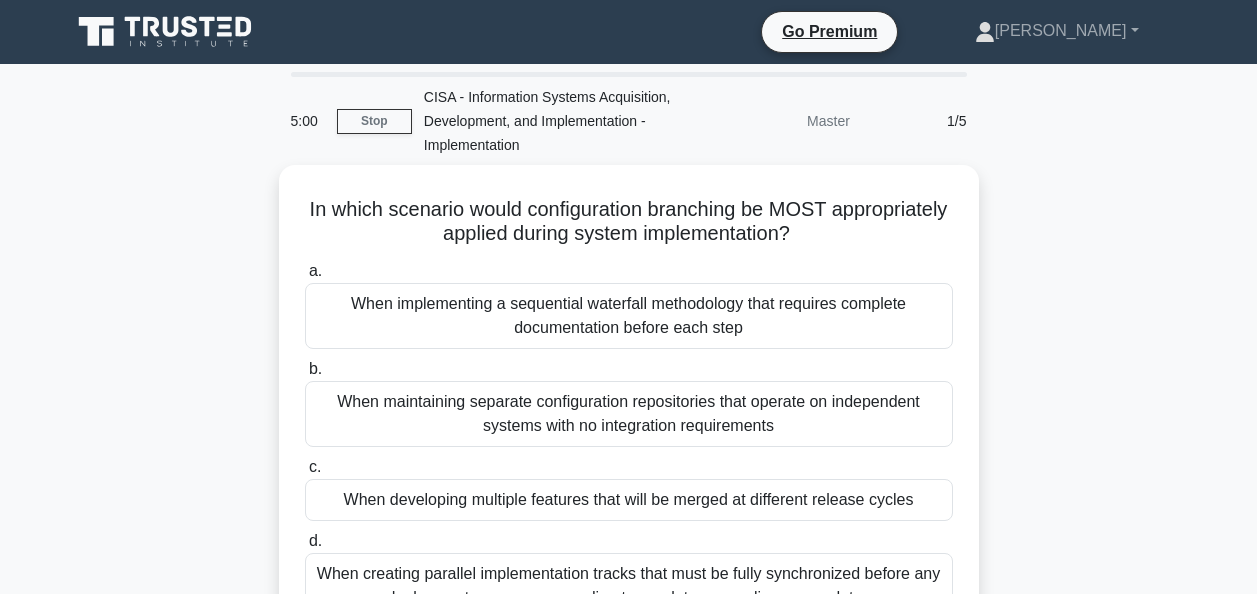 scroll, scrollTop: 0, scrollLeft: 0, axis: both 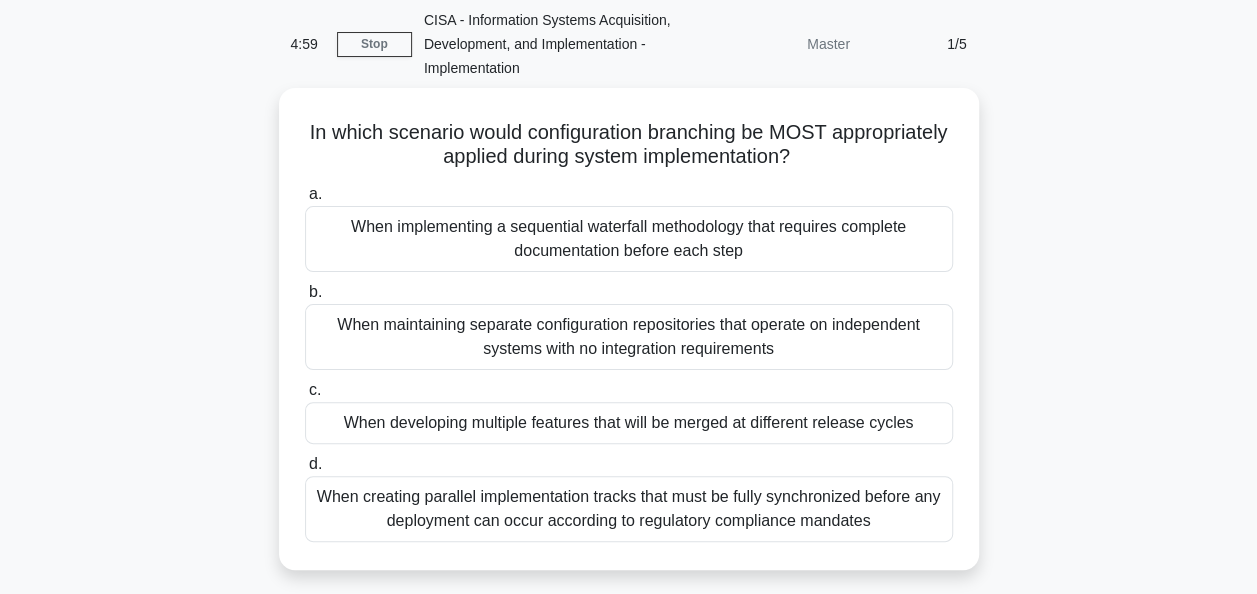 click on "In which scenario would configuration branching be MOST appropriately applied during system implementation?
.spinner_0XTQ{transform-origin:center;animation:spinner_y6GP .75s linear infinite}@keyframes spinner_y6GP{100%{transform:rotate(360deg)}}
a.
When implementing a sequential waterfall methodology that requires complete documentation before each step
b. c. d." at bounding box center [629, 341] 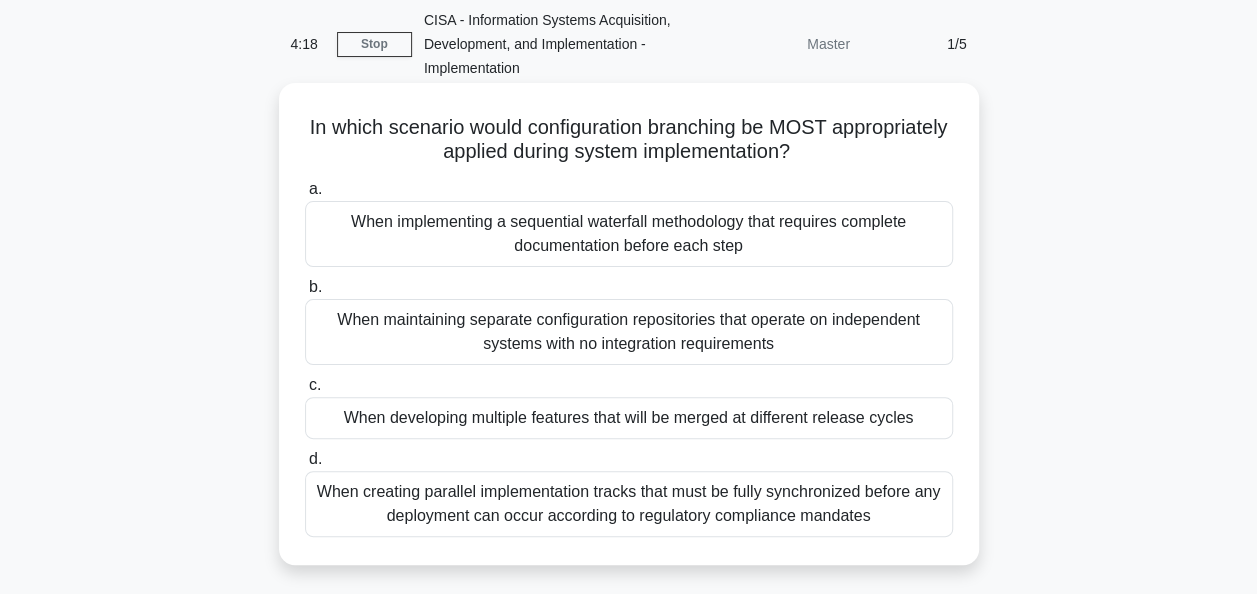 click on "When maintaining separate configuration repositories that operate on independent systems with no integration requirements" at bounding box center [629, 332] 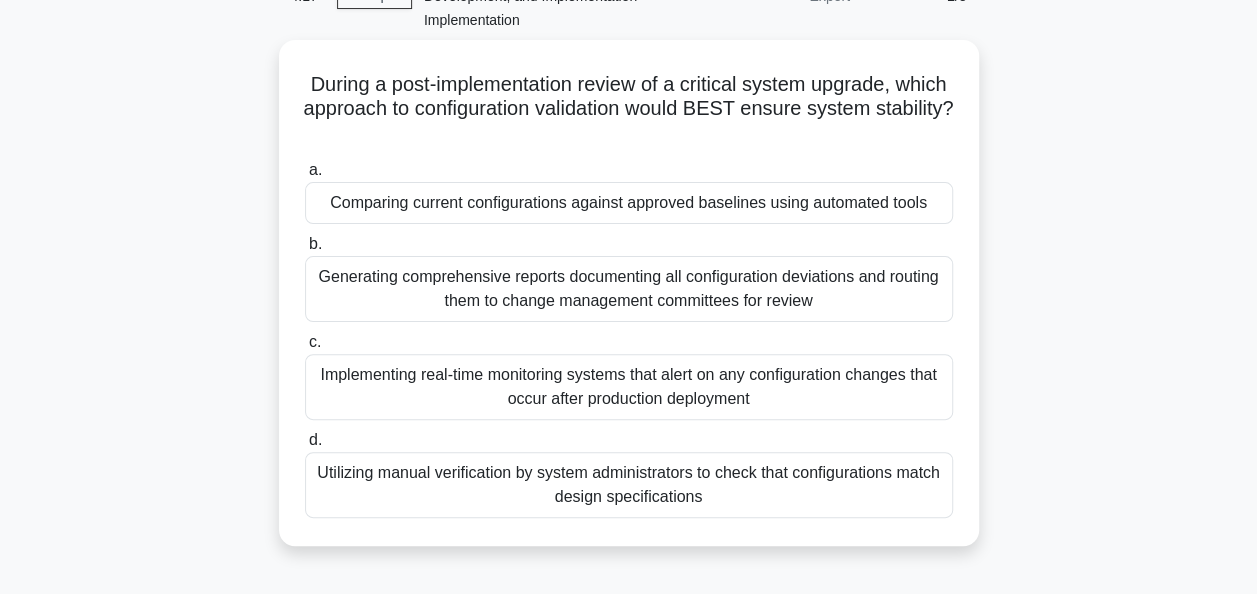 scroll, scrollTop: 126, scrollLeft: 0, axis: vertical 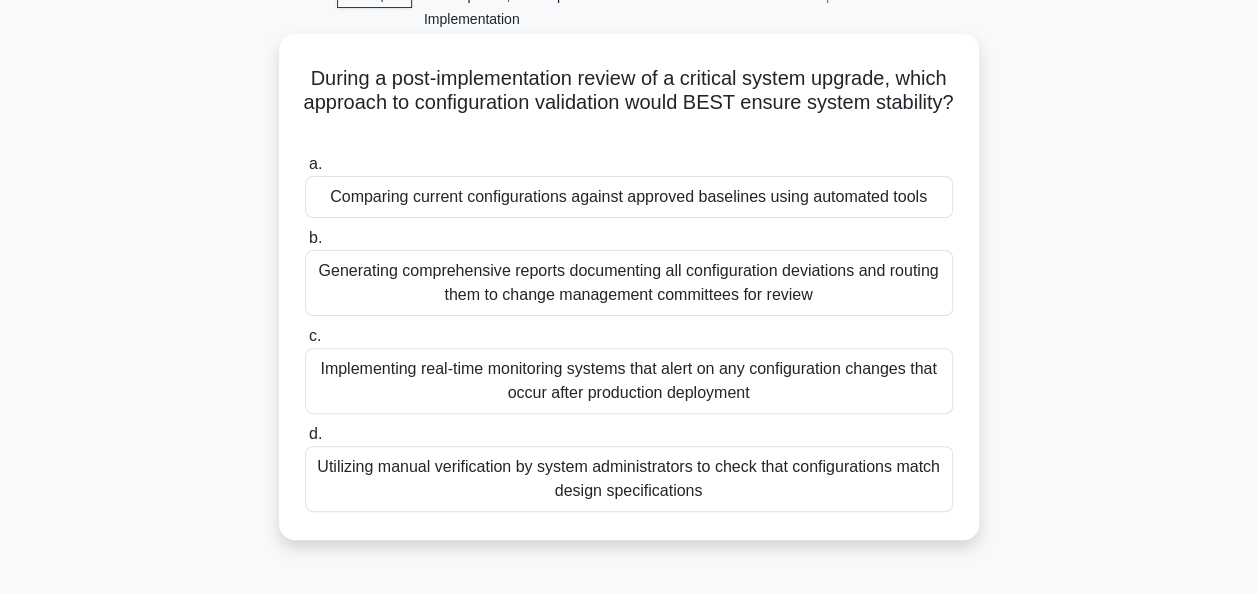 click on "Comparing current configurations against approved baselines using automated tools" at bounding box center (629, 197) 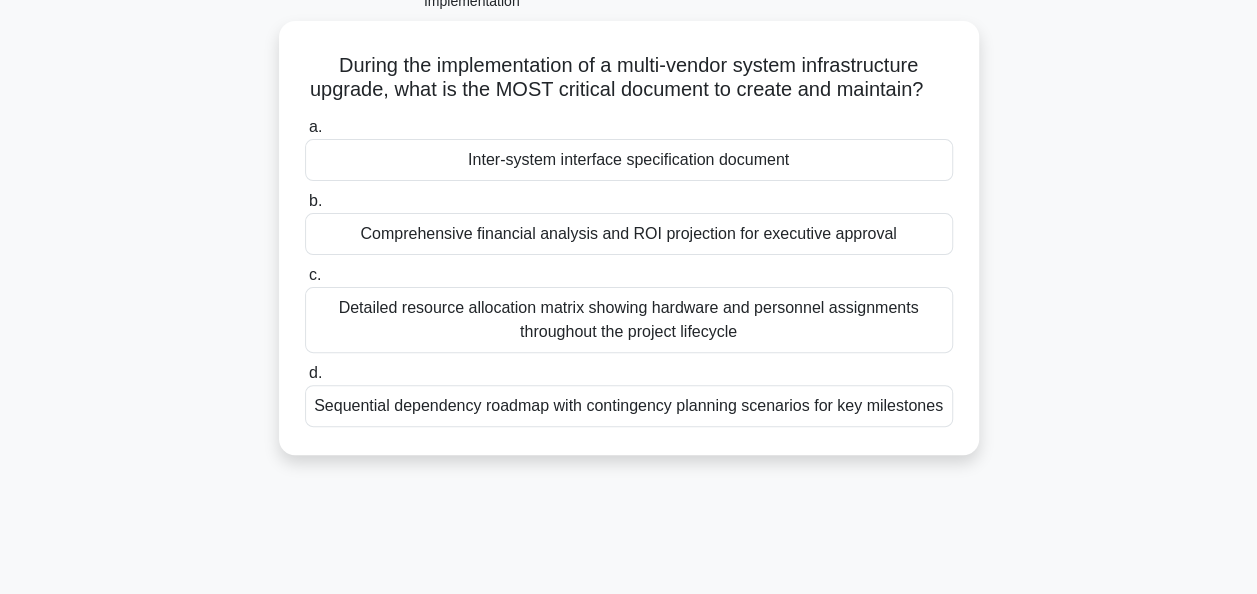 scroll, scrollTop: 145, scrollLeft: 0, axis: vertical 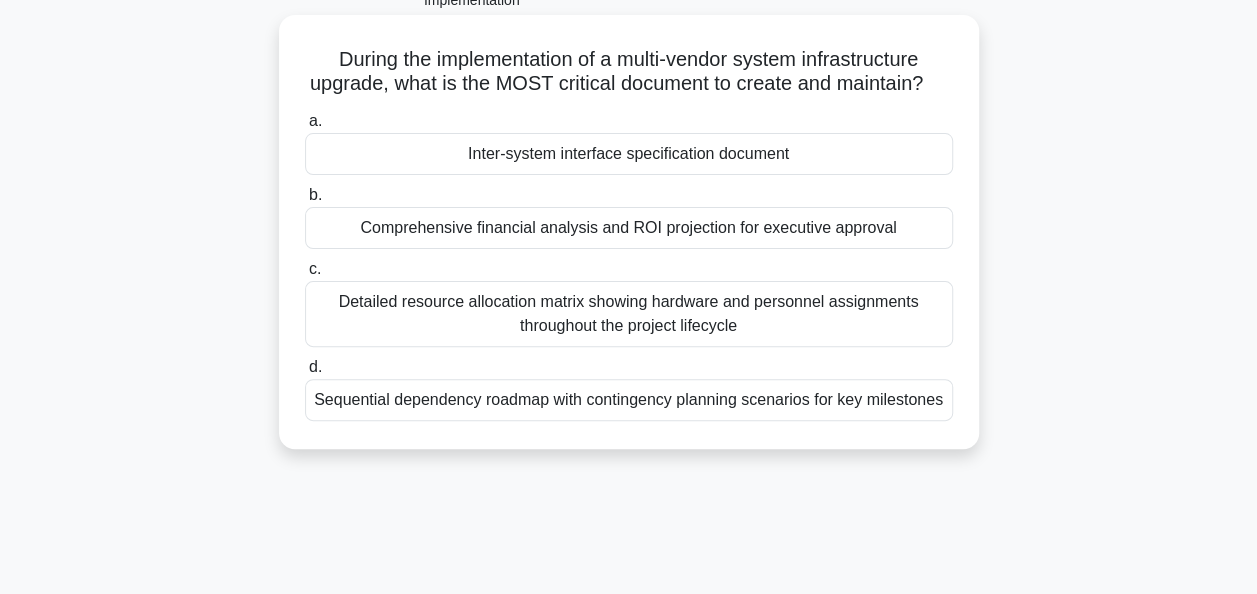 click on "Inter-system interface specification document" at bounding box center [629, 154] 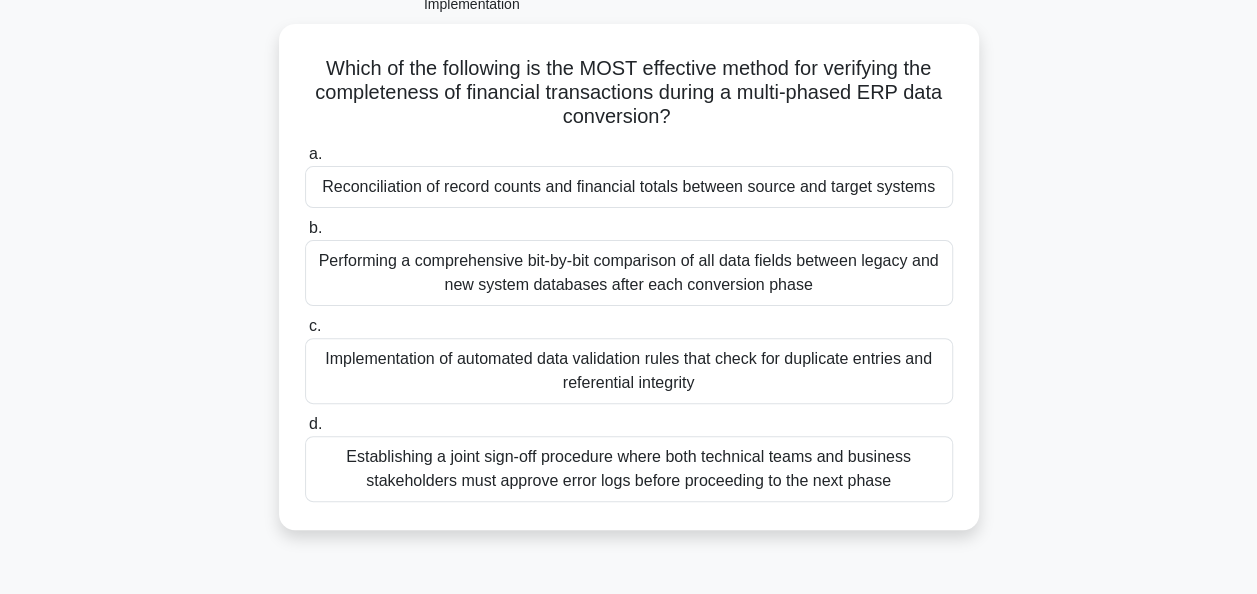 scroll, scrollTop: 144, scrollLeft: 0, axis: vertical 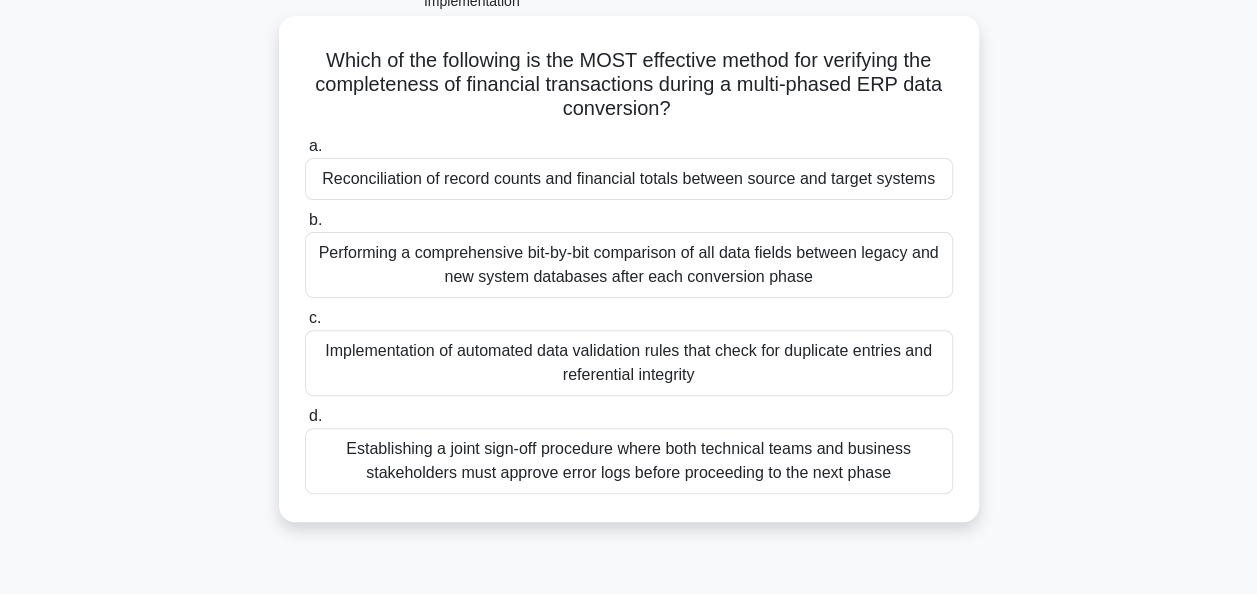 click on "Reconciliation of record counts and financial totals between source and target systems" at bounding box center (629, 179) 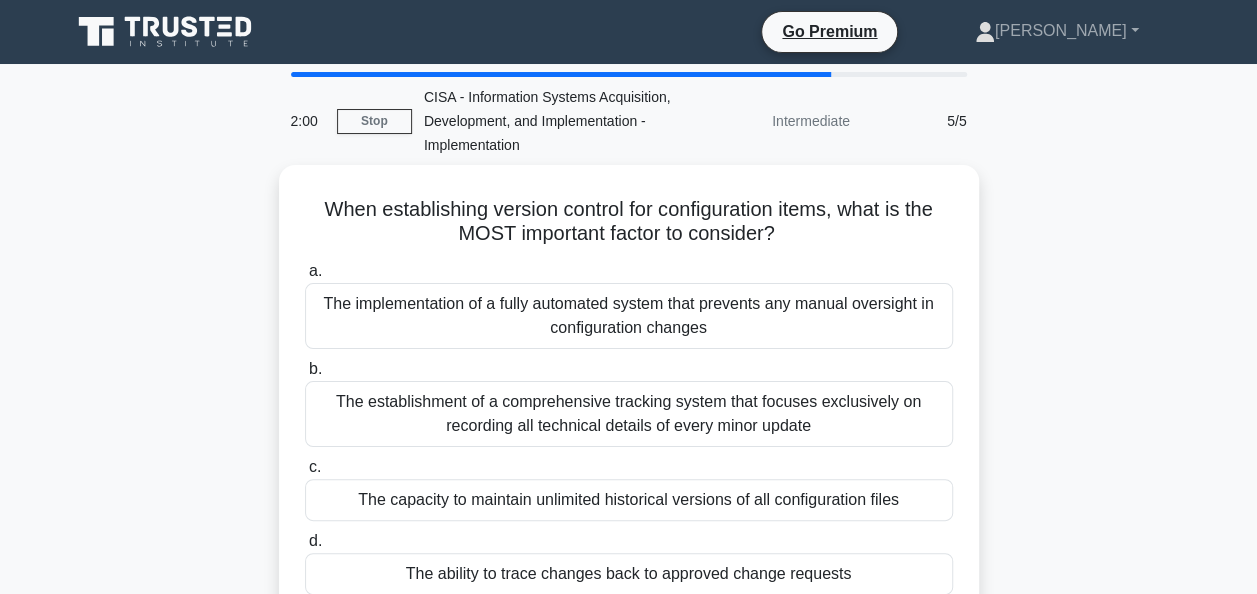 scroll, scrollTop: 78, scrollLeft: 0, axis: vertical 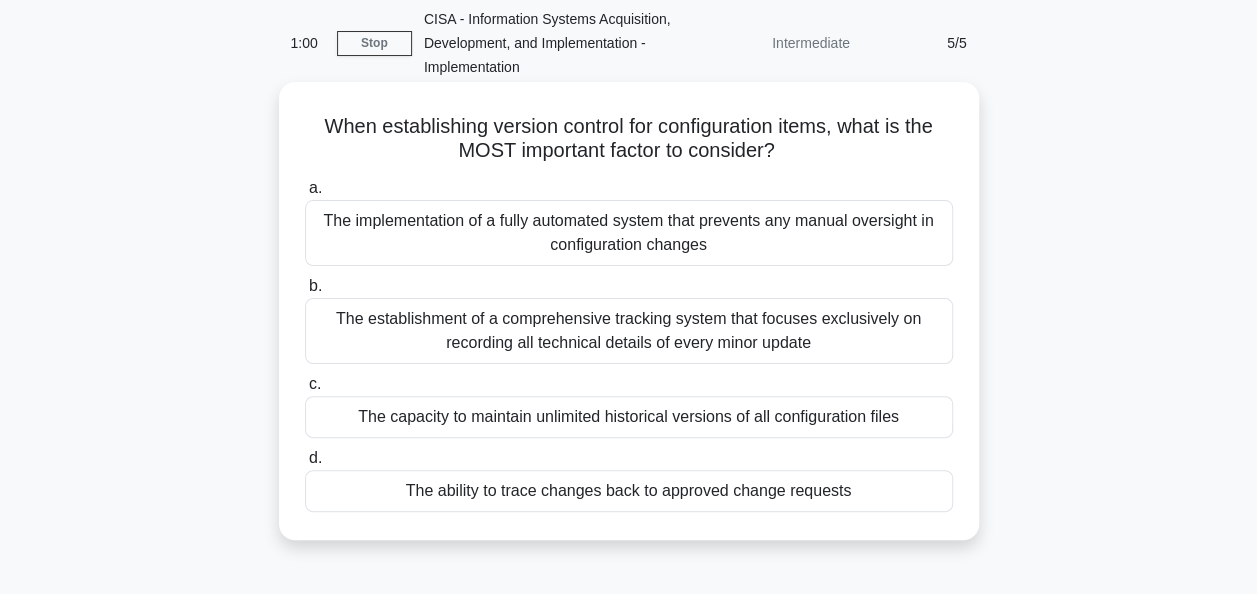click on "The ability to trace changes back to approved change requests" at bounding box center (629, 491) 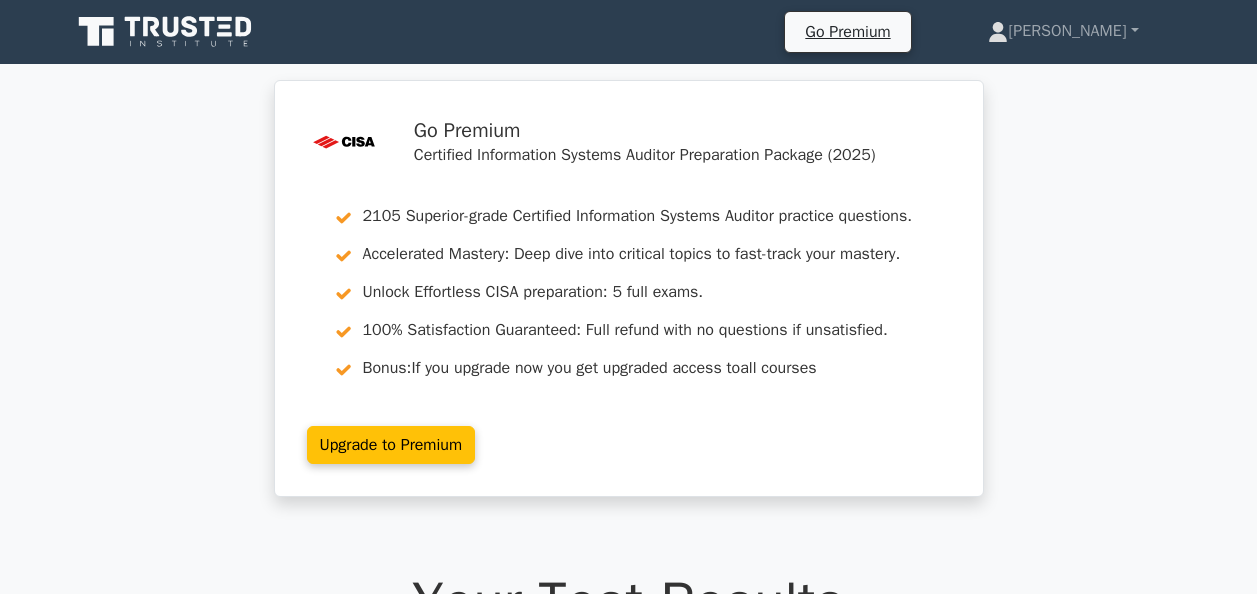 scroll, scrollTop: 0, scrollLeft: 0, axis: both 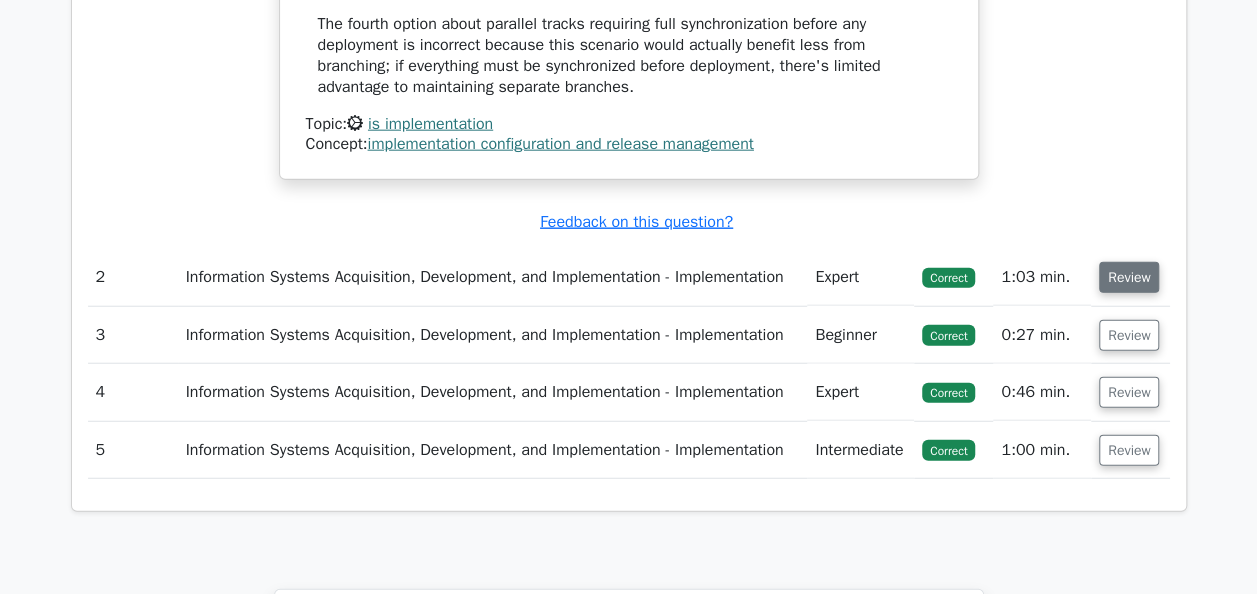 click on "Review" at bounding box center [1129, 277] 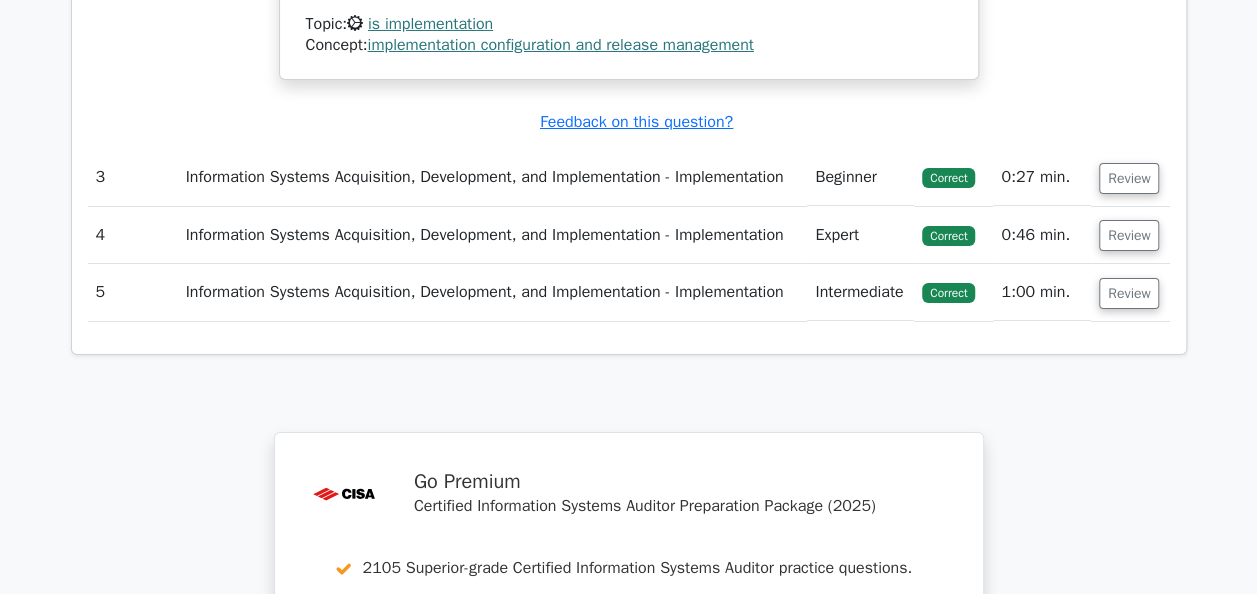 scroll, scrollTop: 3600, scrollLeft: 0, axis: vertical 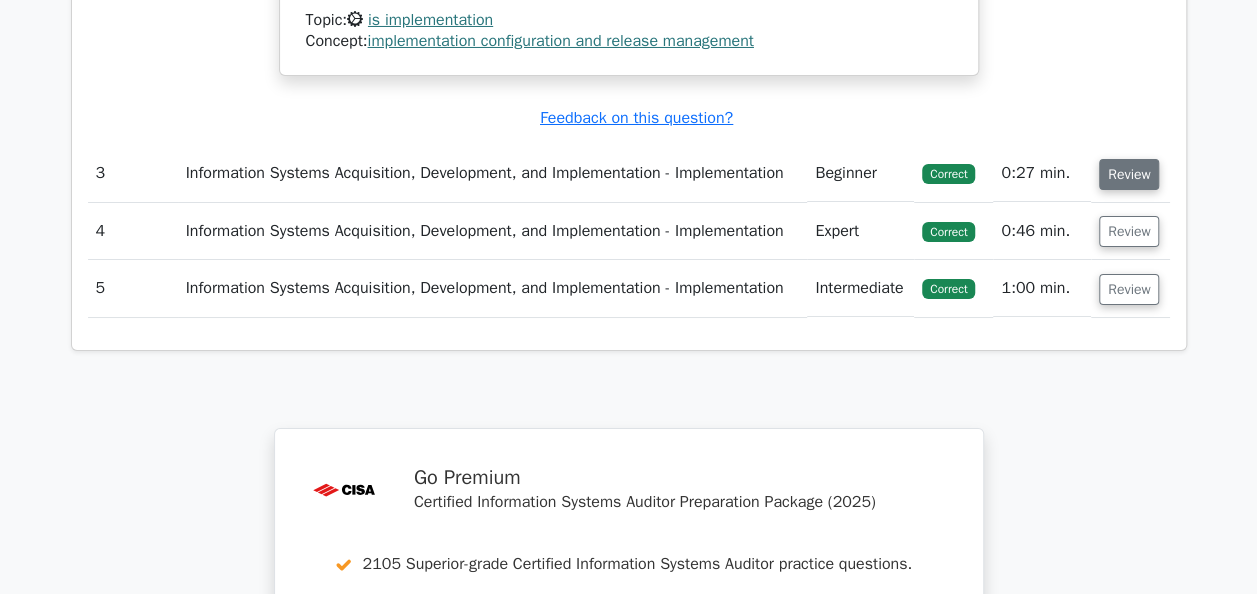 click on "Review" at bounding box center (1129, 174) 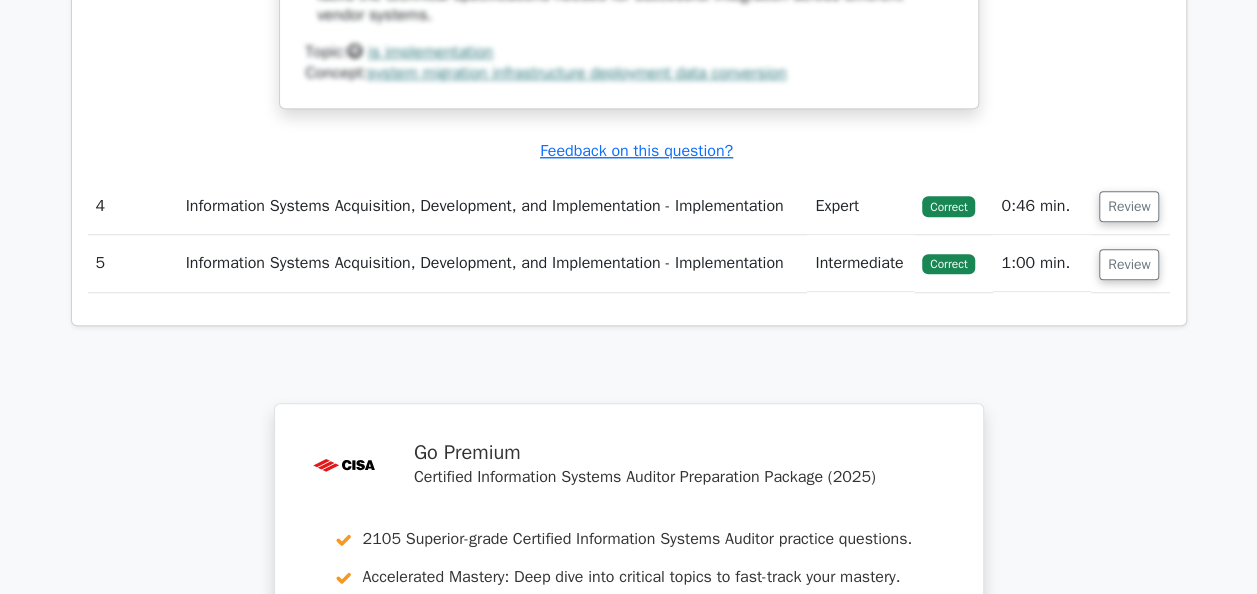 scroll, scrollTop: 4582, scrollLeft: 0, axis: vertical 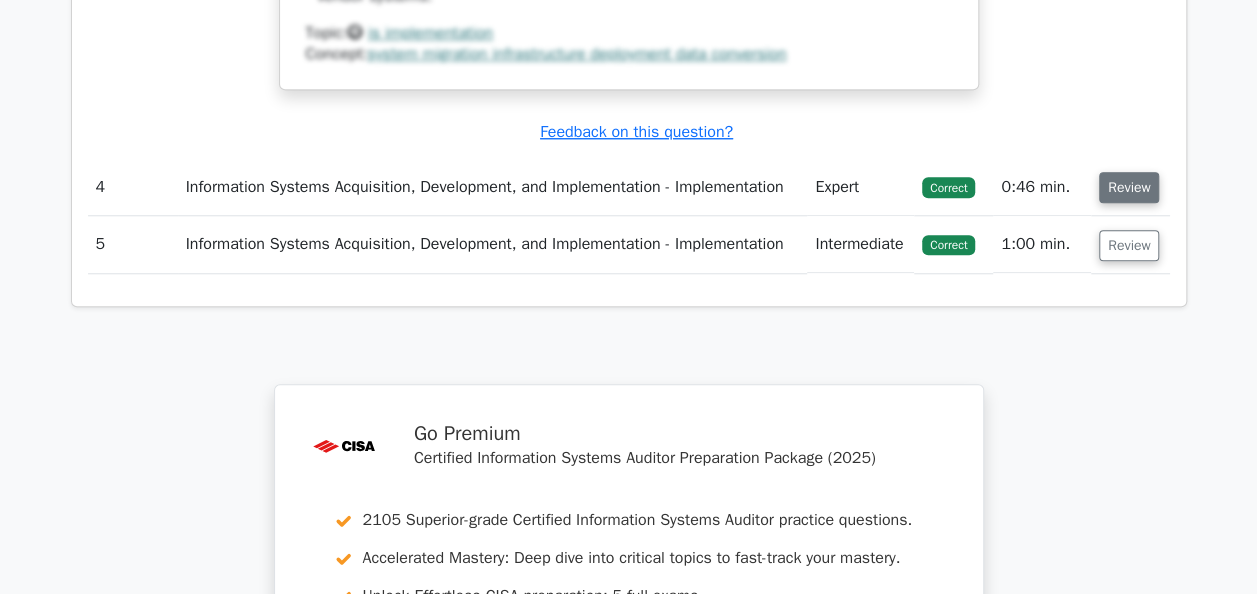 click on "Review" at bounding box center [1129, 187] 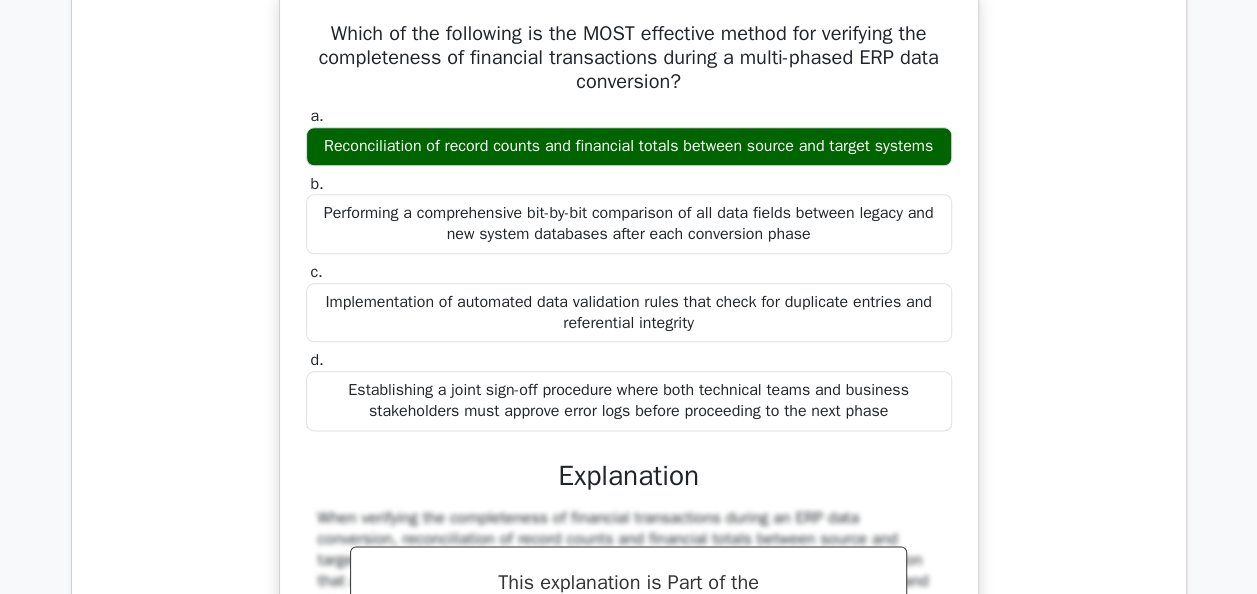 scroll, scrollTop: 4810, scrollLeft: 0, axis: vertical 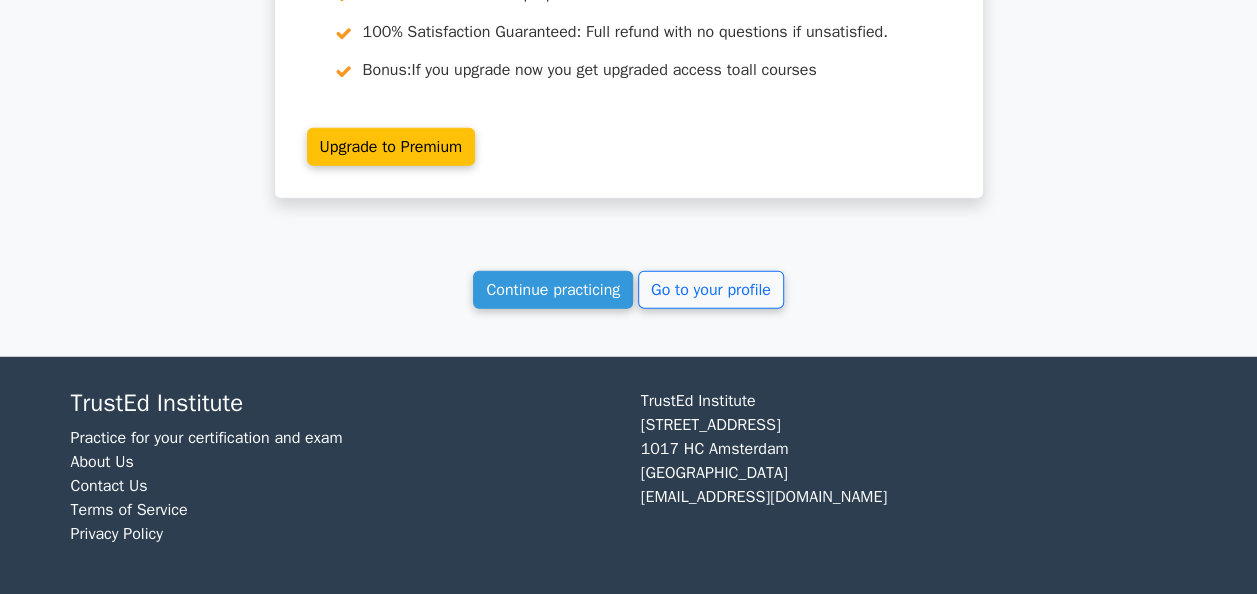 click on "Your Test Results
Certified Information Systems Auditor - Information Systems Acquisition, Development, and Implementation - Implementation
80%
Your Score
Keep practicing!
Performance by Topic
Information Systems Acquisition, Development, and Implementation - Implementation
0%
5 min #" at bounding box center [629, -2707] 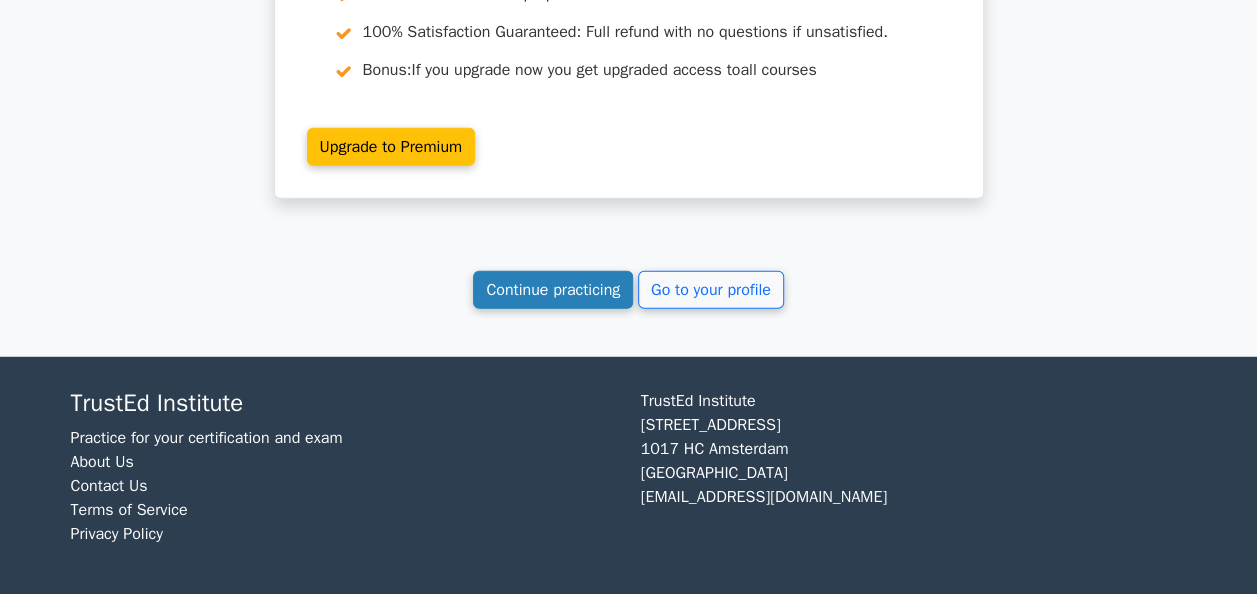 click on "Continue practicing" at bounding box center [553, 290] 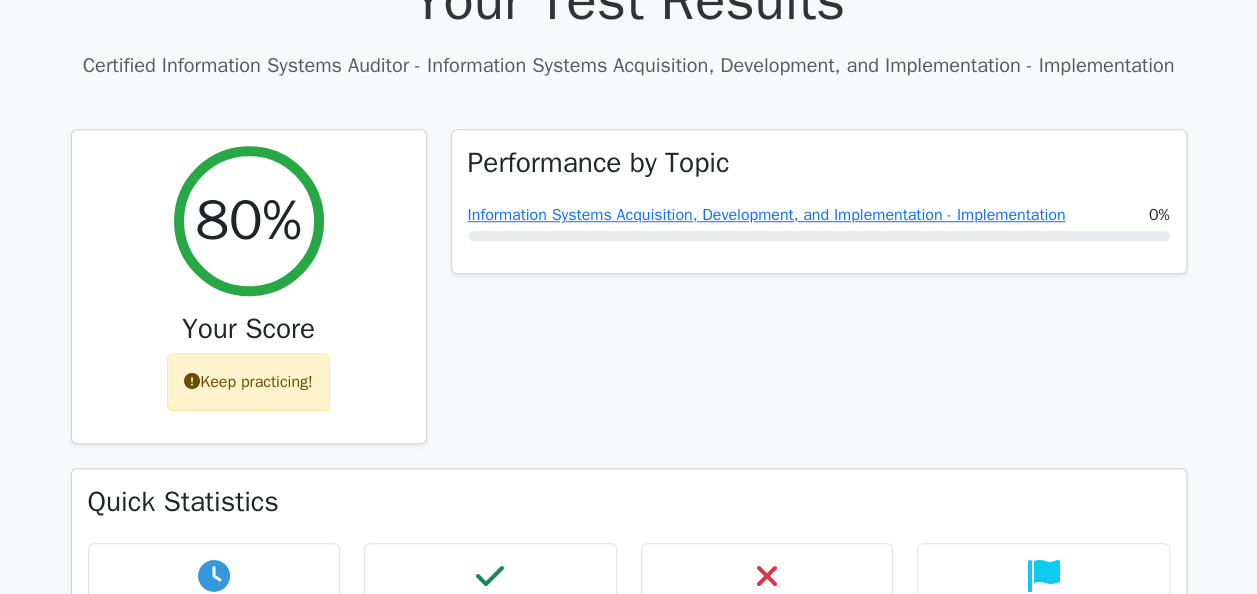 scroll, scrollTop: 600, scrollLeft: 0, axis: vertical 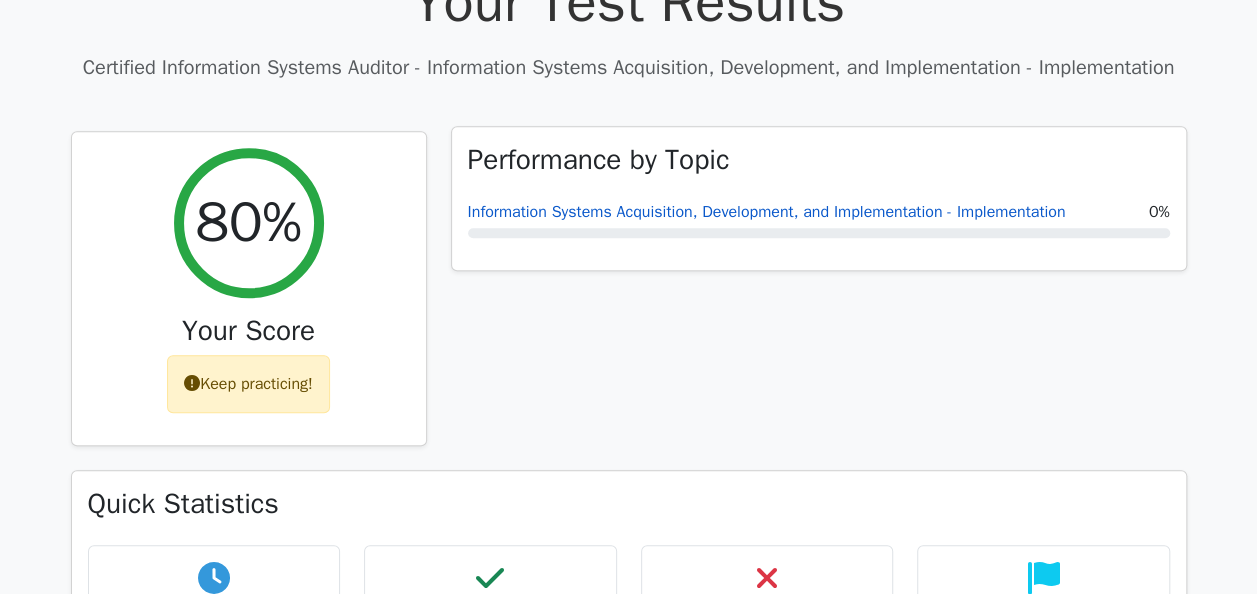 click on "Information Systems Acquisition, Development, and Implementation - Implementation" at bounding box center (767, 212) 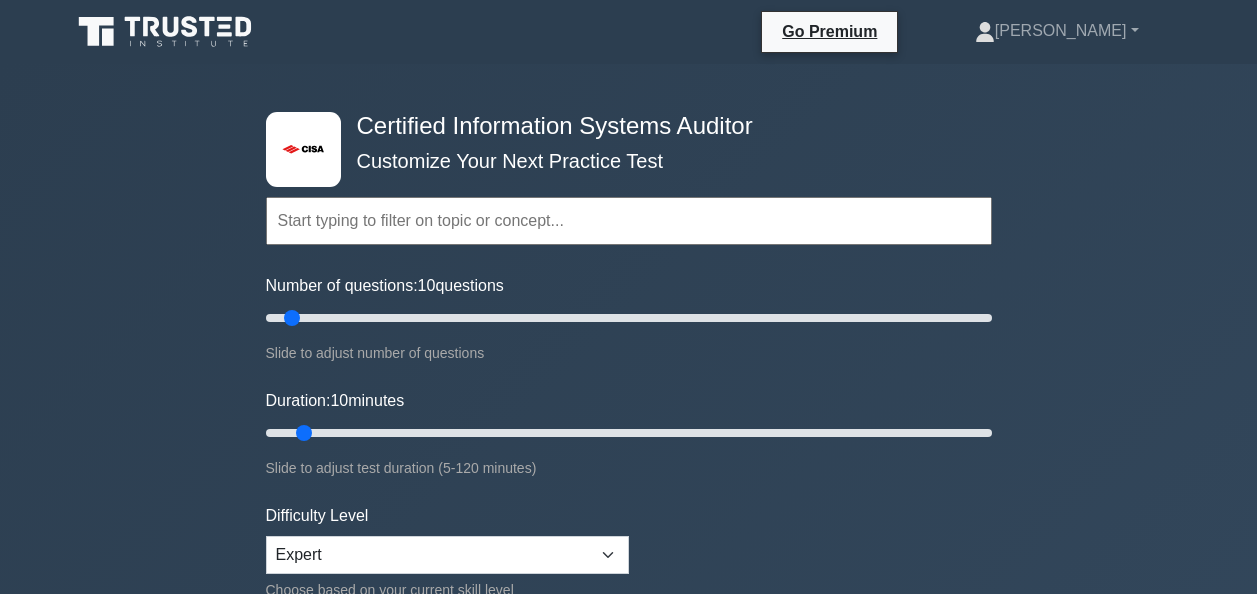 scroll, scrollTop: 0, scrollLeft: 0, axis: both 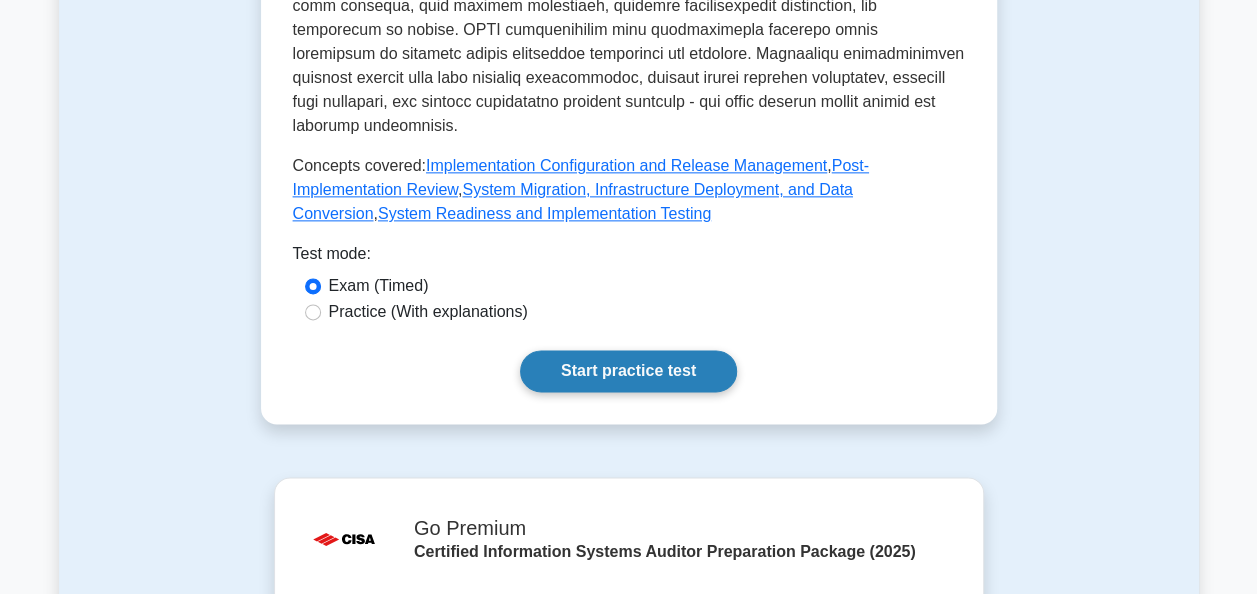 click on "Start practice test" at bounding box center (628, 371) 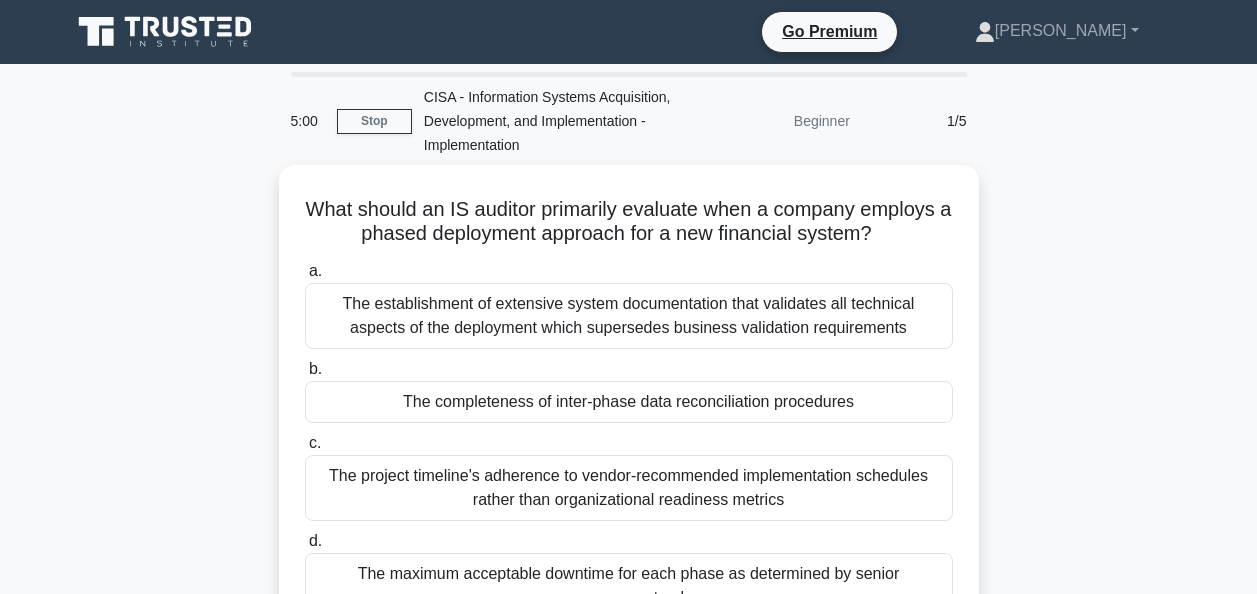 scroll, scrollTop: 0, scrollLeft: 0, axis: both 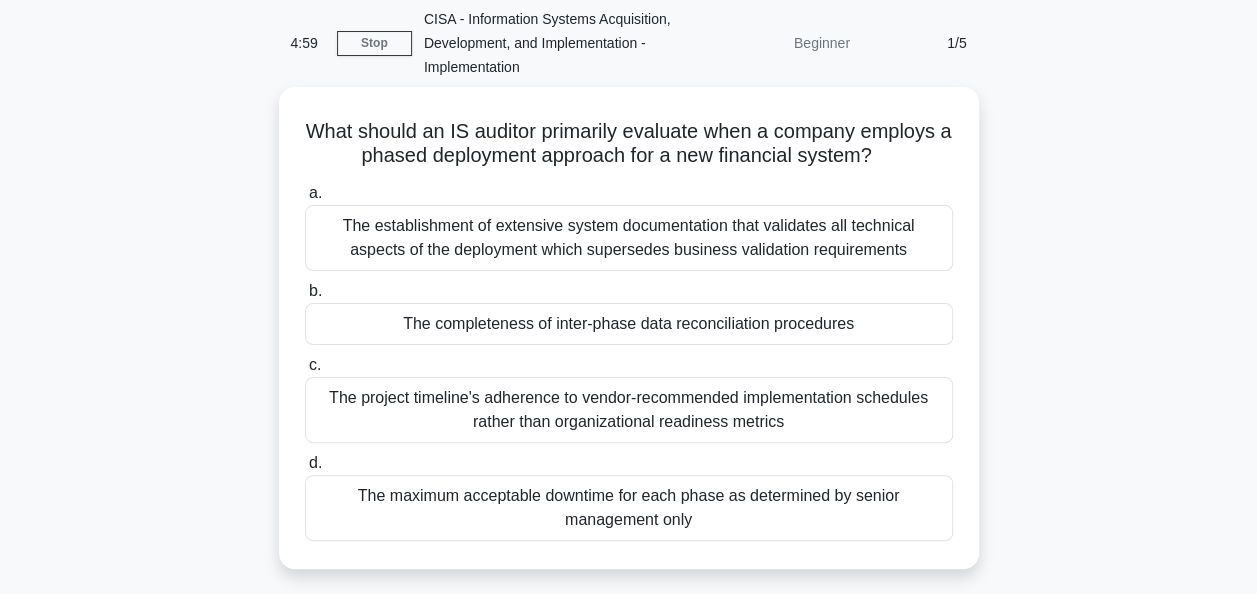 click on "What should an IS auditor primarily evaluate when a company employs a phased deployment approach for a new financial system?
.spinner_0XTQ{transform-origin:center;animation:spinner_y6GP .75s linear infinite}@keyframes spinner_y6GP{100%{transform:rotate(360deg)}}
a.
b.
c. d." at bounding box center [629, 340] 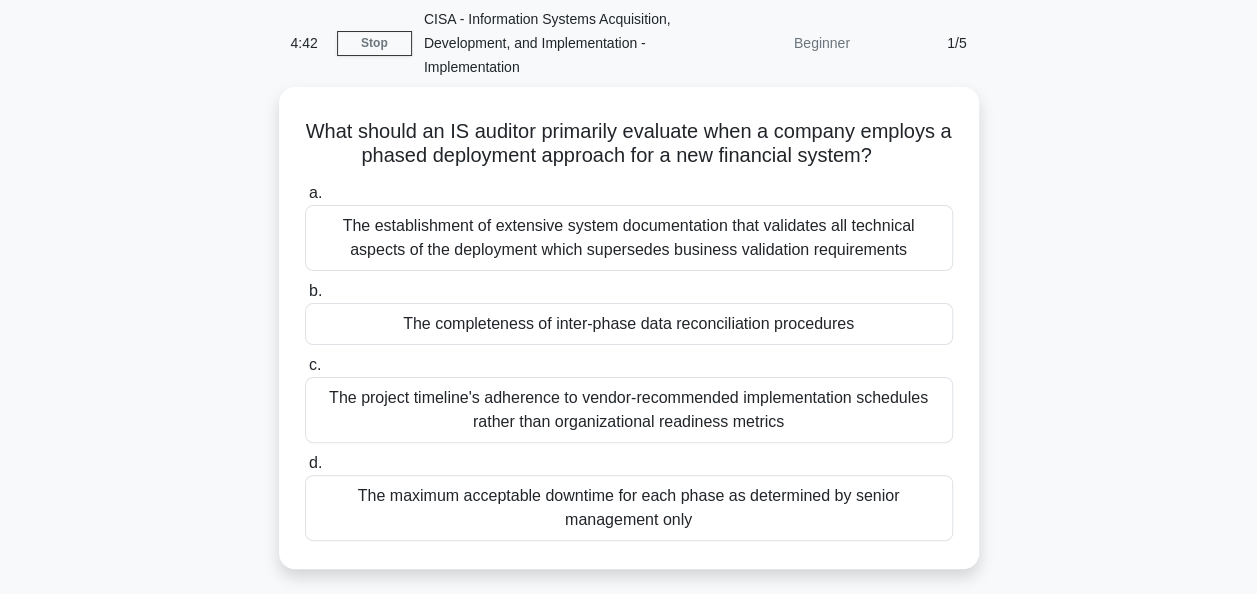 click on "What should an IS auditor primarily evaluate when a company employs a phased deployment approach for a new financial system?
.spinner_0XTQ{transform-origin:center;animation:spinner_y6GP .75s linear infinite}@keyframes spinner_y6GP{100%{transform:rotate(360deg)}}
a.
b.
c. d." at bounding box center (629, 340) 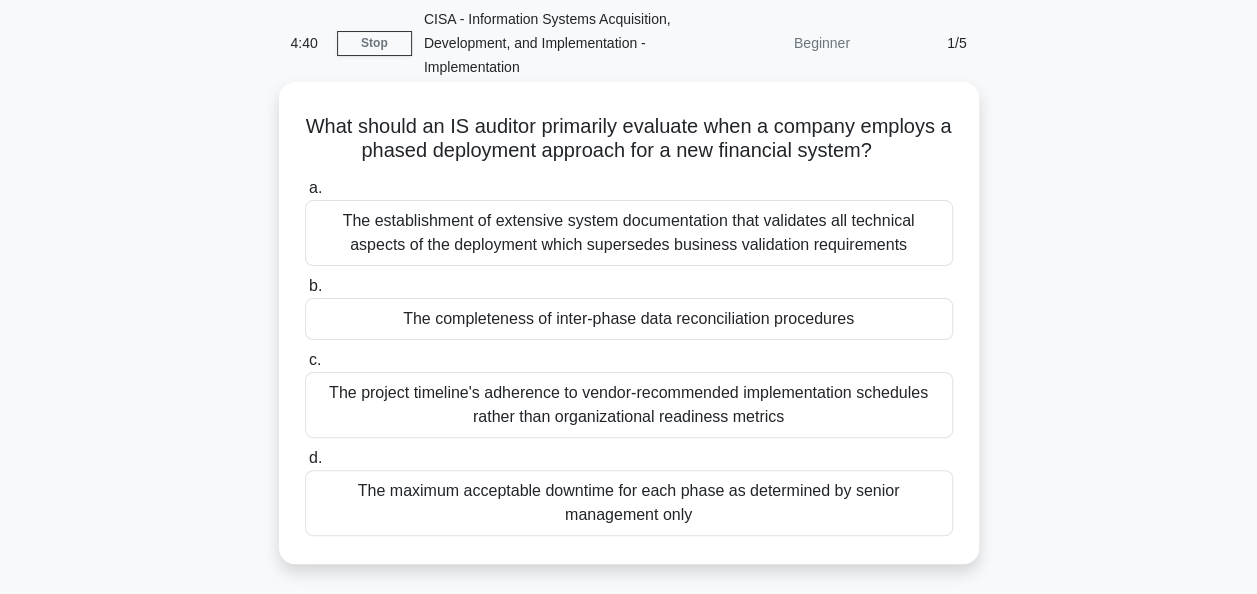 click on "The completeness of inter-phase data reconciliation procedures" at bounding box center (629, 319) 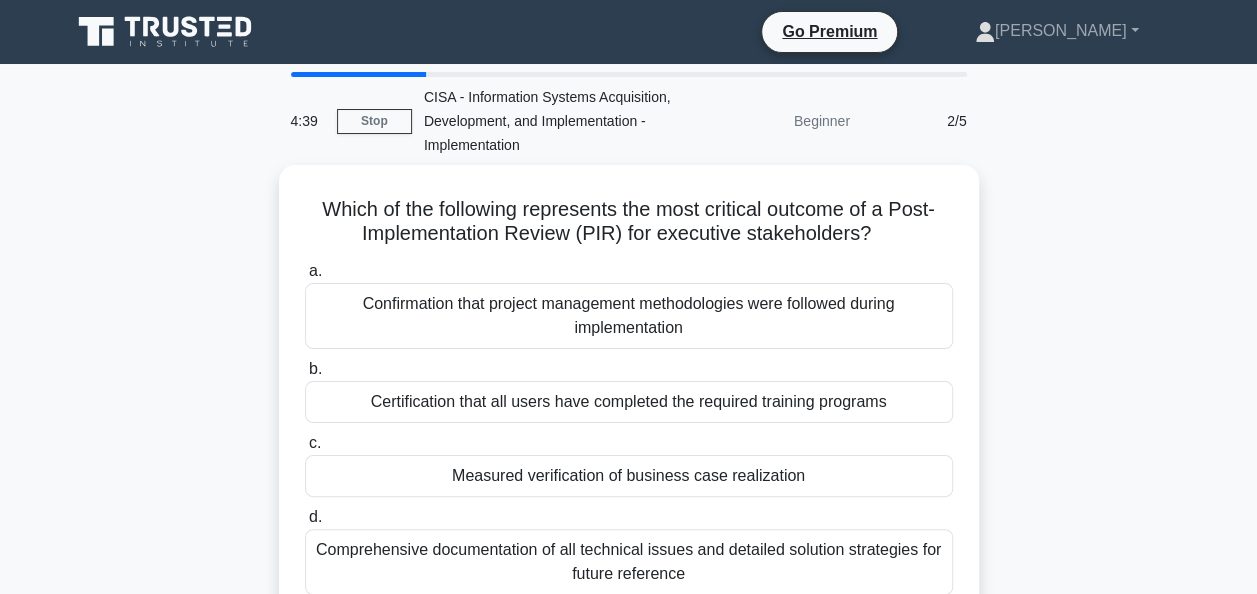 scroll, scrollTop: 80, scrollLeft: 0, axis: vertical 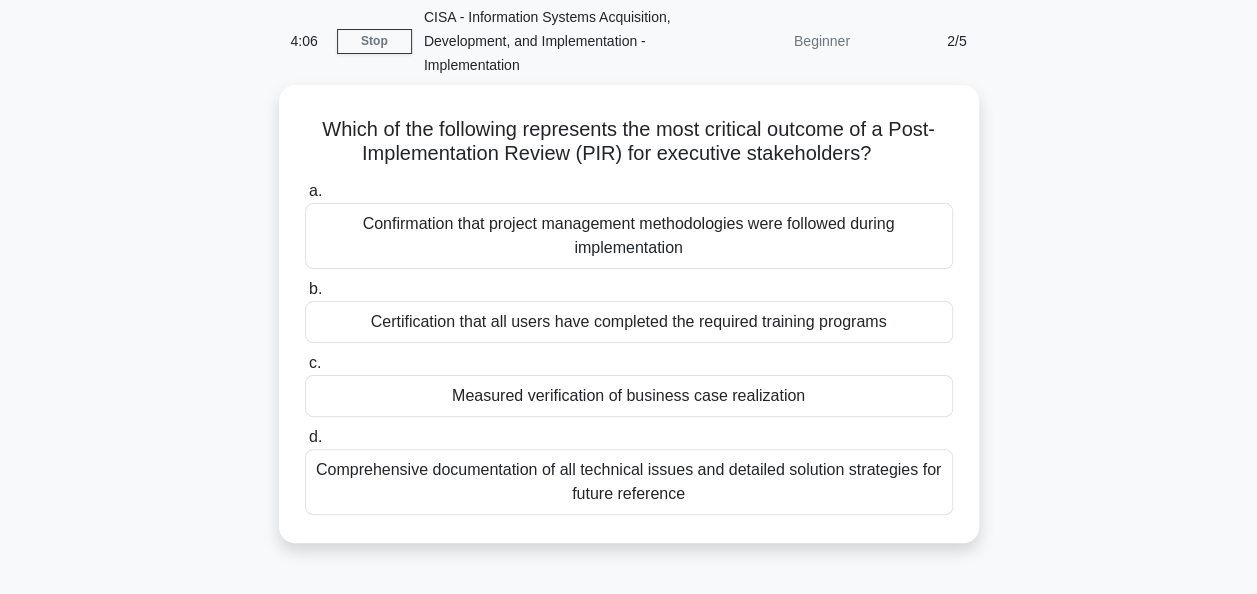 click on "Which of the following represents the most critical outcome of a Post-Implementation Review (PIR) for executive stakeholders?
.spinner_0XTQ{transform-origin:center;animation:spinner_y6GP .75s linear infinite}@keyframes spinner_y6GP{100%{transform:rotate(360deg)}}
a.
Confirmation that project management methodologies were followed during implementation
b. c. d." at bounding box center (629, 326) 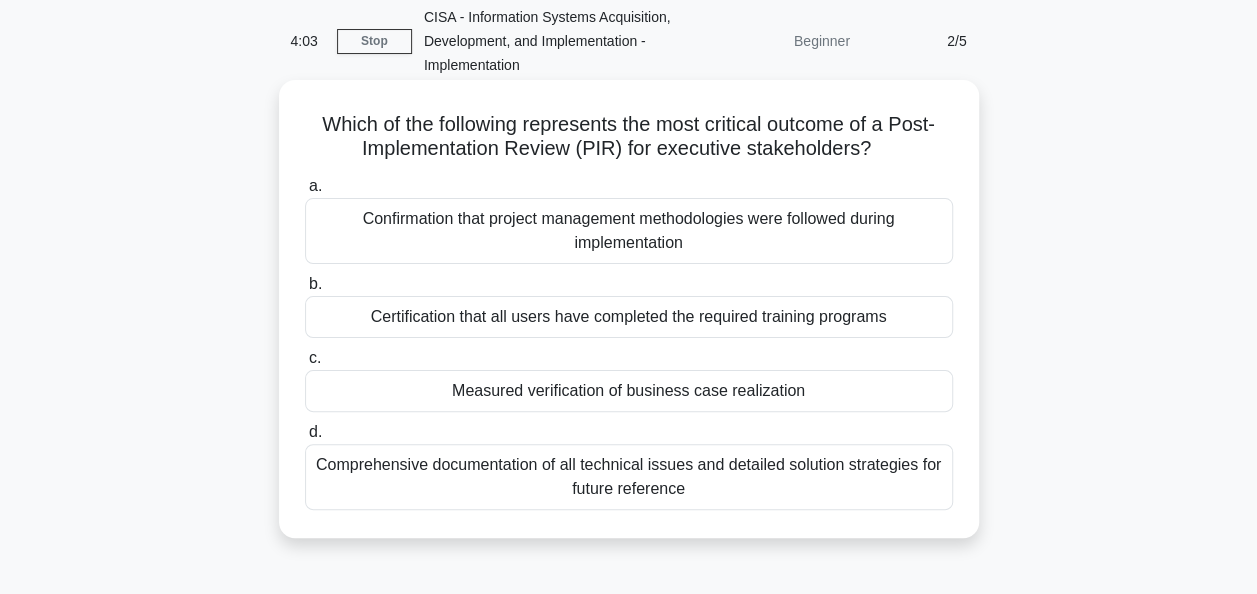 click on "Comprehensive documentation of all technical issues and detailed solution strategies for future reference" at bounding box center (629, 477) 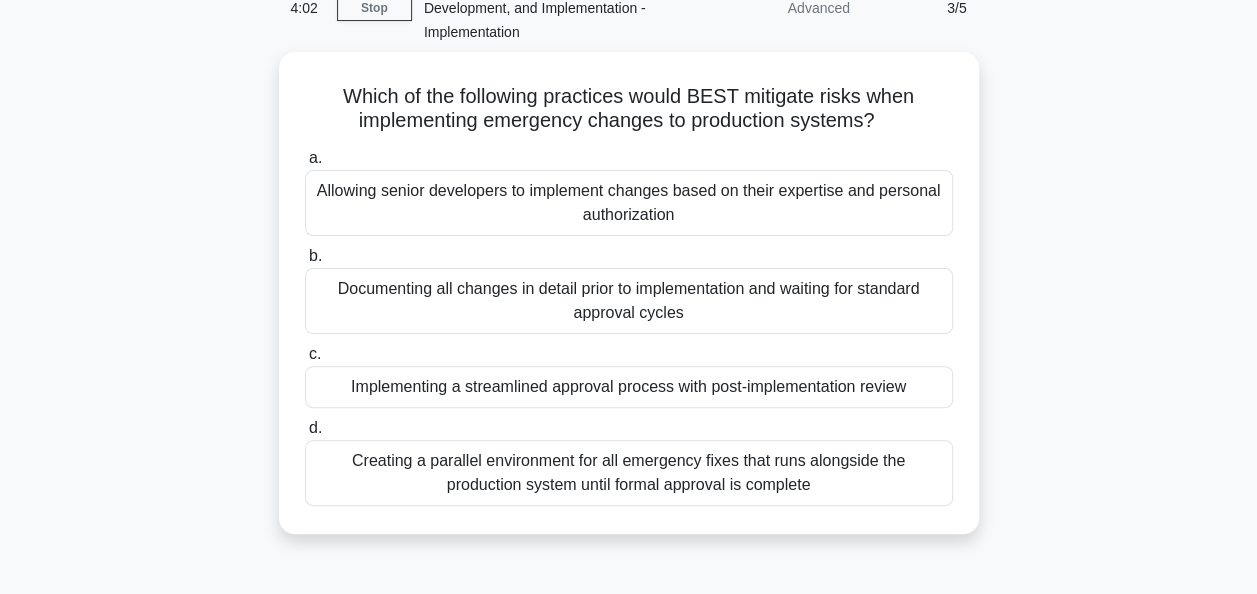 scroll, scrollTop: 121, scrollLeft: 0, axis: vertical 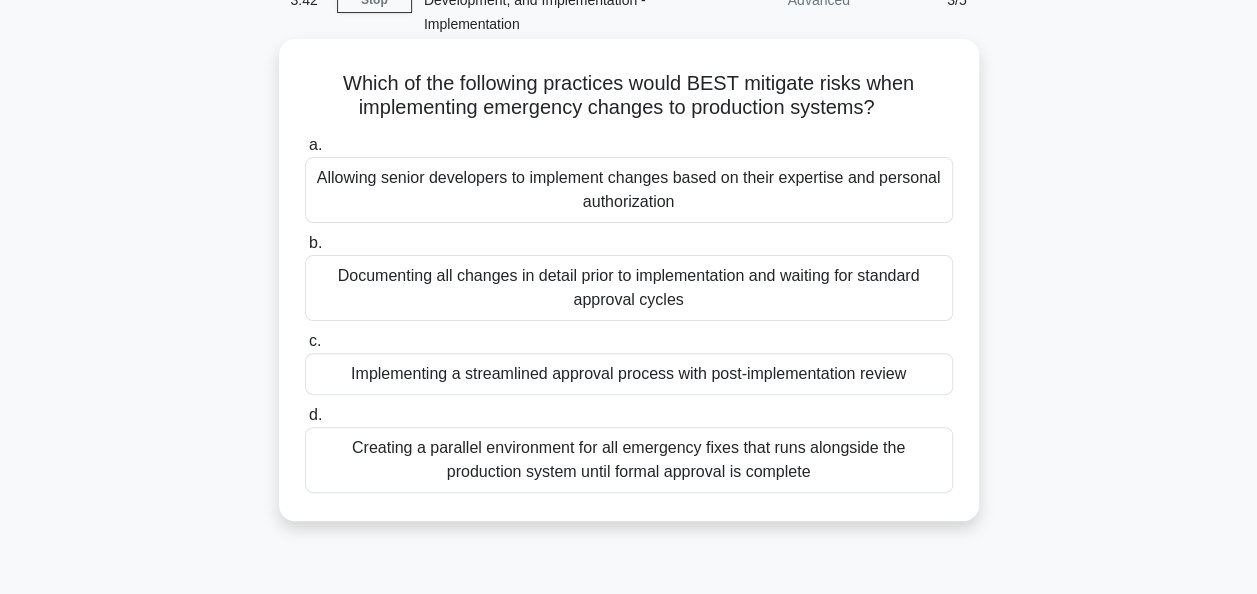 click on "Implementing a streamlined approval process with post-implementation review" at bounding box center (629, 374) 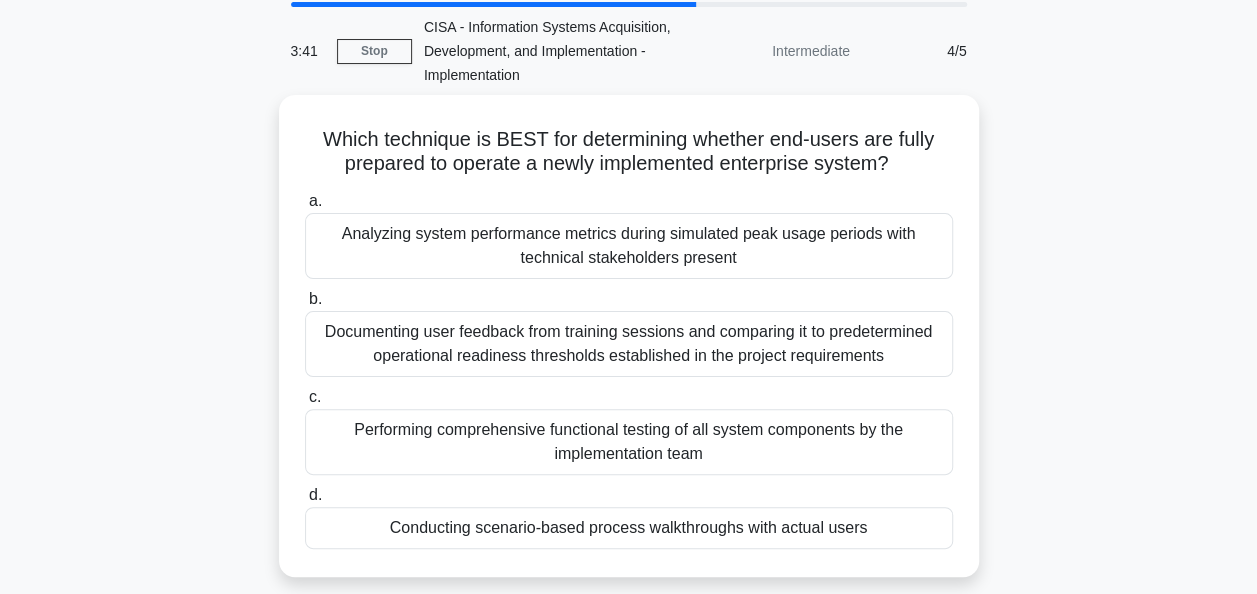 scroll, scrollTop: 71, scrollLeft: 0, axis: vertical 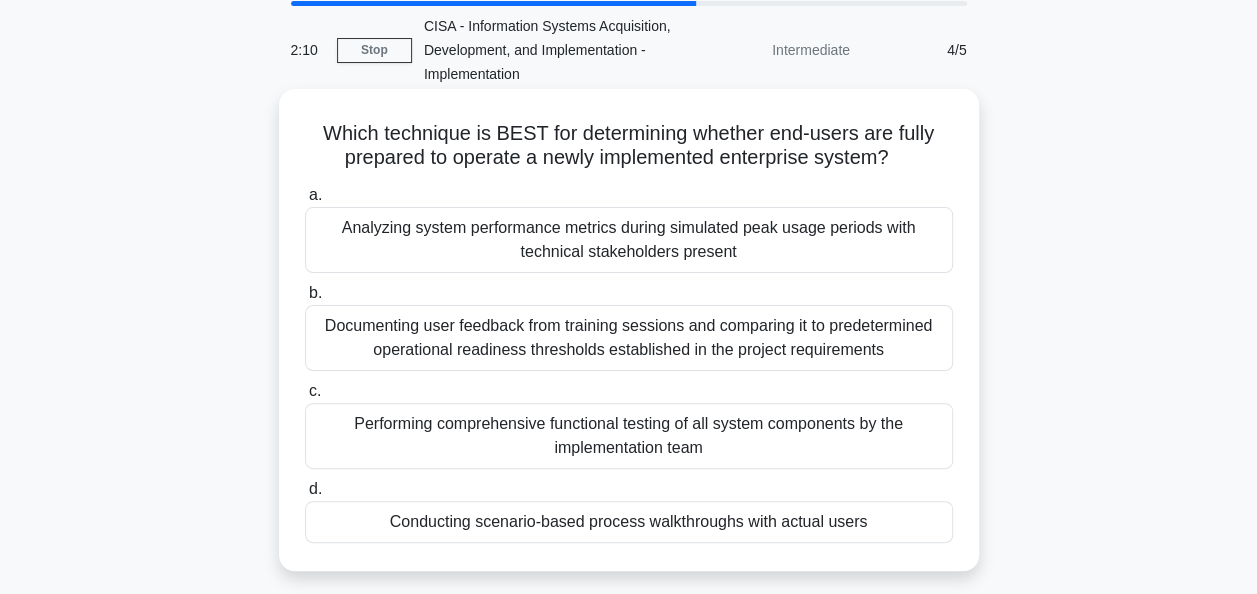 click on "Conducting scenario-based process walkthroughs with actual users" at bounding box center [629, 522] 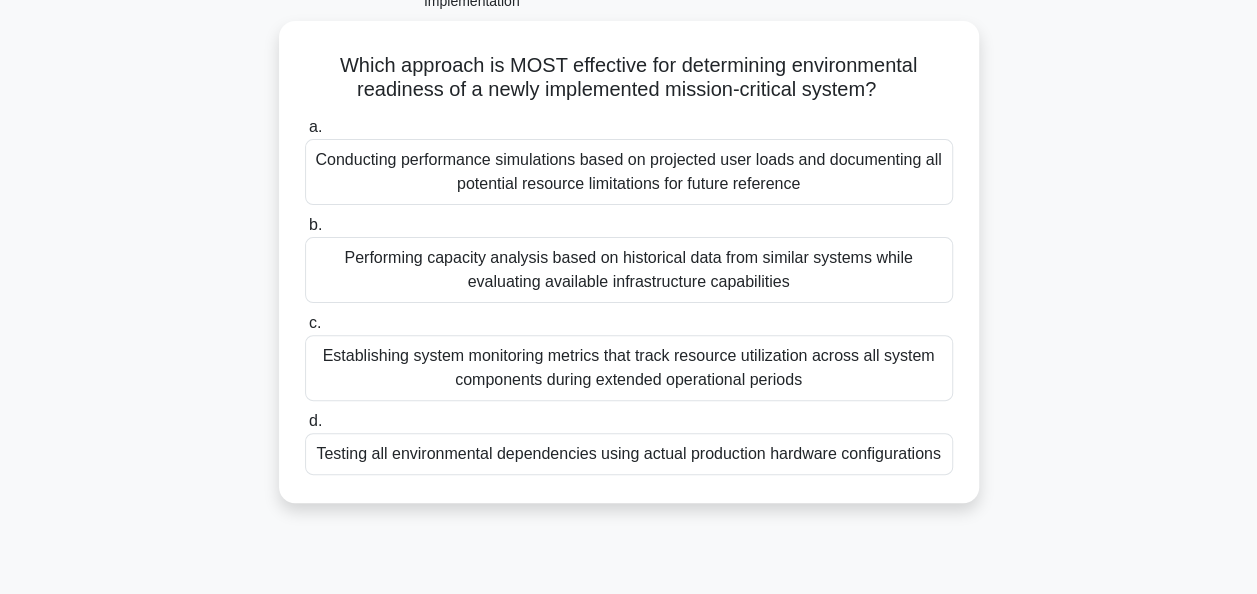 scroll, scrollTop: 145, scrollLeft: 0, axis: vertical 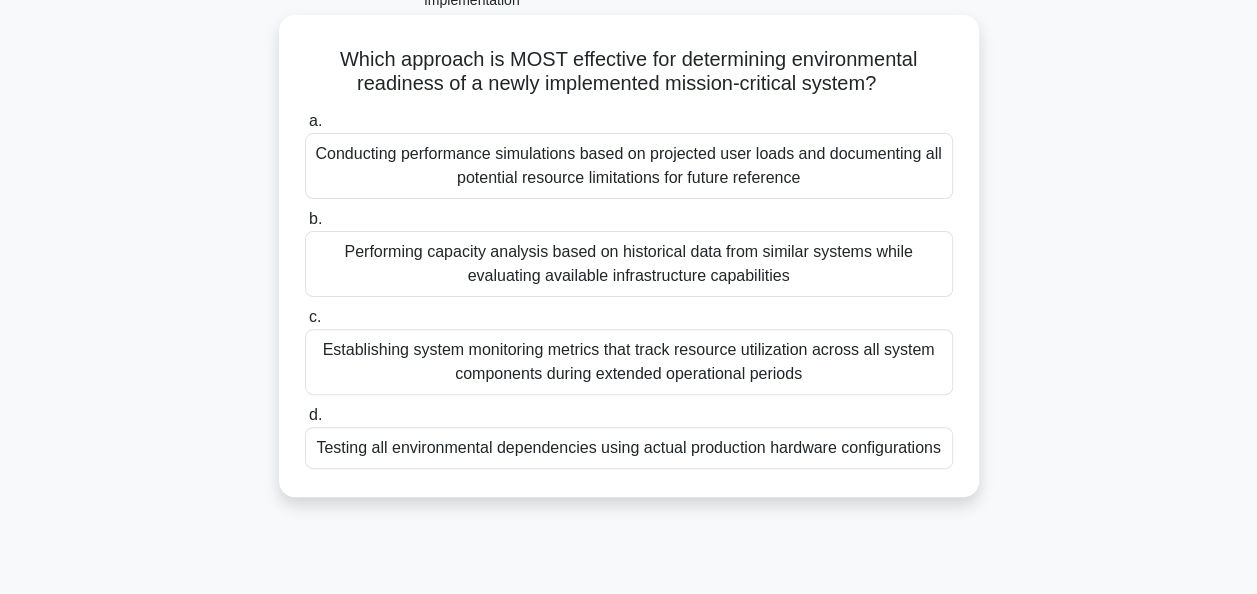 click on "Testing all environmental dependencies using actual production hardware configurations" at bounding box center (629, 448) 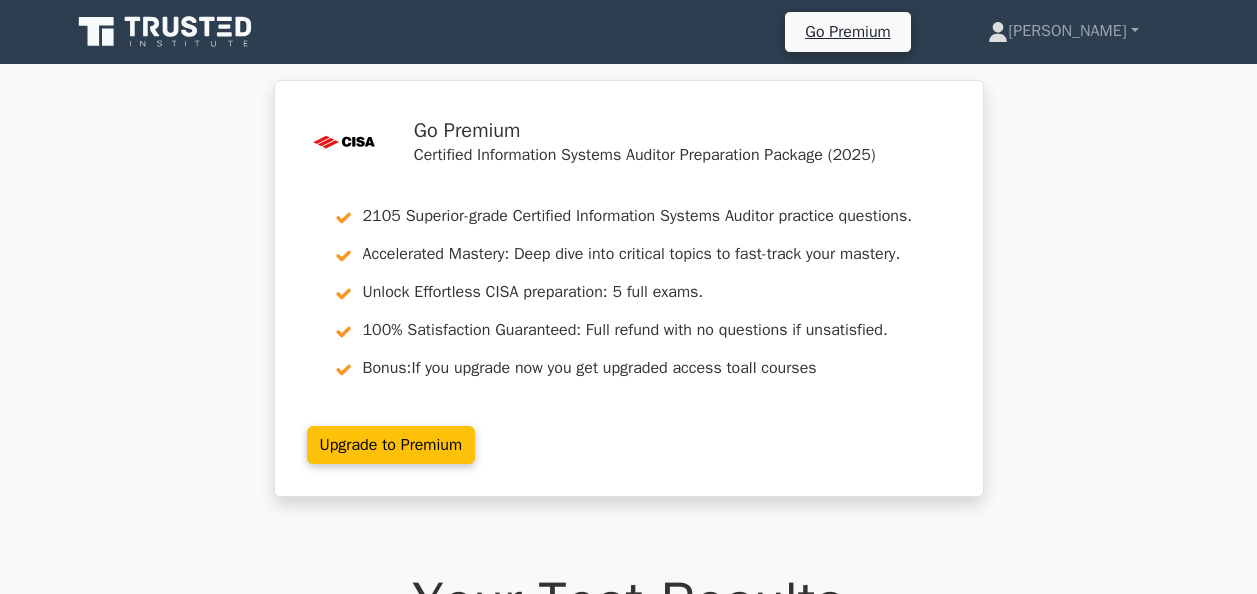 scroll, scrollTop: 0, scrollLeft: 0, axis: both 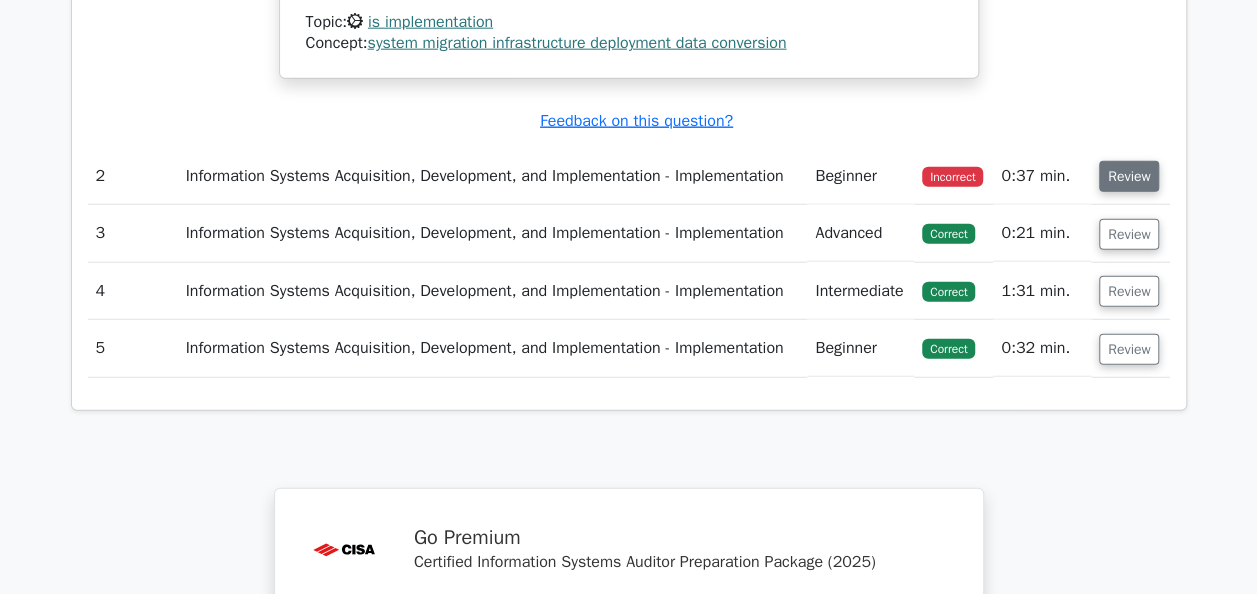 click on "Review" at bounding box center [1129, 176] 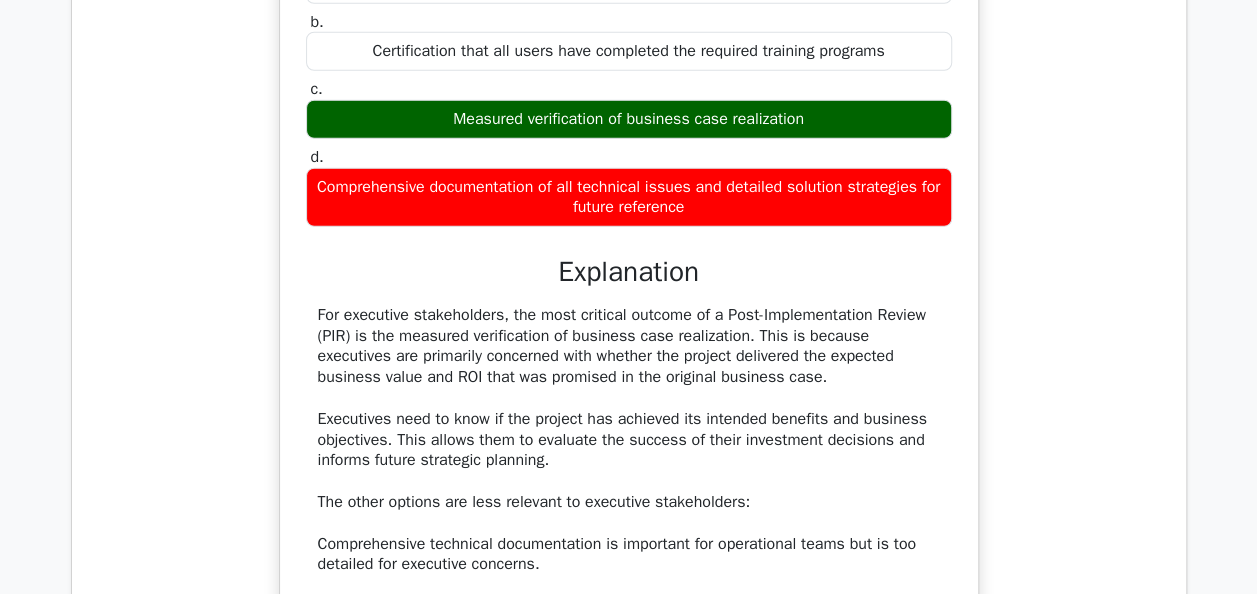 scroll, scrollTop: 2915, scrollLeft: 0, axis: vertical 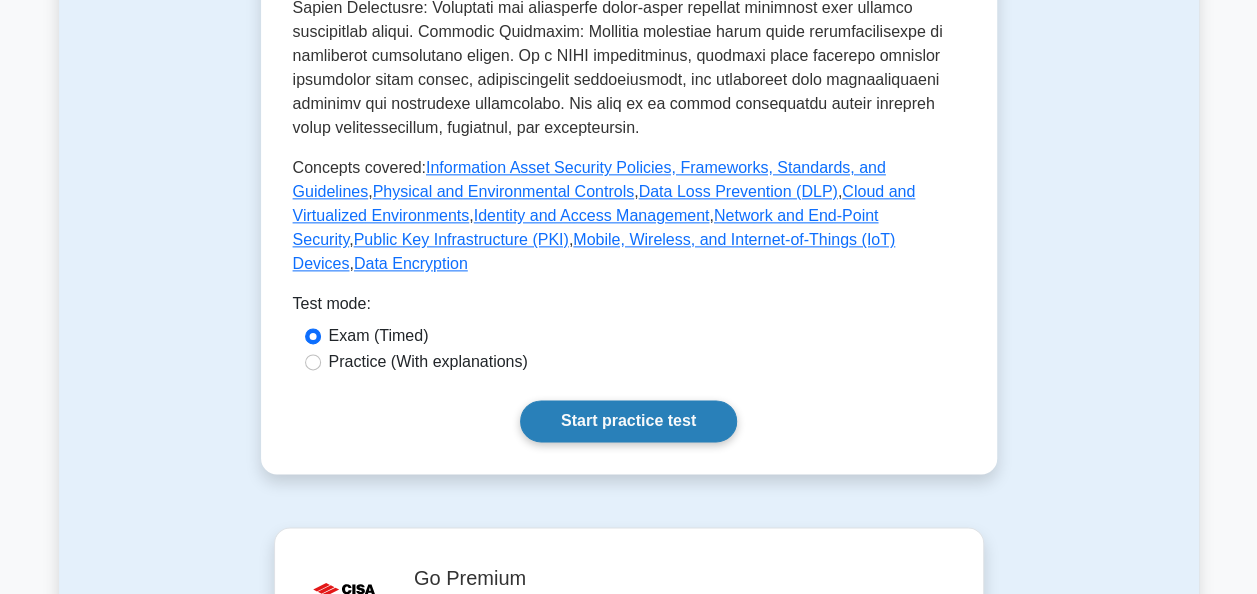 click on "Start practice test" at bounding box center [628, 421] 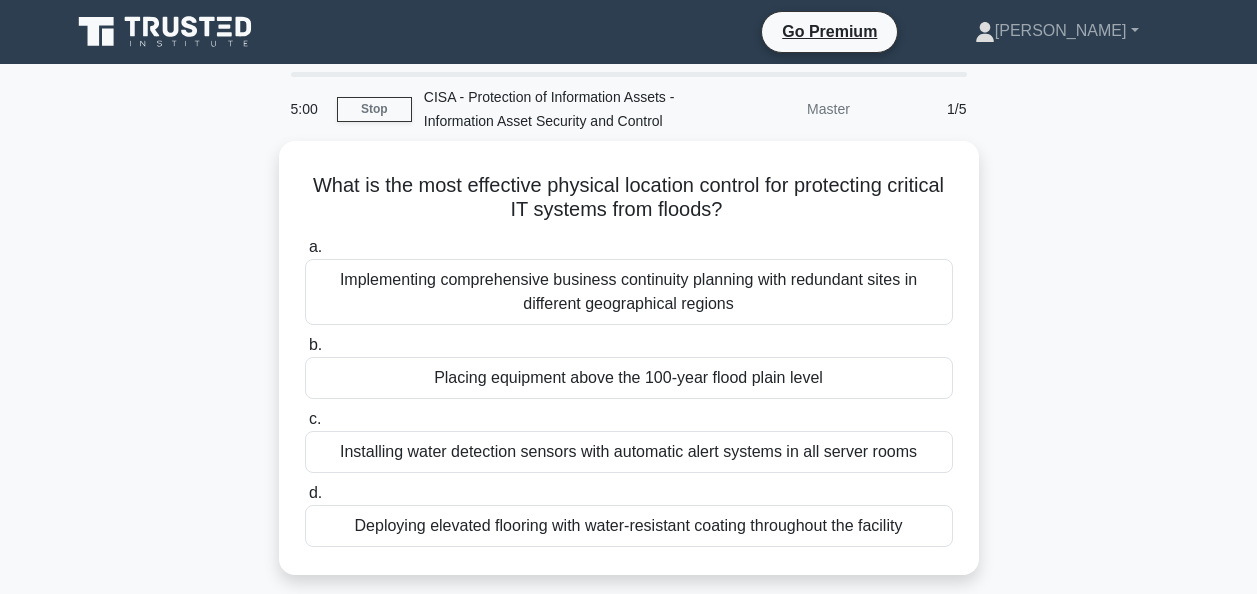 scroll, scrollTop: 0, scrollLeft: 0, axis: both 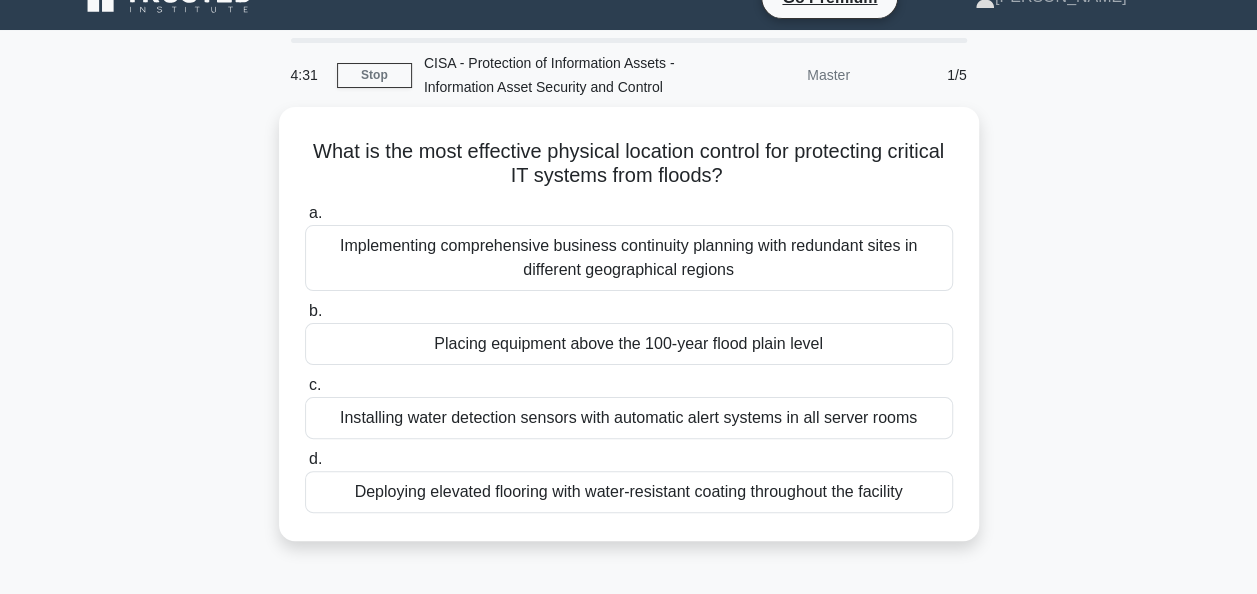 click on "What is the most effective physical location control for protecting critical IT systems from floods?
.spinner_0XTQ{transform-origin:center;animation:spinner_y6GP .75s linear infinite}@keyframes spinner_y6GP{100%{transform:rotate(360deg)}}
a.
Implementing comprehensive business continuity planning with redundant sites in different geographical regions
b. c. d." at bounding box center [629, 336] 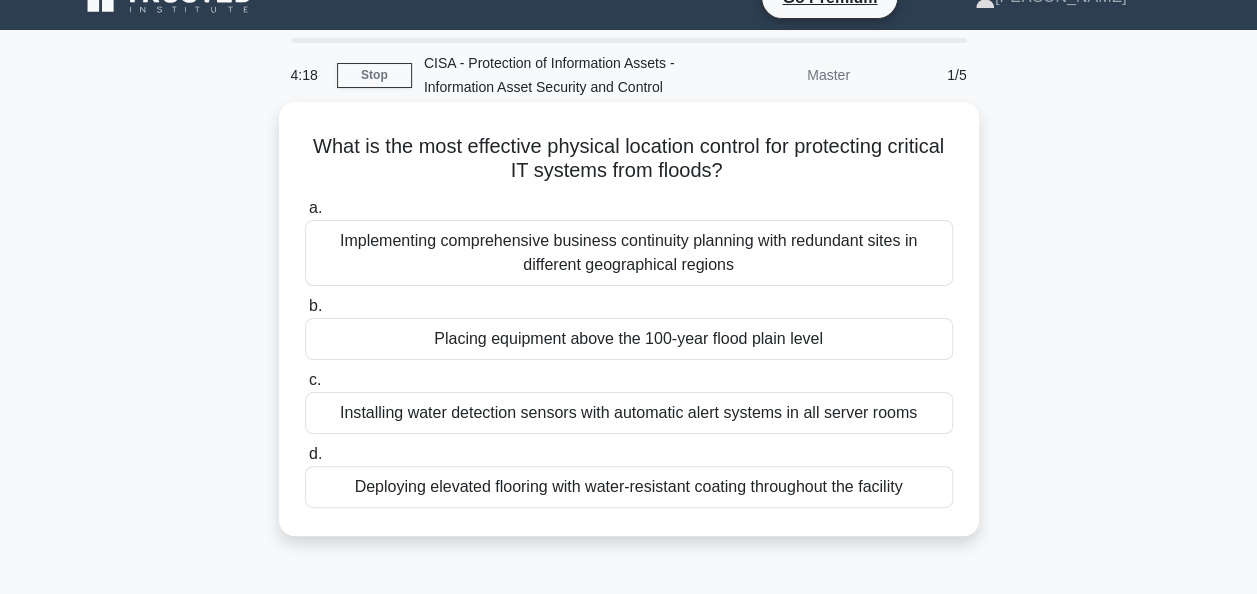 click on "Deploying elevated flooring with water-resistant coating throughout the facility" at bounding box center [629, 487] 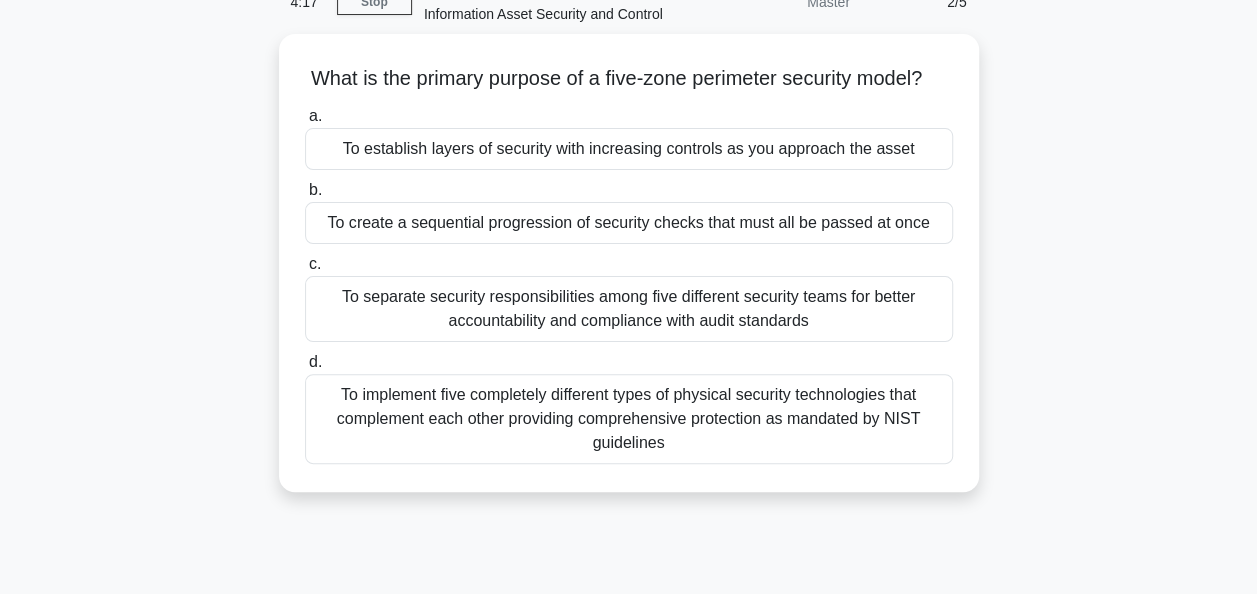 scroll, scrollTop: 108, scrollLeft: 0, axis: vertical 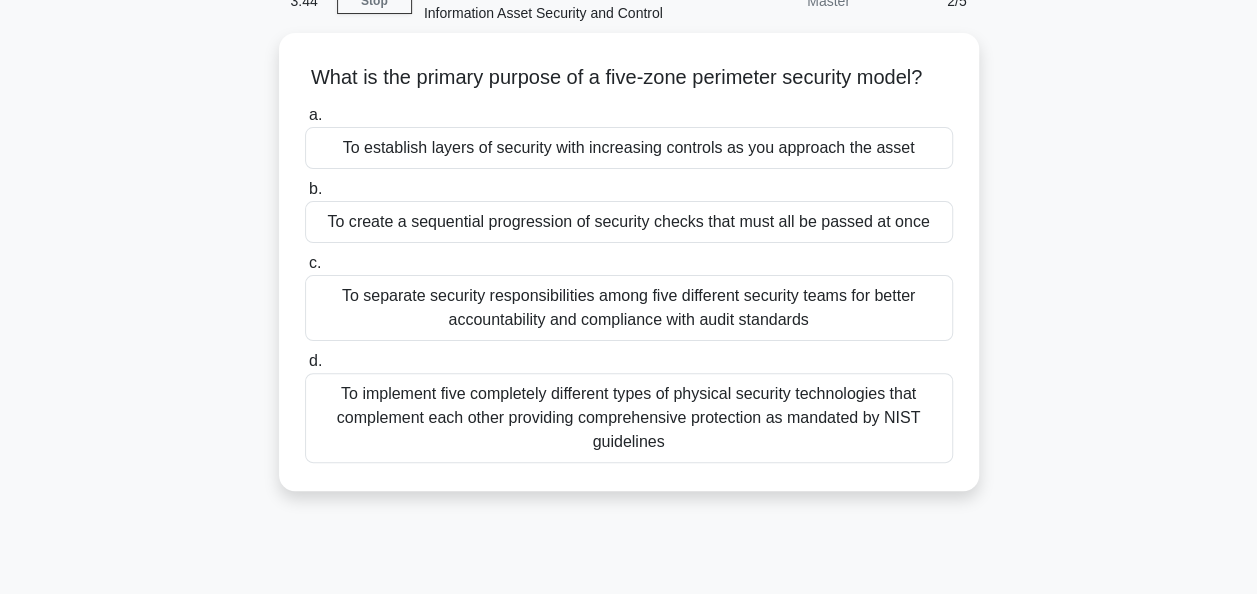 click on "What is the primary purpose of a five-zone perimeter security model?
.spinner_0XTQ{transform-origin:center;animation:spinner_y6GP .75s linear infinite}@keyframes spinner_y6GP{100%{transform:rotate(360deg)}}
a.
To establish layers of security with increasing controls as you approach the asset" at bounding box center (629, 274) 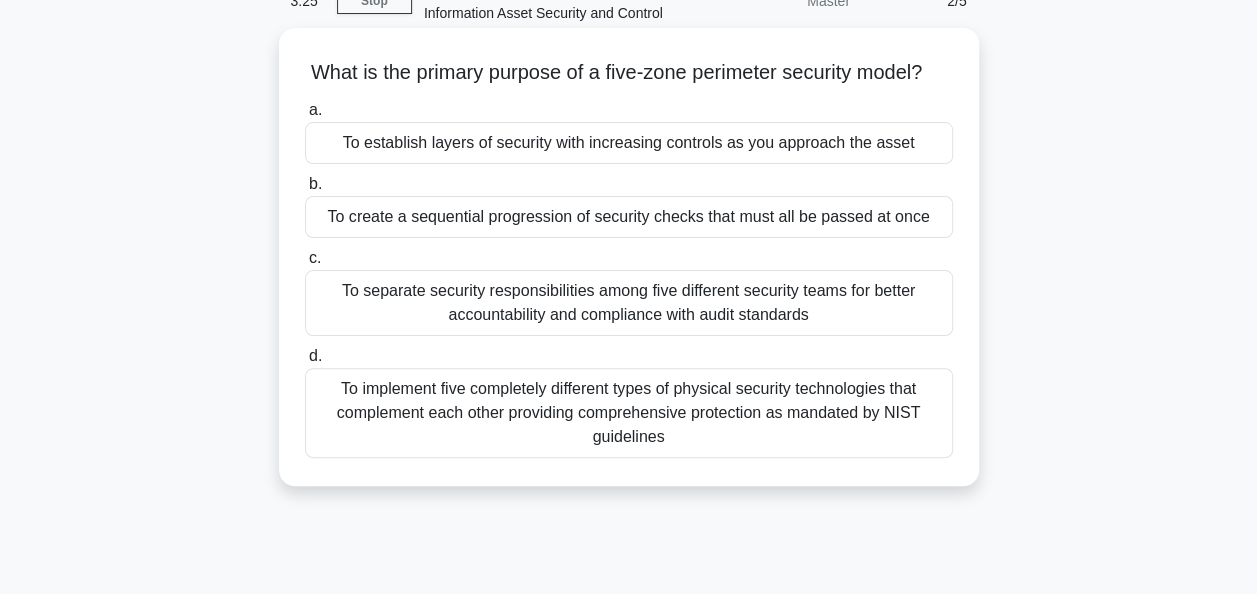 click on "To establish layers of security with increasing controls as you approach the asset" at bounding box center (629, 143) 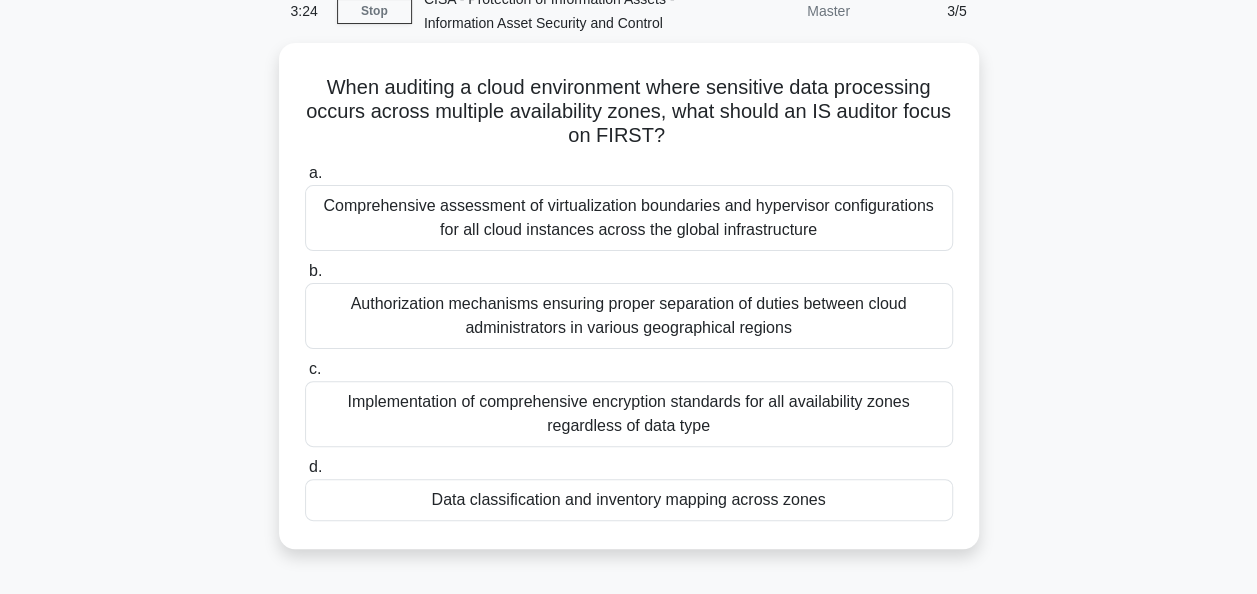 scroll, scrollTop: 100, scrollLeft: 0, axis: vertical 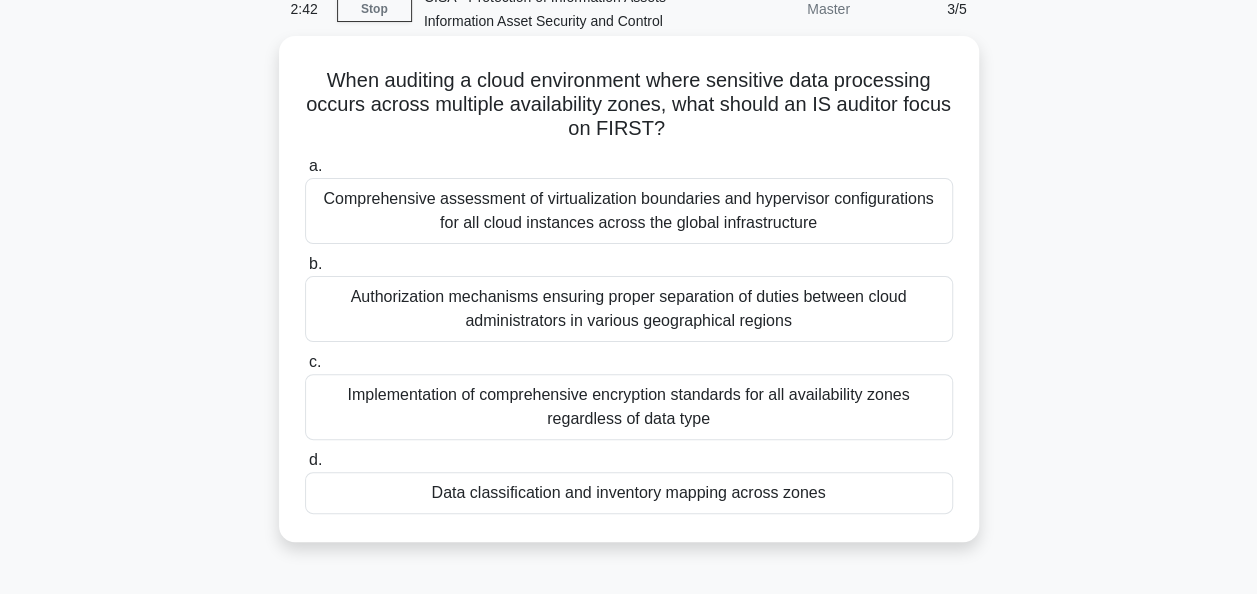 click on "Data classification and inventory mapping across zones" at bounding box center [629, 493] 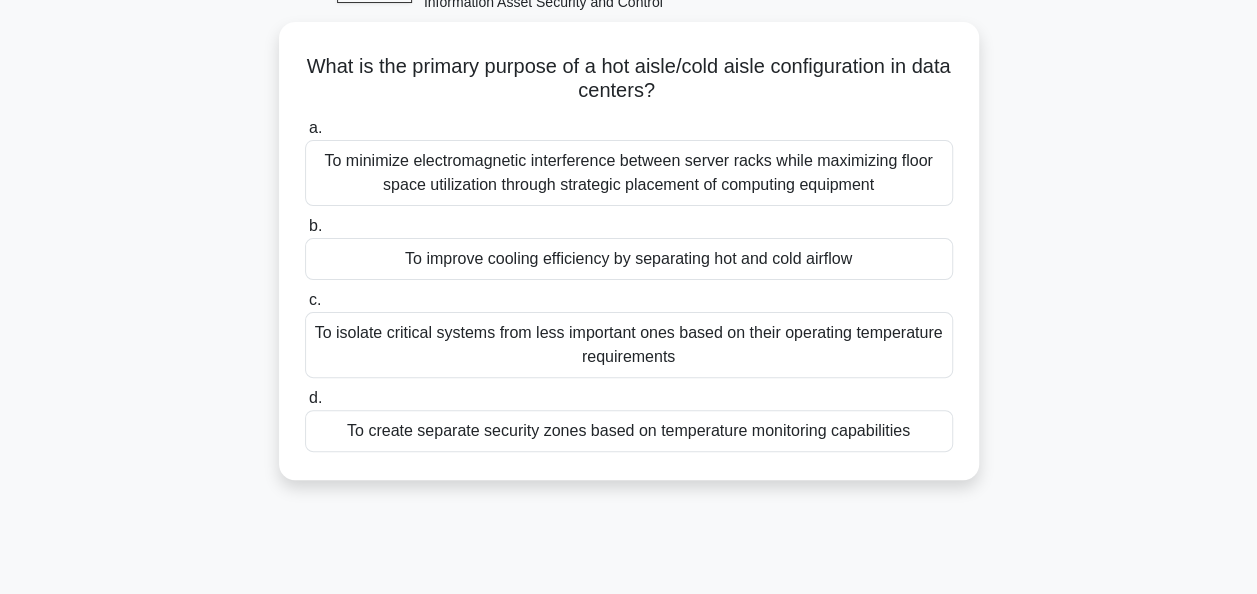 scroll, scrollTop: 118, scrollLeft: 0, axis: vertical 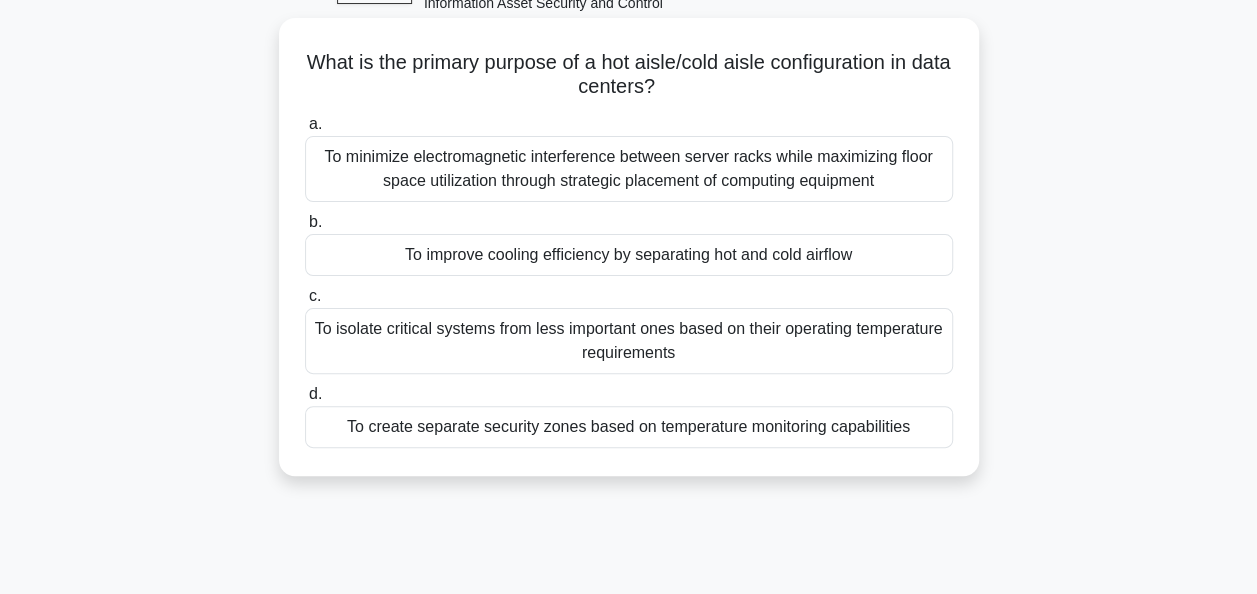 click on "To minimize electromagnetic interference between server racks while maximizing floor space utilization through strategic placement of computing equipment" at bounding box center [629, 169] 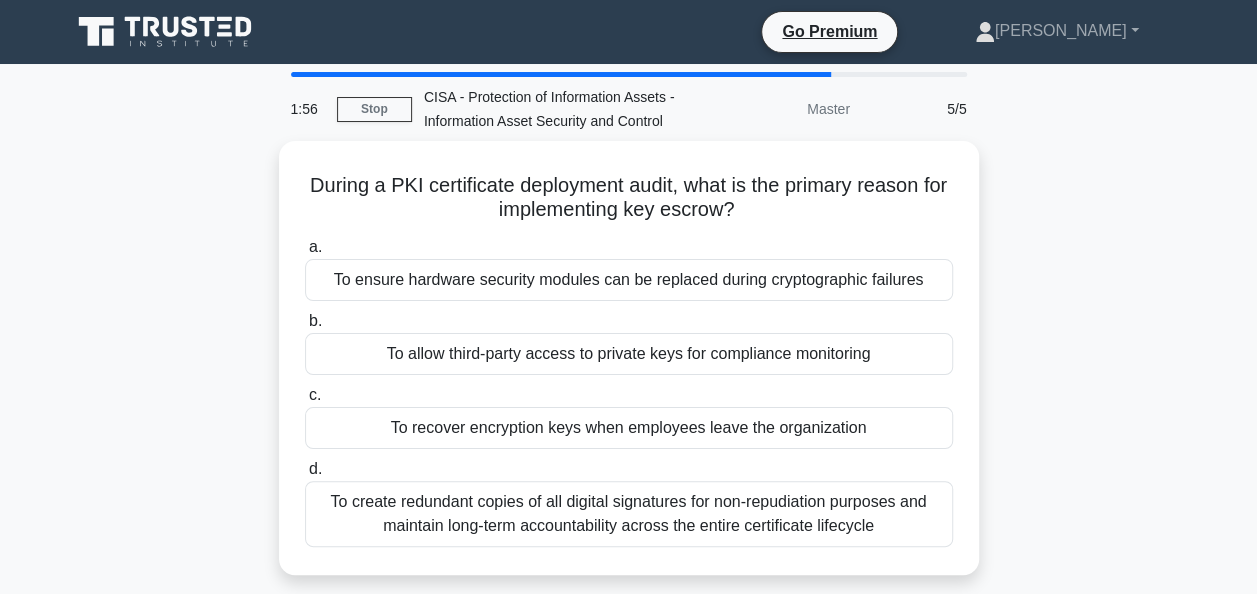 scroll, scrollTop: 74, scrollLeft: 0, axis: vertical 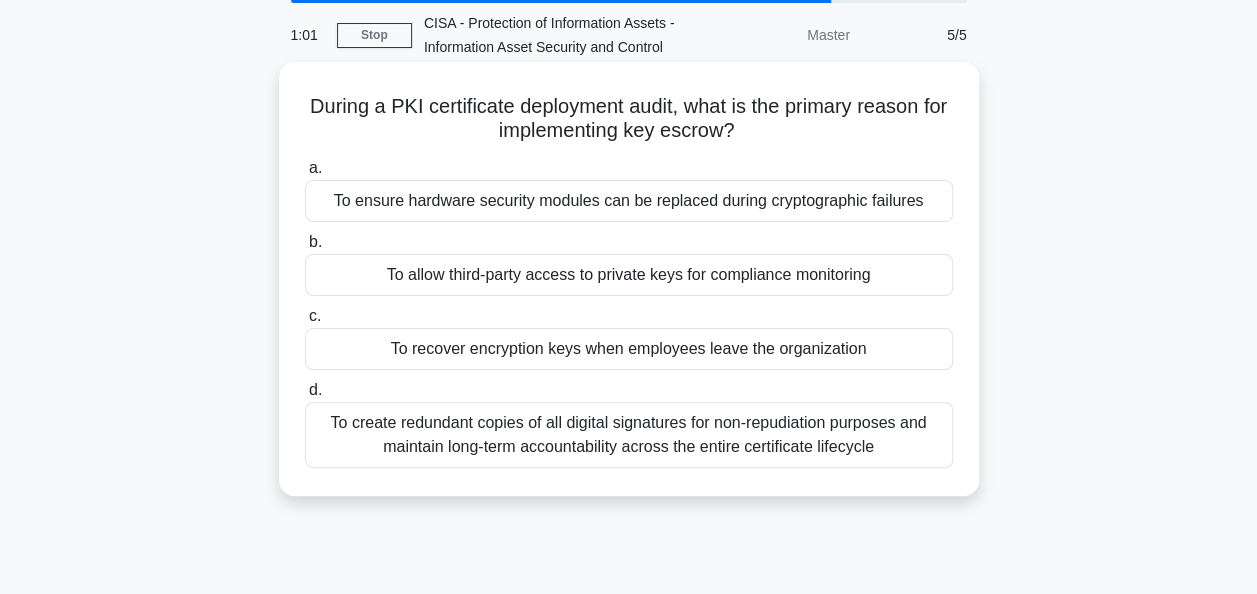 click on "To recover encryption keys when employees leave the organization" at bounding box center (629, 349) 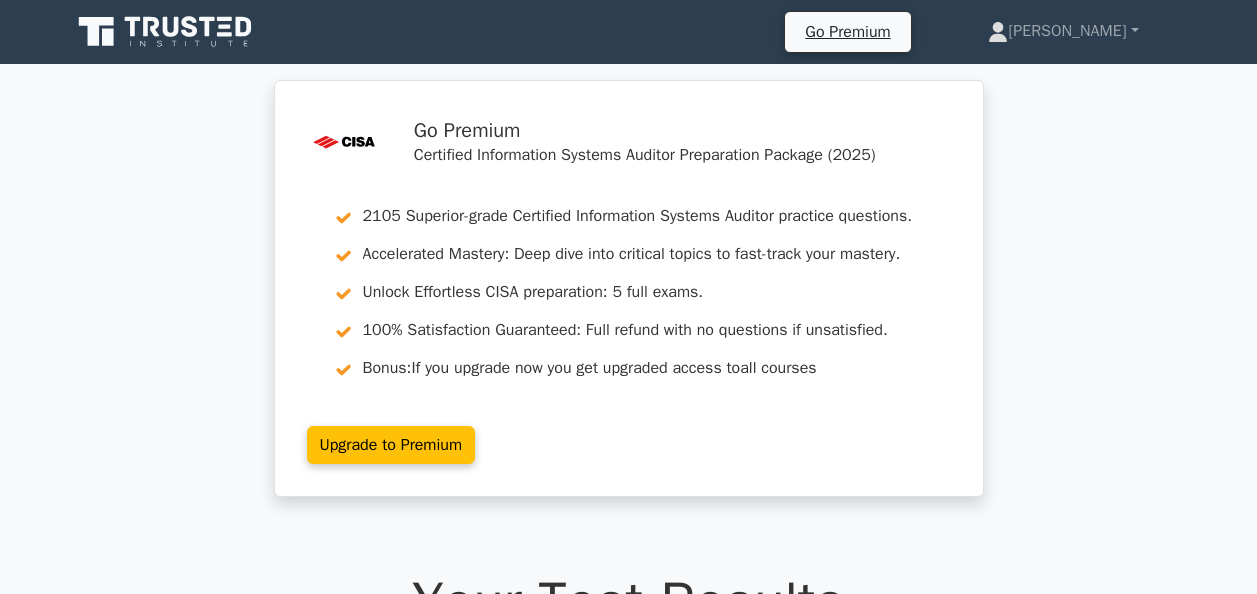 scroll, scrollTop: 387, scrollLeft: 0, axis: vertical 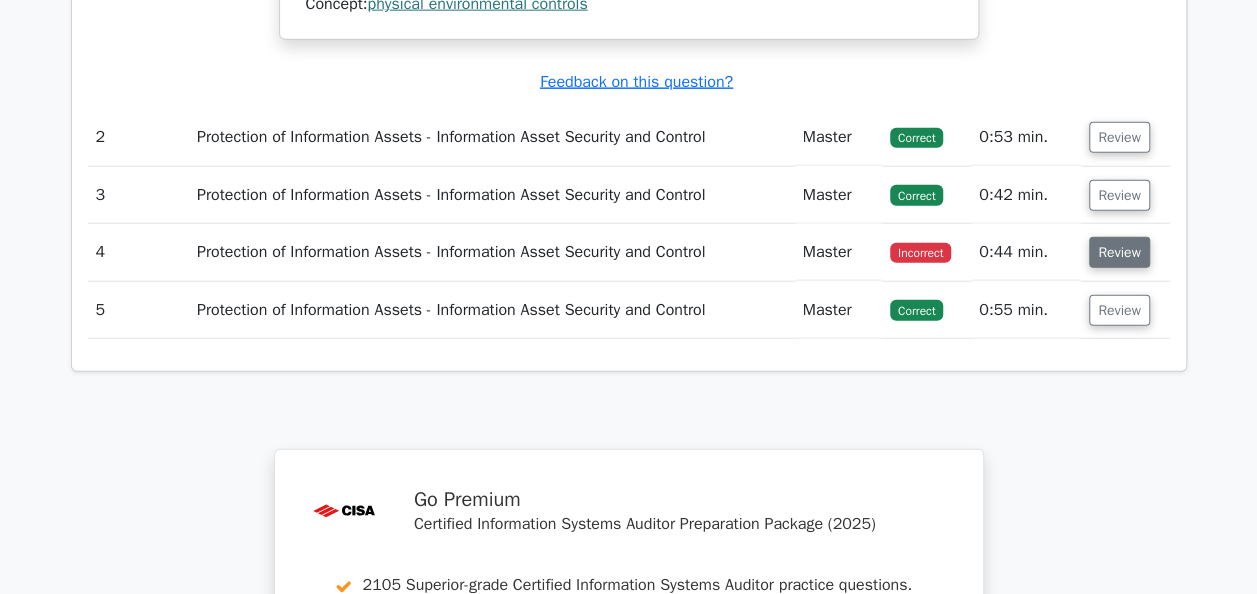 click on "Review" at bounding box center [1119, 252] 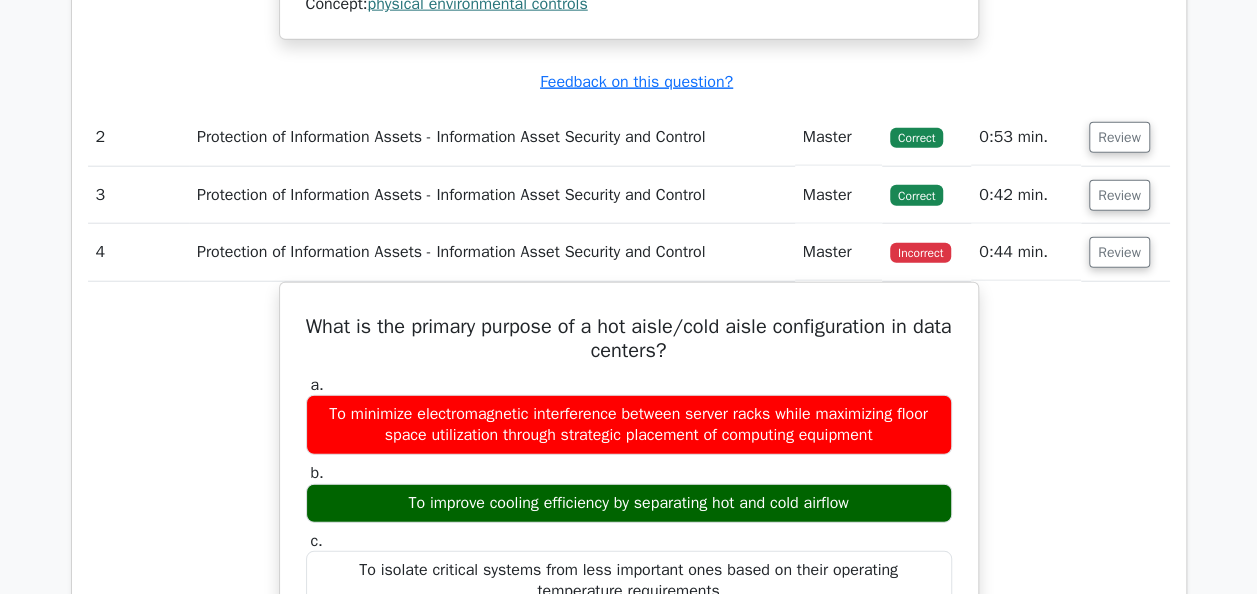 scroll, scrollTop: 2525, scrollLeft: 0, axis: vertical 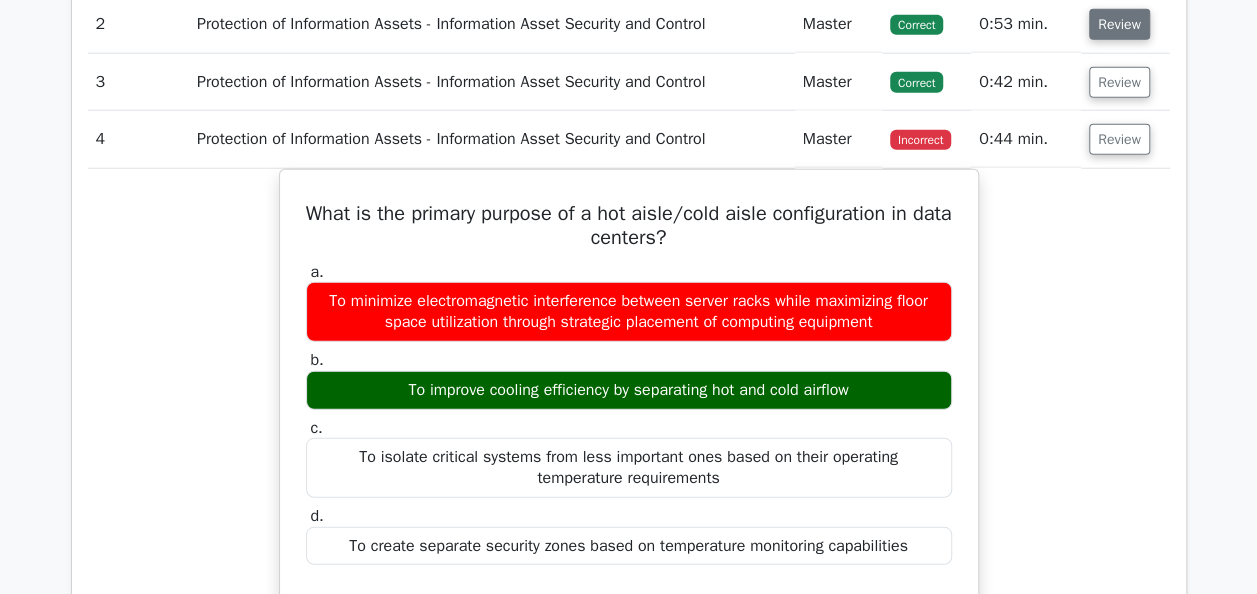 click on "Review" at bounding box center [1119, 24] 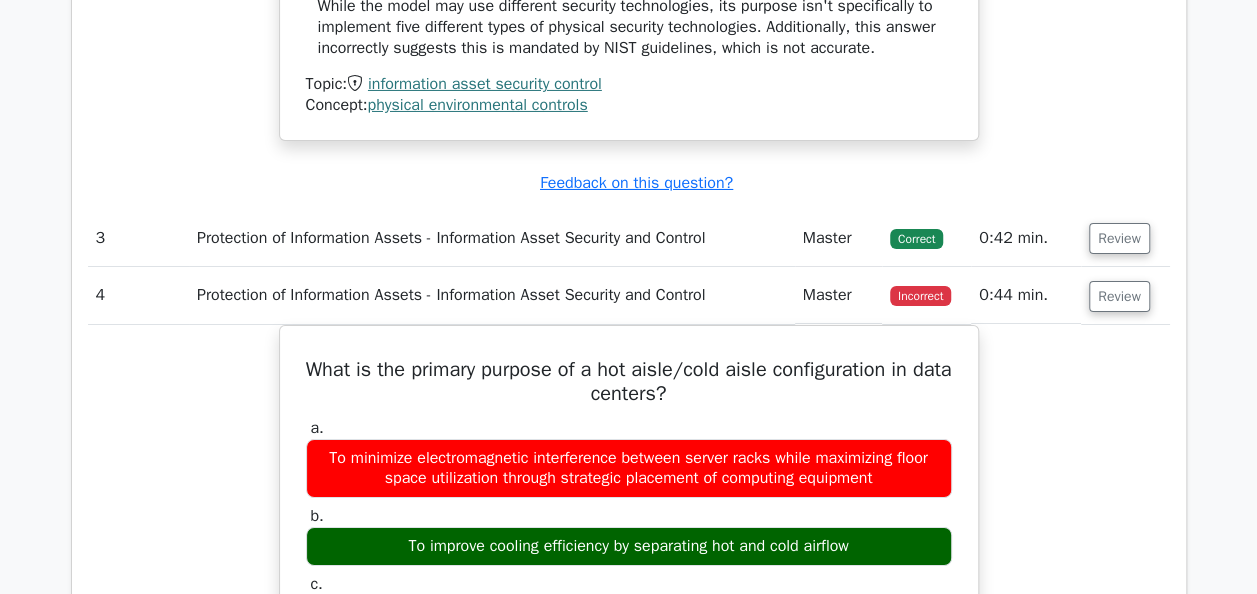 scroll, scrollTop: 3471, scrollLeft: 0, axis: vertical 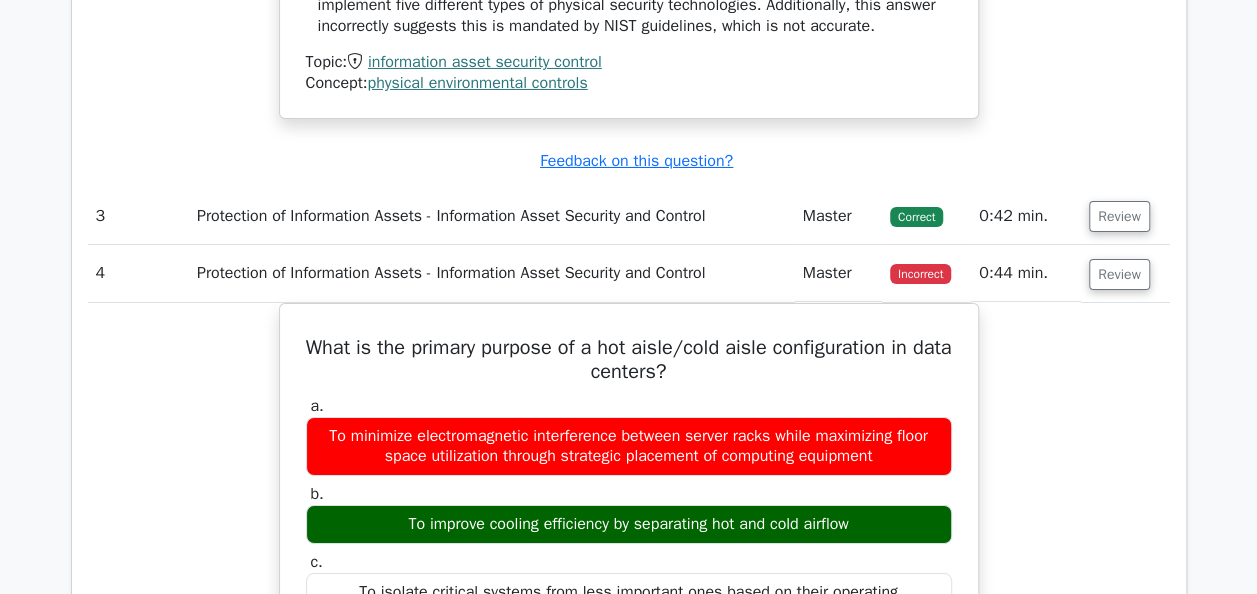 drag, startPoint x: 1113, startPoint y: 224, endPoint x: 1127, endPoint y: 243, distance: 23.600847 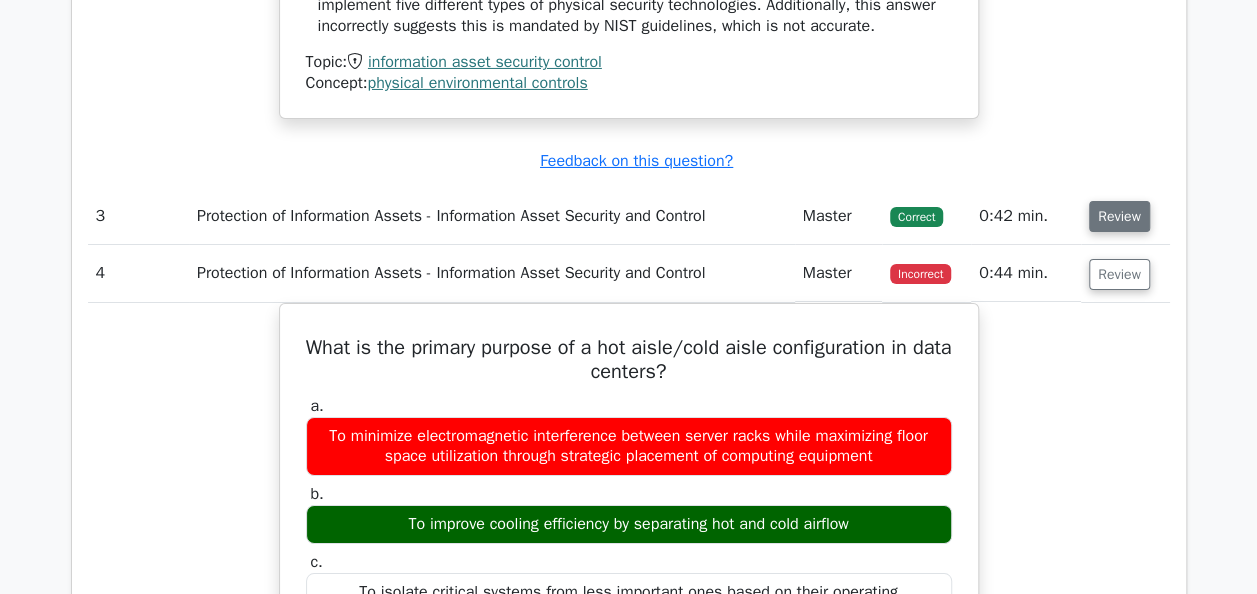 click on "Review" at bounding box center (1119, 216) 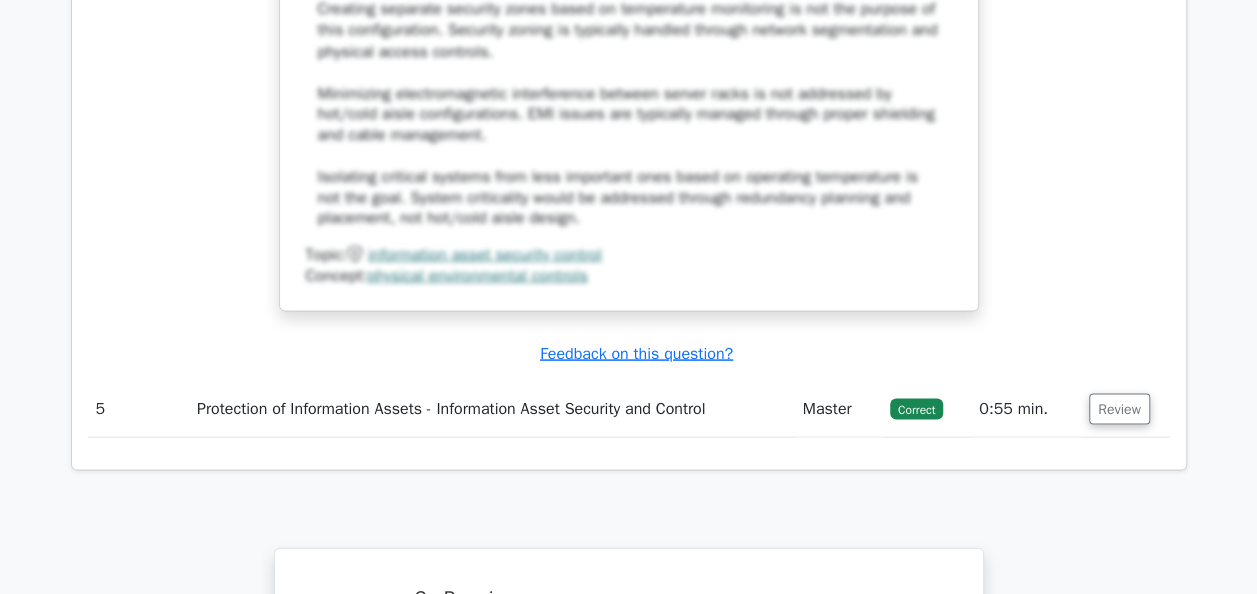 scroll, scrollTop: 5713, scrollLeft: 0, axis: vertical 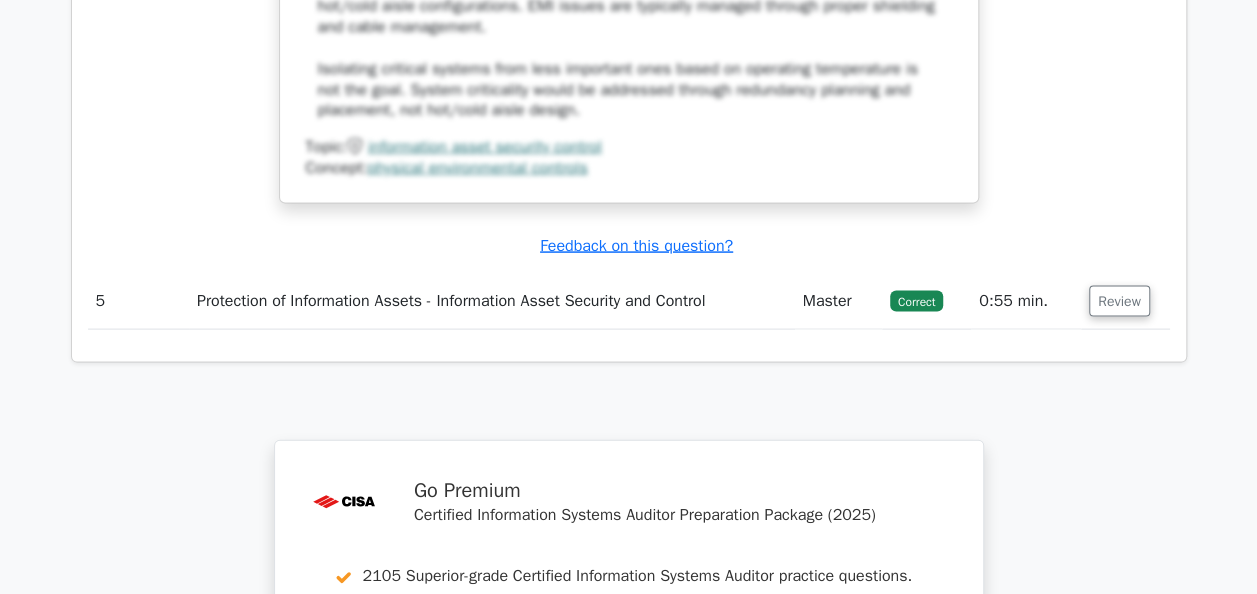 click on "Review" at bounding box center [1125, 301] 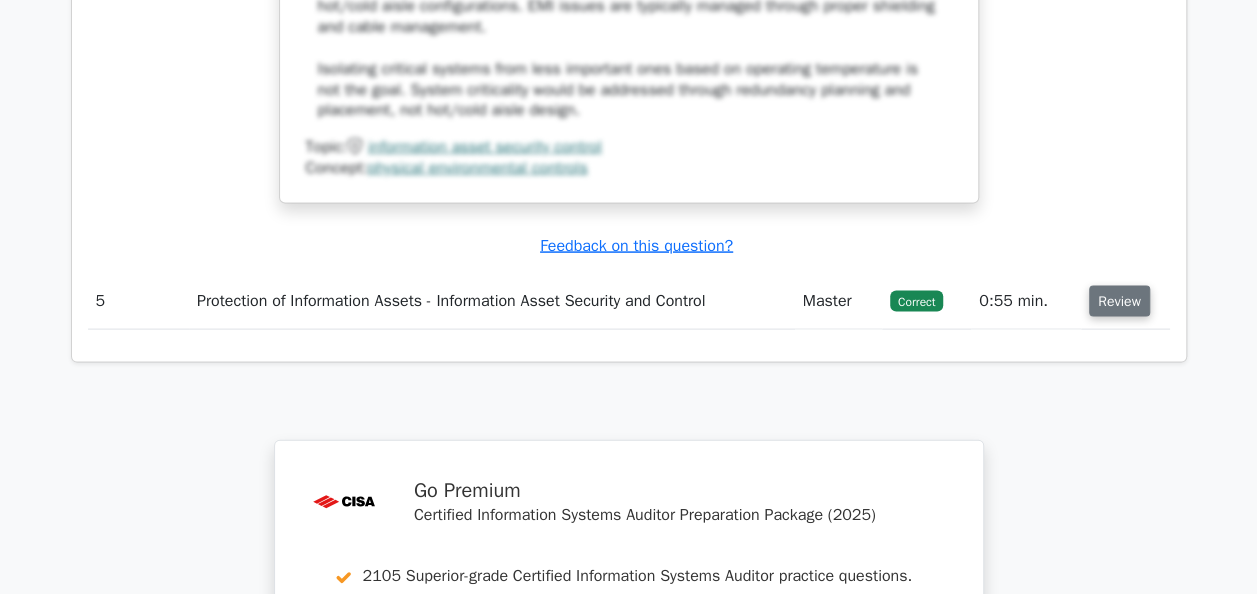 click on "Review" at bounding box center (1119, 301) 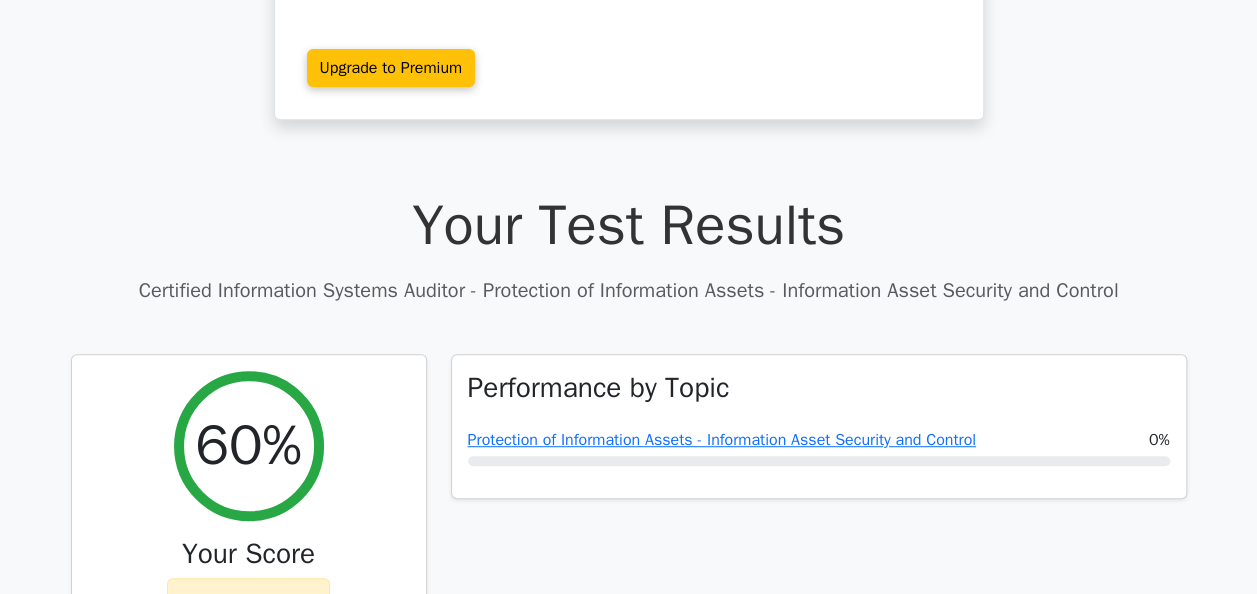 scroll, scrollTop: 380, scrollLeft: 0, axis: vertical 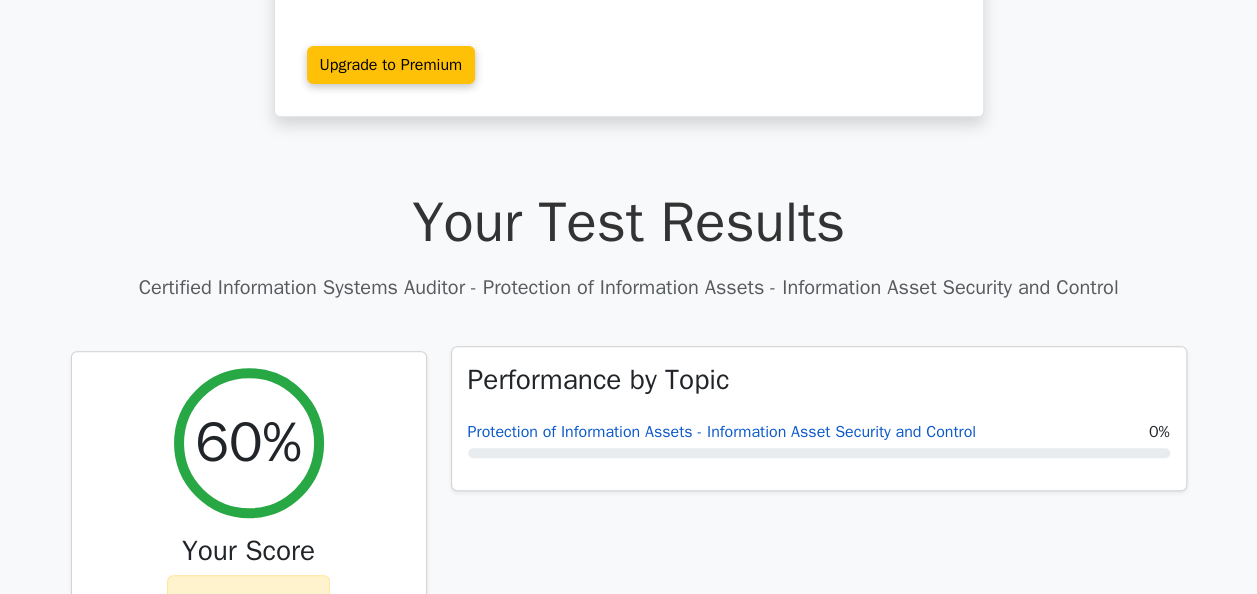 click on "Protection of Information Assets - Information Asset Security and Control" at bounding box center [722, 432] 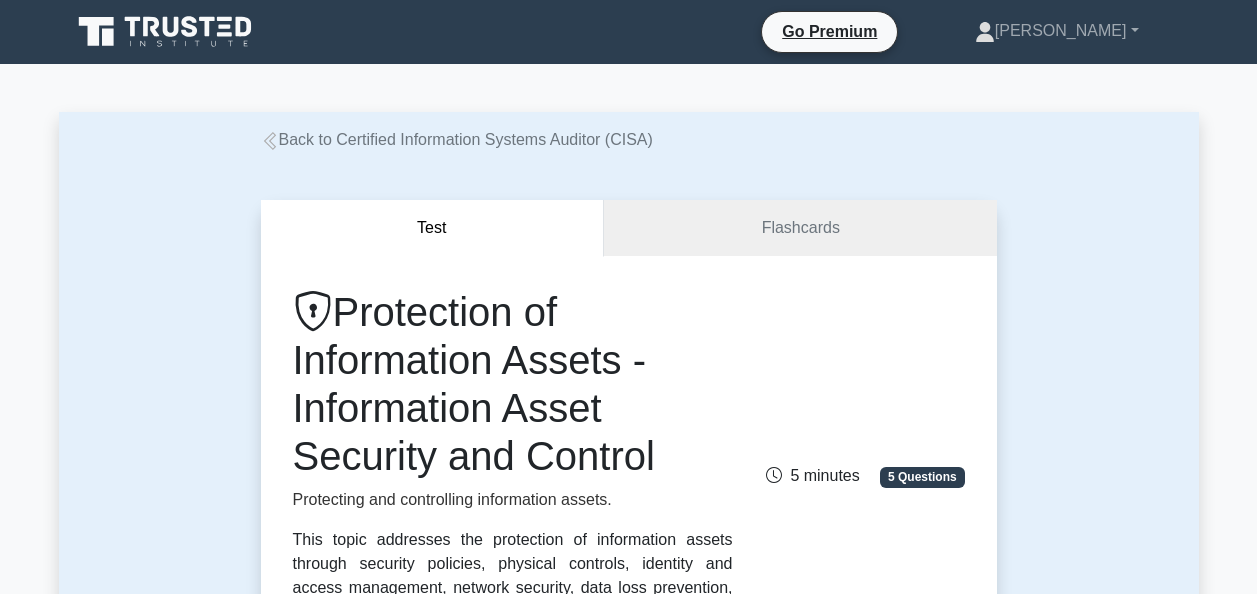 scroll, scrollTop: 289, scrollLeft: 0, axis: vertical 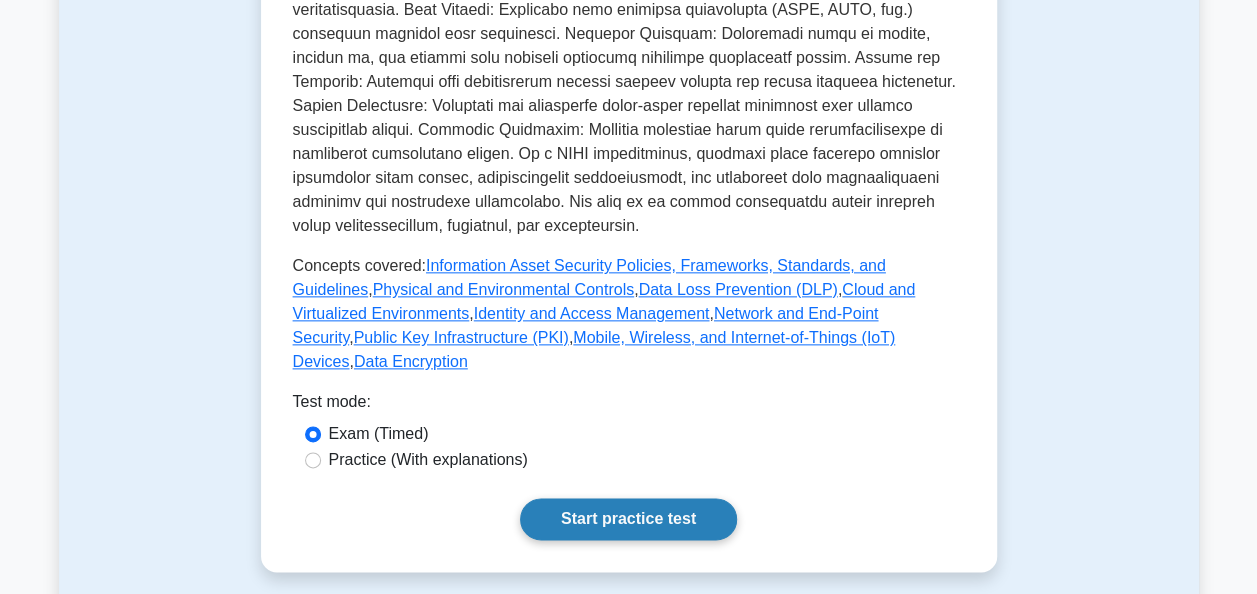 click on "Start practice test" at bounding box center [628, 519] 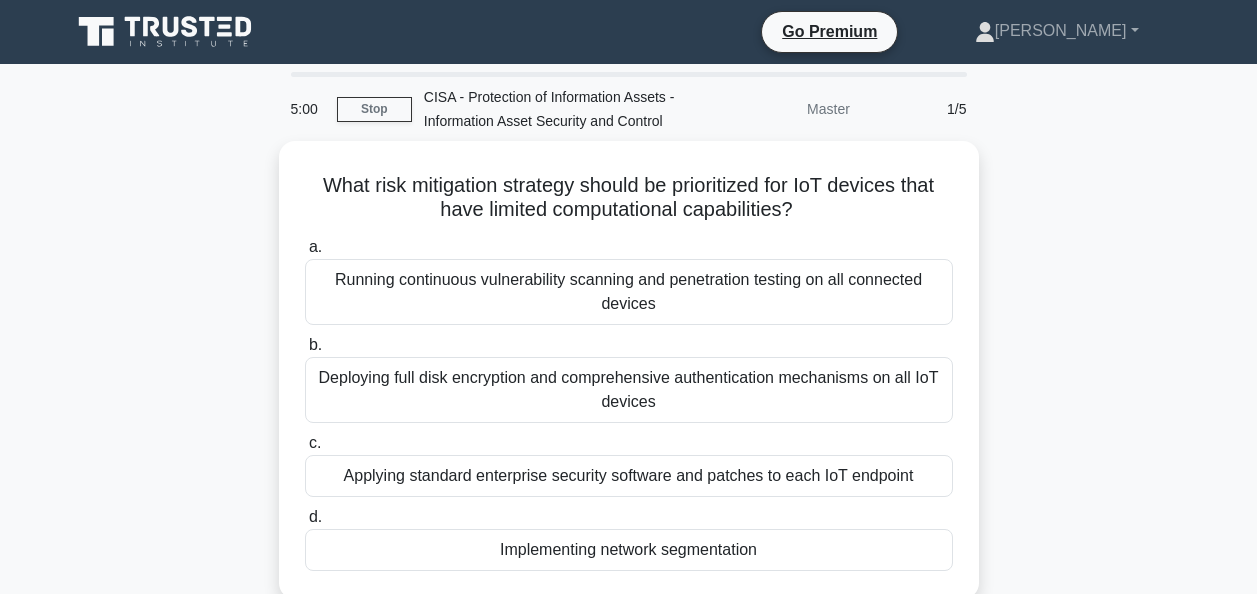 scroll, scrollTop: 0, scrollLeft: 0, axis: both 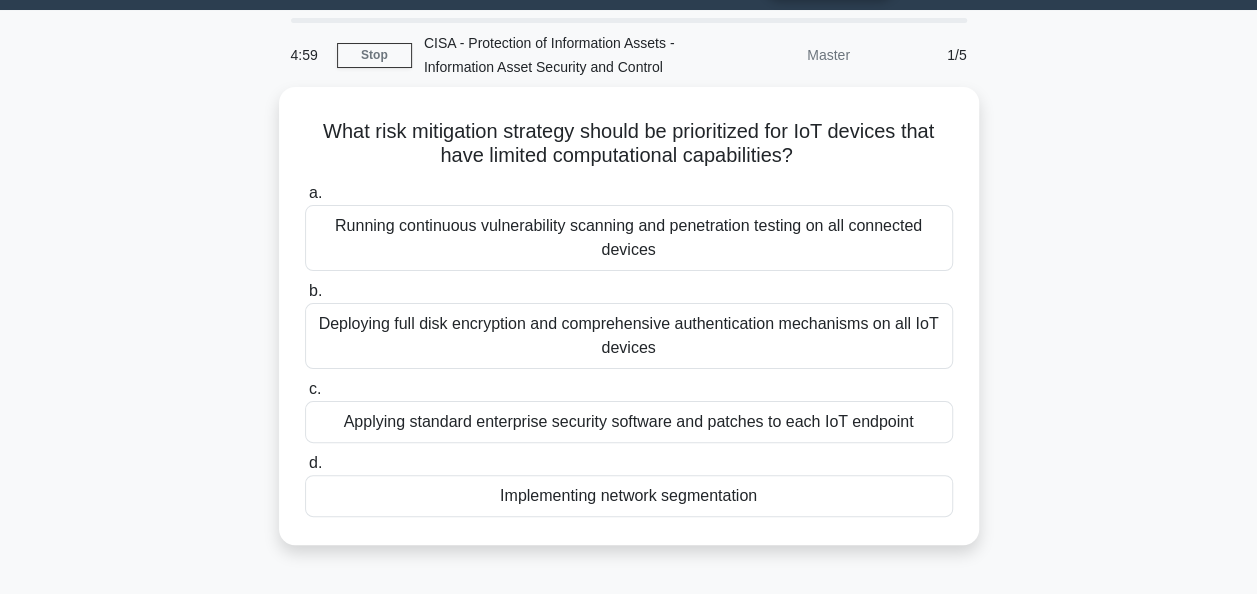 click on "4:59
Stop
CISA  - Protection of Information Assets - Information Asset Security and Control
Master
1/5
What risk mitigation strategy should be prioritized for IoT devices that have limited computational capabilities?
.spinner_0XTQ{transform-origin:center;animation:spinner_y6GP .75s linear infinite}@keyframes spinner_y6GP{100%{transform:rotate(360deg)}}
a.
b." at bounding box center [628, 518] 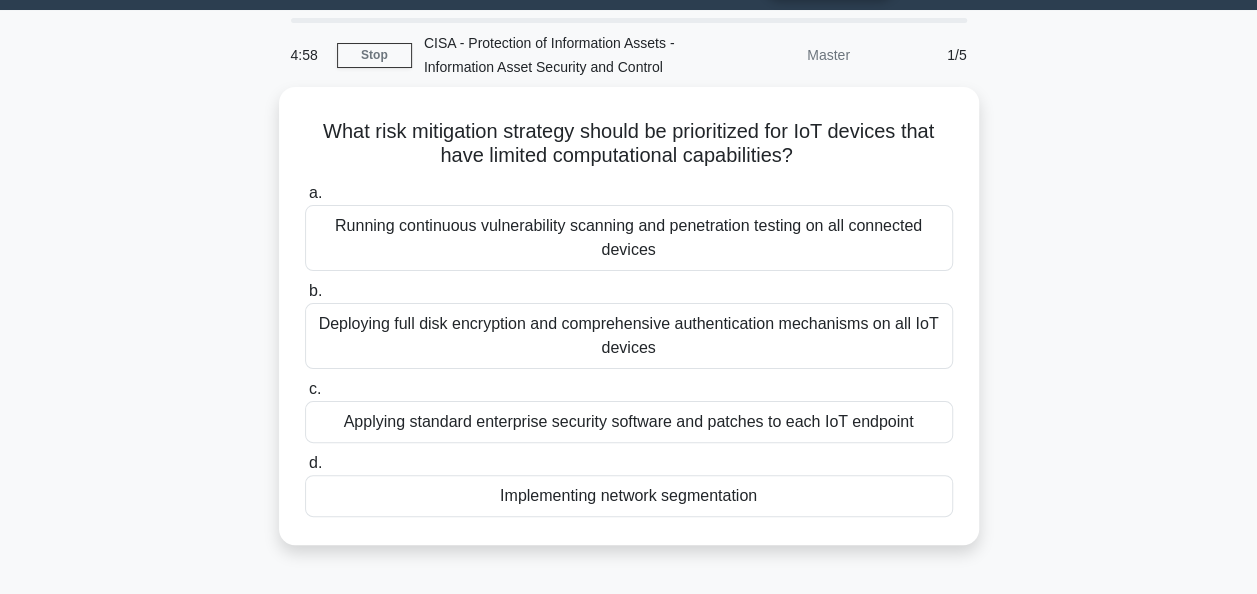 click on "What risk mitigation strategy should be prioritized for IoT devices that have limited computational capabilities?
.spinner_0XTQ{transform-origin:center;animation:spinner_y6GP .75s linear infinite}@keyframes spinner_y6GP{100%{transform:rotate(360deg)}}
a.
Running continuous vulnerability scanning and penetration testing on all connected devices
b. c. d." at bounding box center [629, 328] 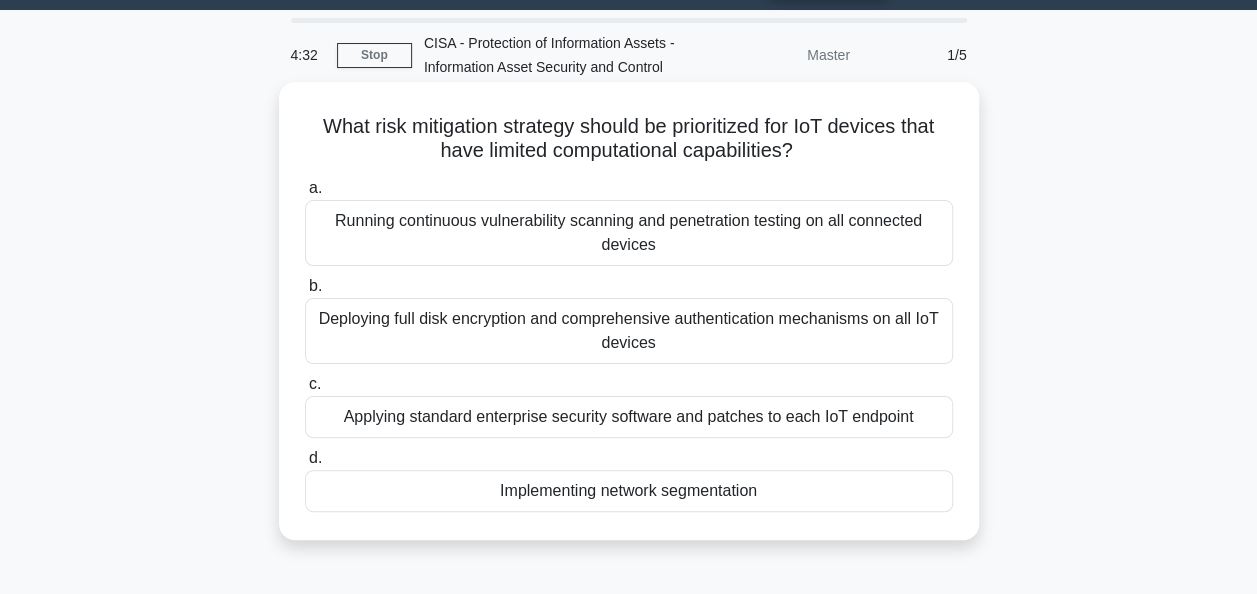 click on "Implementing network segmentation" at bounding box center (629, 491) 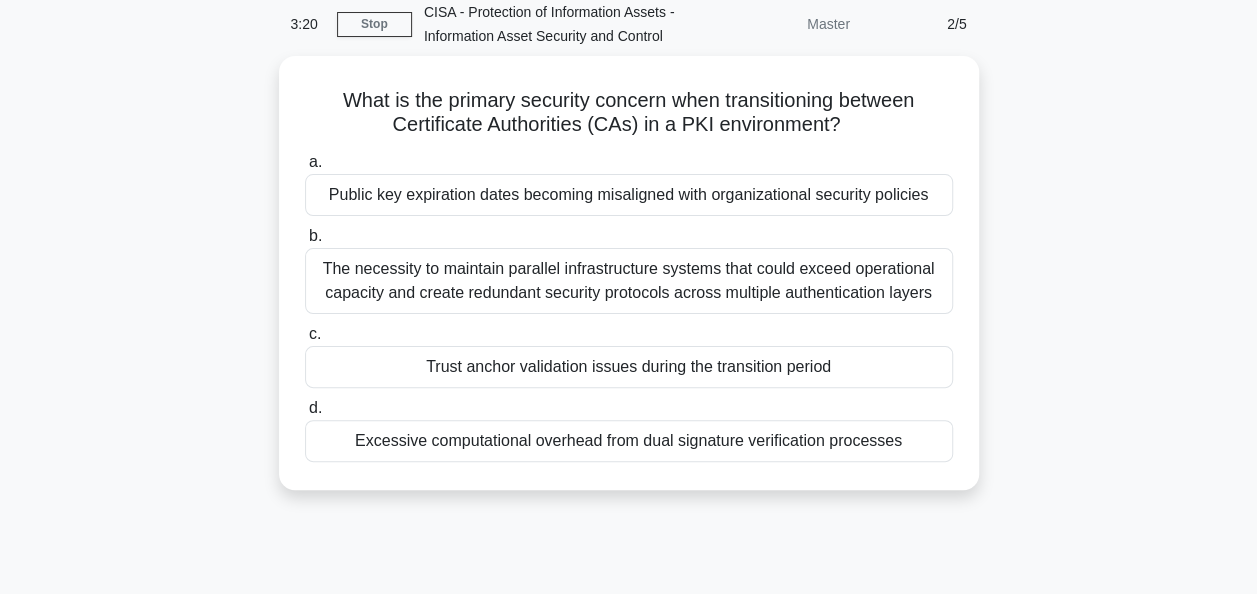 scroll, scrollTop: 84, scrollLeft: 0, axis: vertical 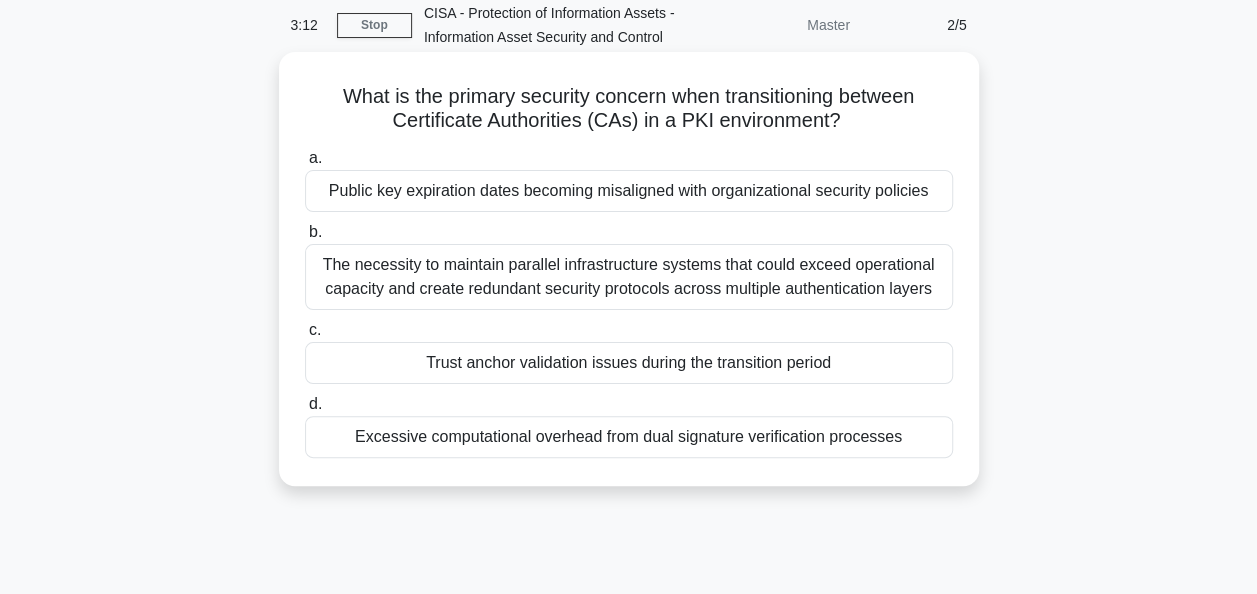 click on "Trust anchor validation issues during the transition period" at bounding box center (629, 363) 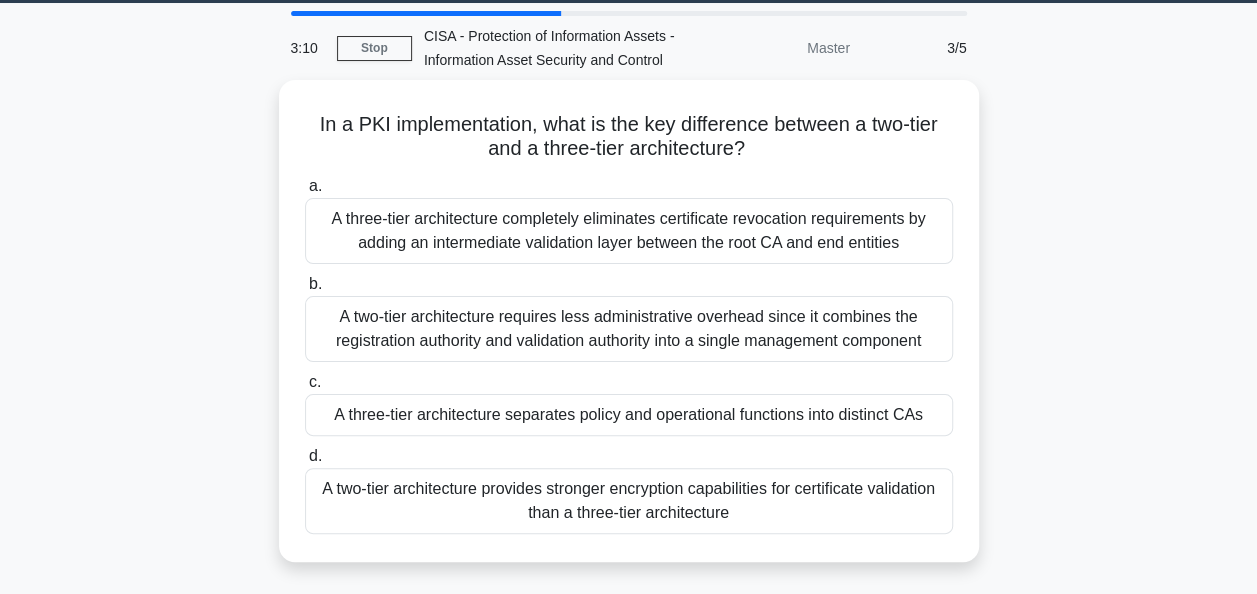 scroll, scrollTop: 108, scrollLeft: 0, axis: vertical 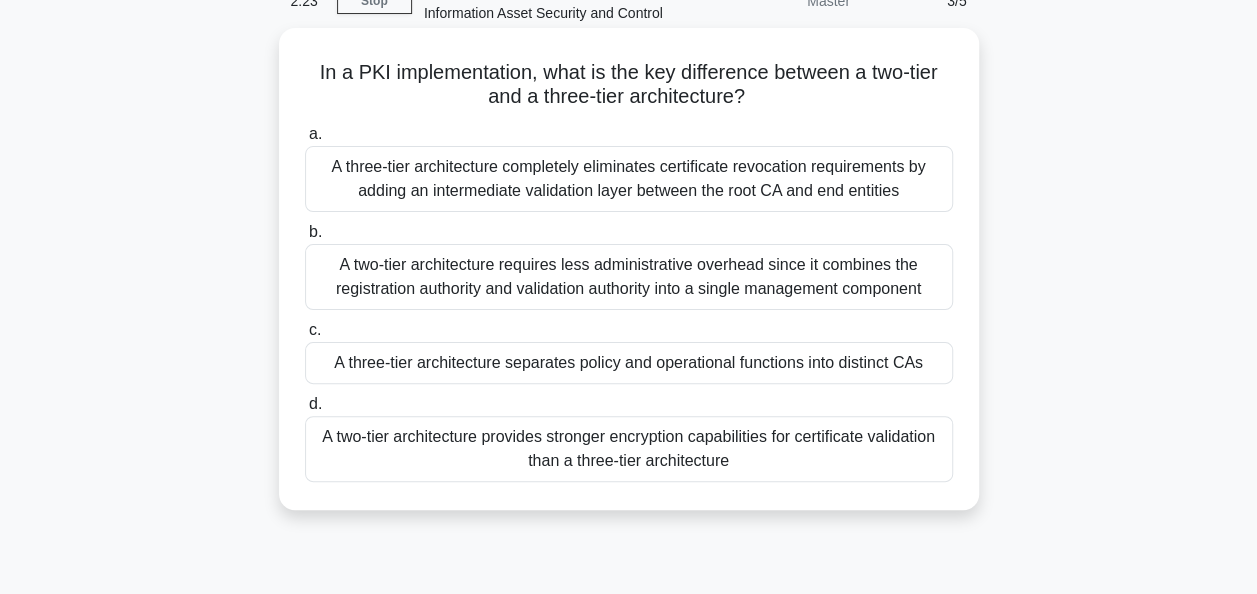click on "A three-tier architecture separates policy and operational functions into distinct CAs" at bounding box center (629, 363) 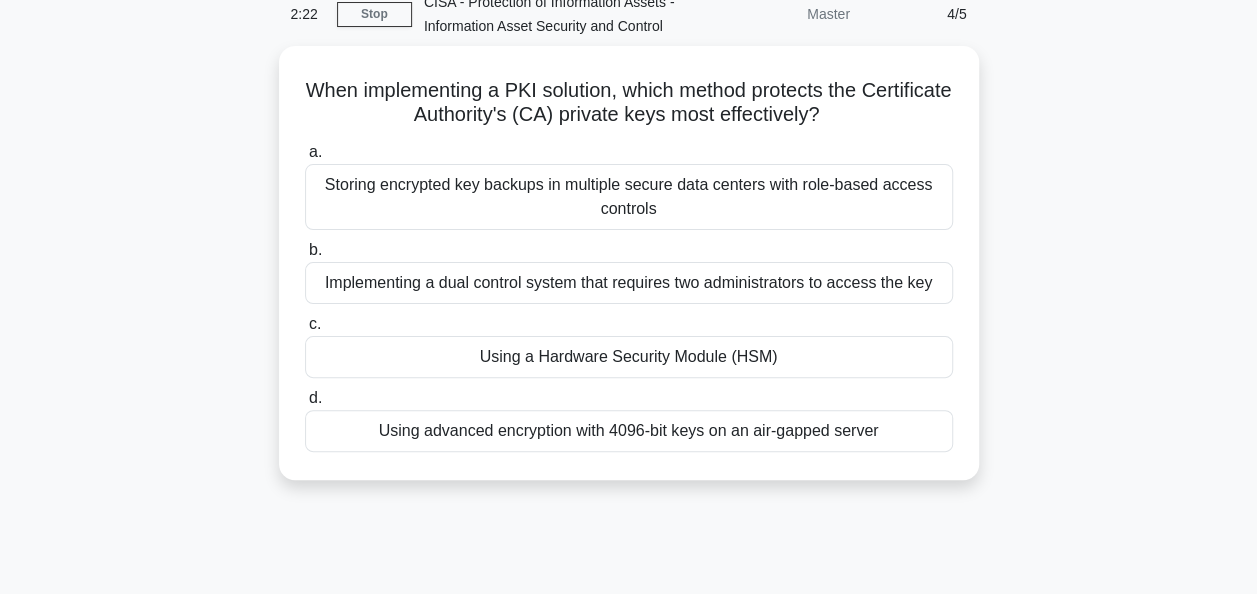 scroll, scrollTop: 106, scrollLeft: 0, axis: vertical 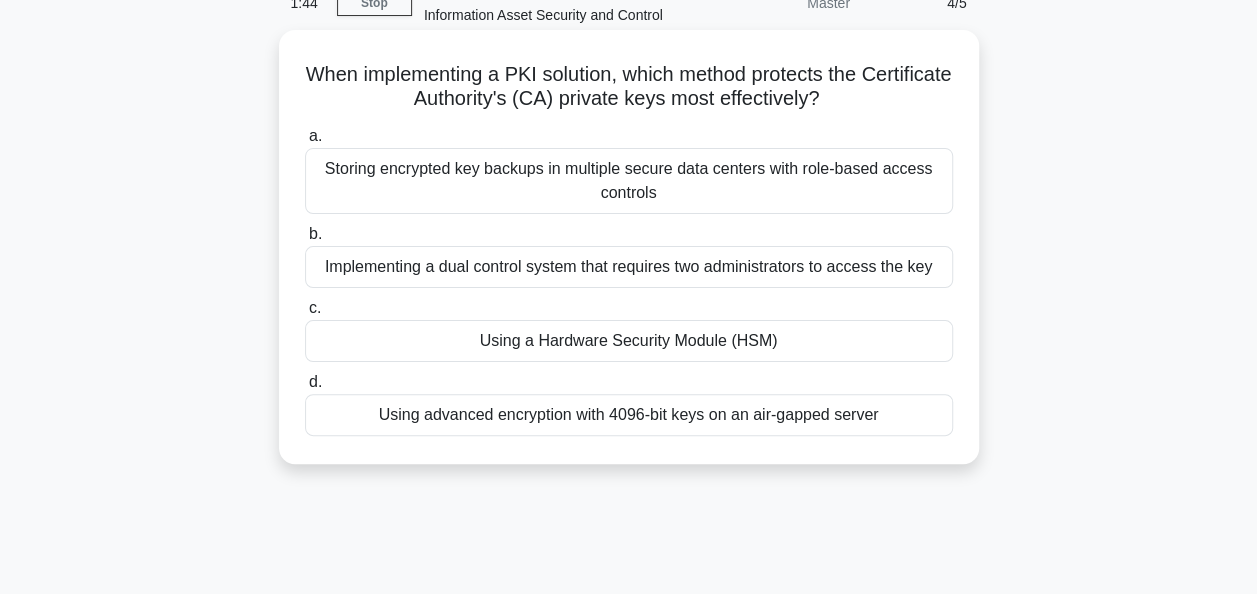 click on "Implementing a dual control system that requires two administrators to access the key" at bounding box center (629, 267) 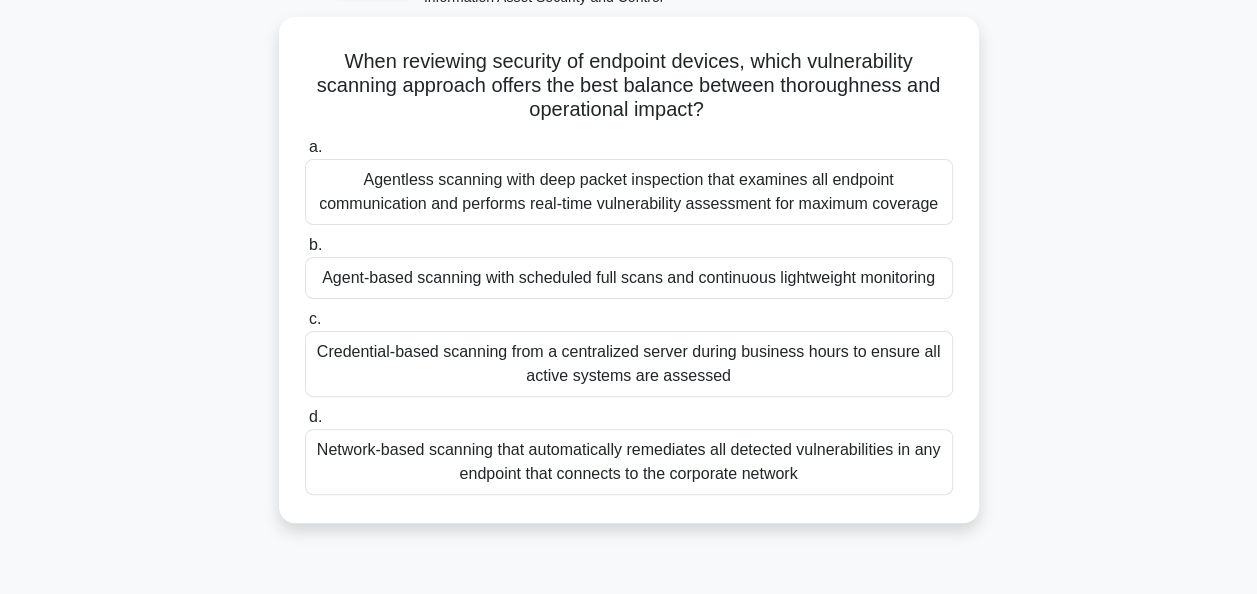 scroll, scrollTop: 82, scrollLeft: 0, axis: vertical 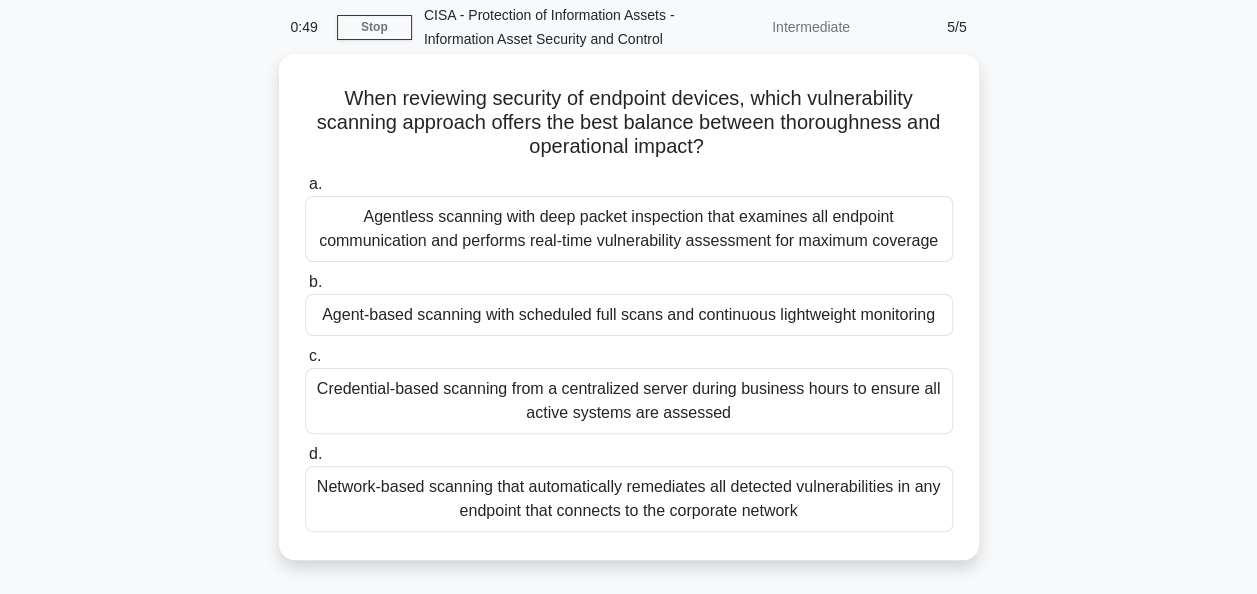 click on "Agentless scanning with deep packet inspection that examines all endpoint communication and performs real-time vulnerability assessment for maximum coverage" at bounding box center [629, 229] 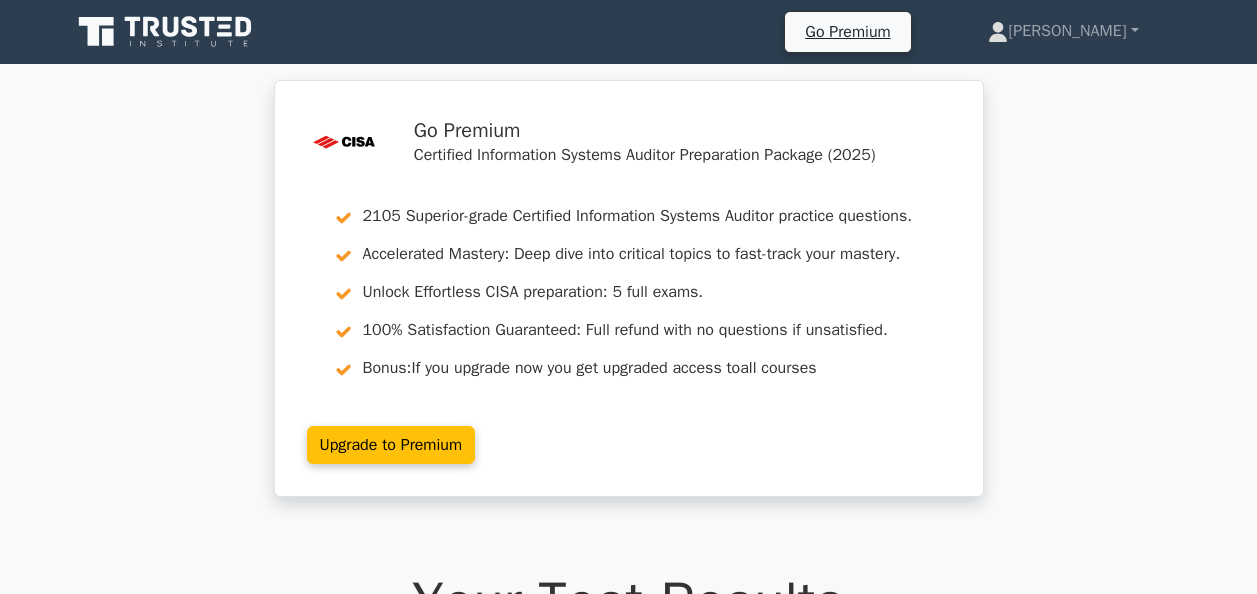 scroll, scrollTop: 392, scrollLeft: 0, axis: vertical 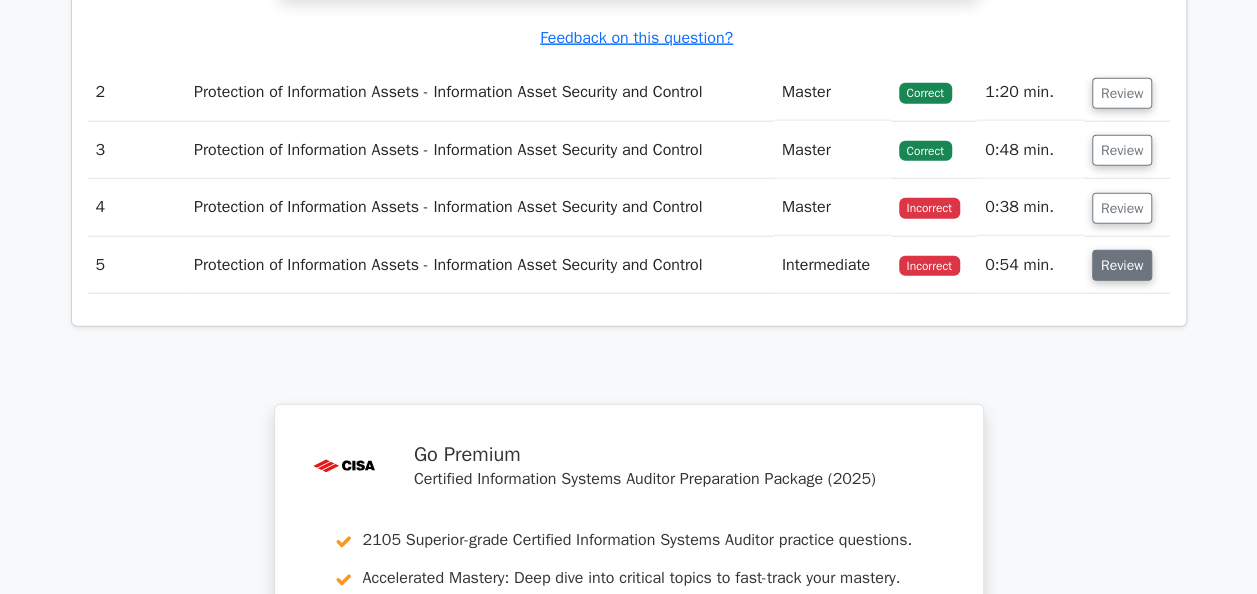 click on "Review" at bounding box center (1122, 265) 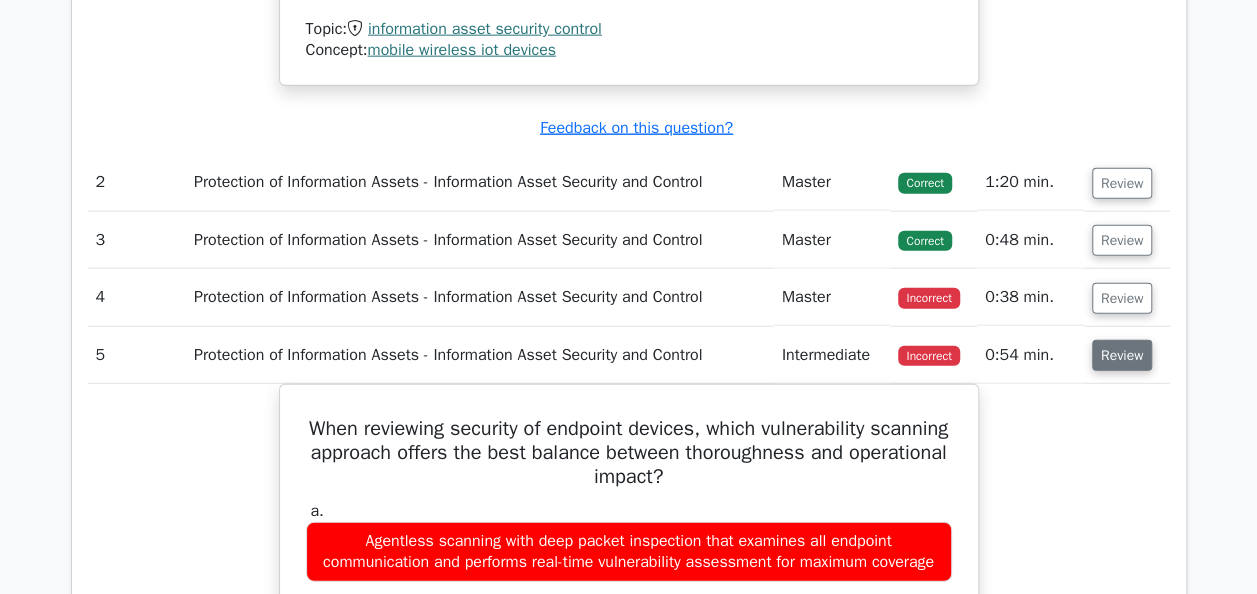 scroll, scrollTop: 2425, scrollLeft: 0, axis: vertical 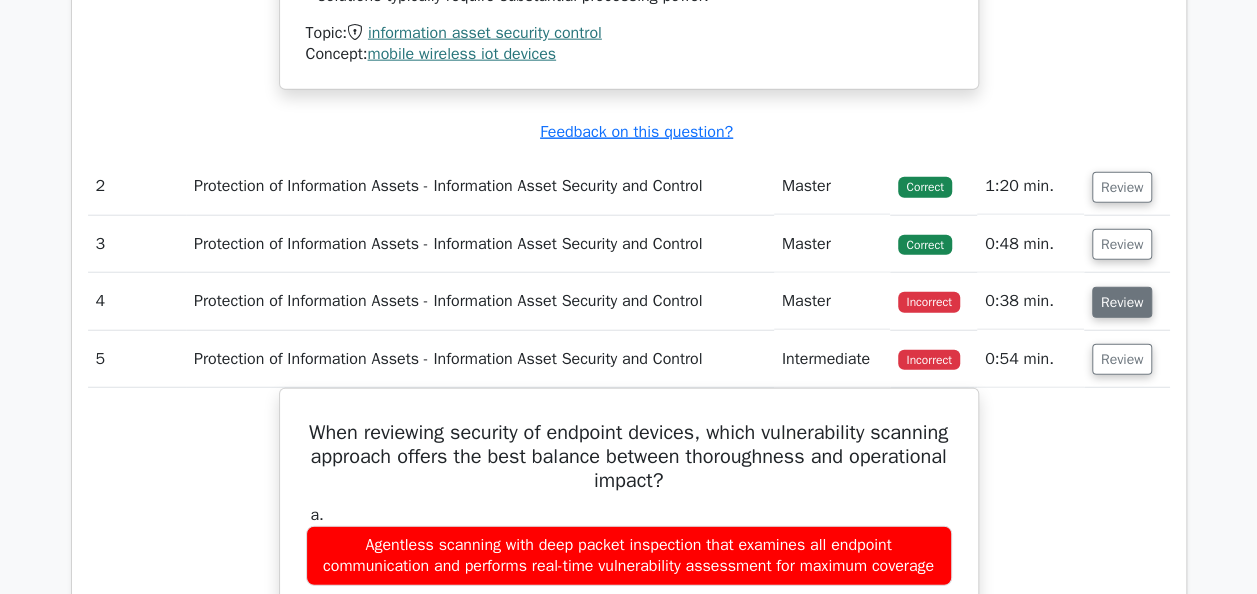 click on "Review" at bounding box center (1122, 302) 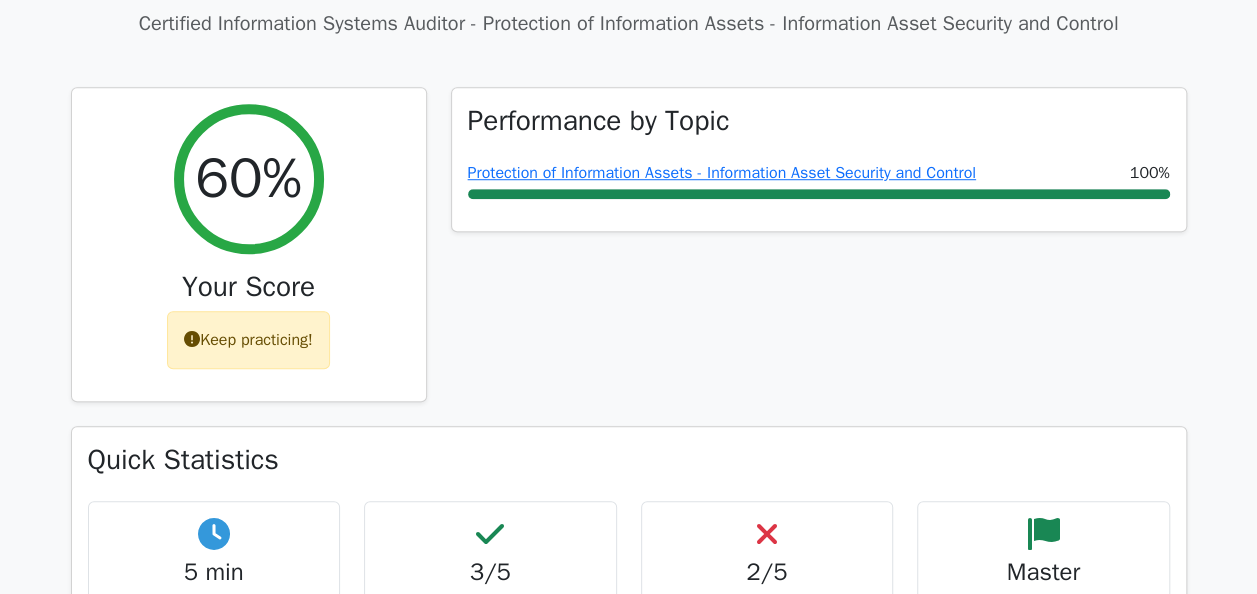 scroll, scrollTop: 642, scrollLeft: 0, axis: vertical 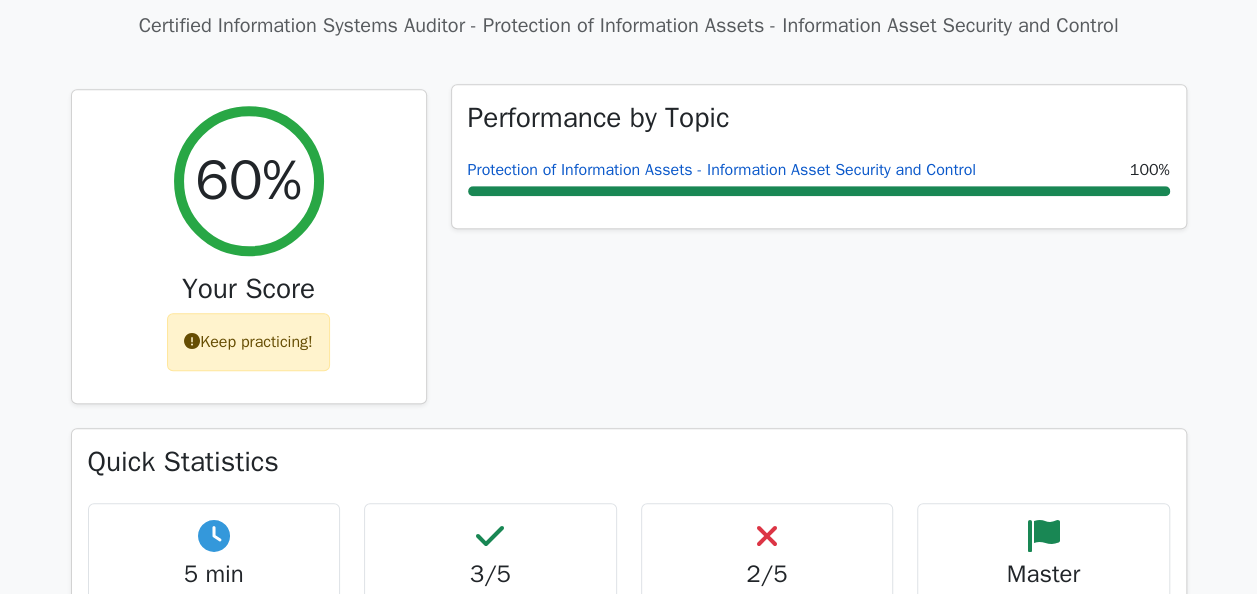 click on "Protection of Information Assets - Information Asset Security and Control" at bounding box center (722, 170) 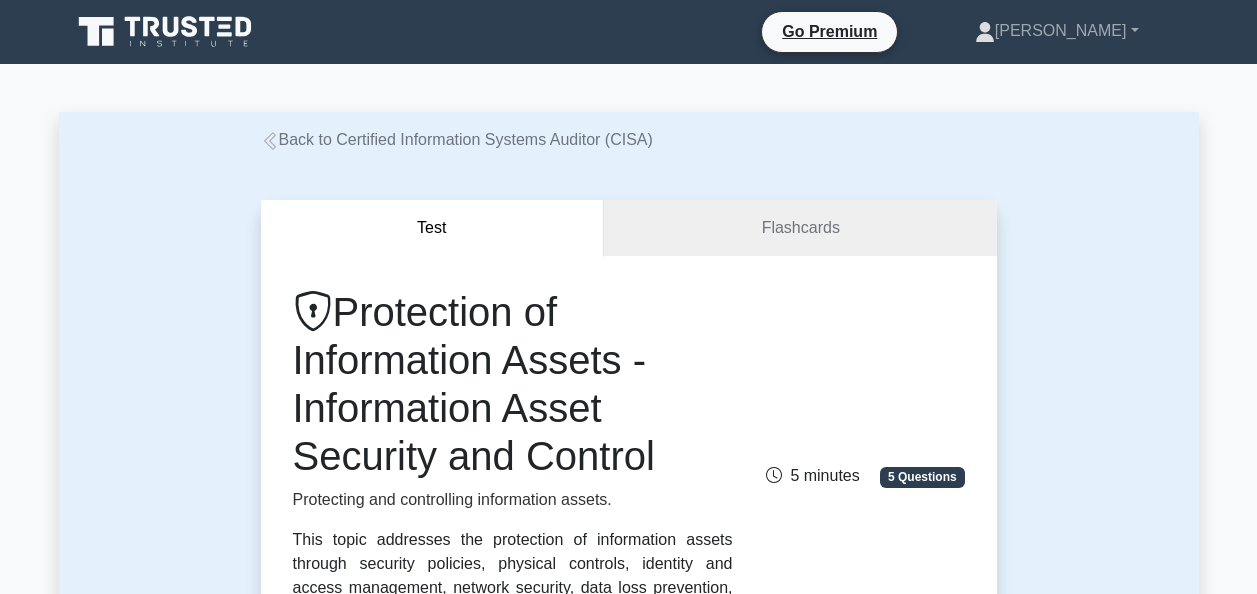 scroll, scrollTop: 0, scrollLeft: 0, axis: both 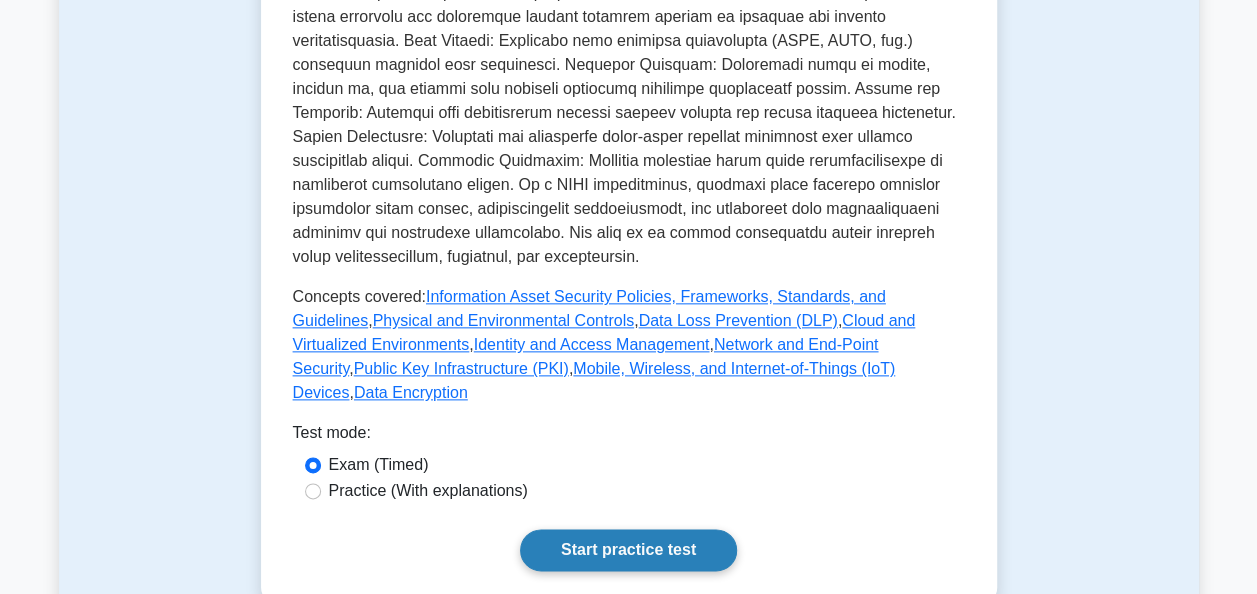 click on "Start practice test" at bounding box center (628, 550) 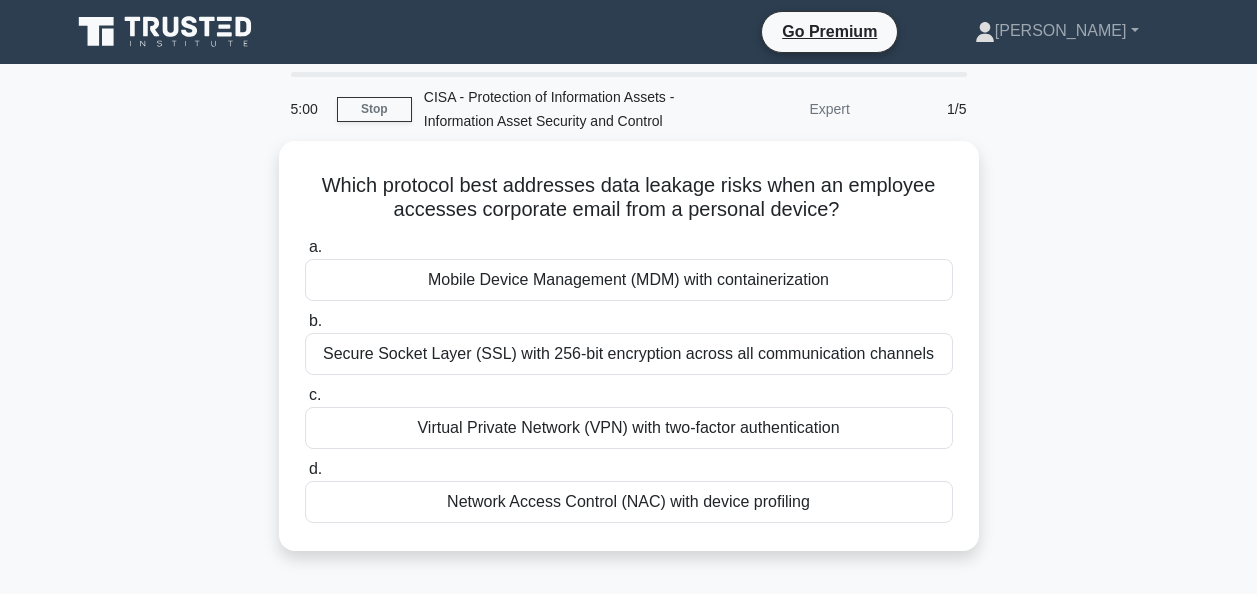 scroll, scrollTop: 0, scrollLeft: 0, axis: both 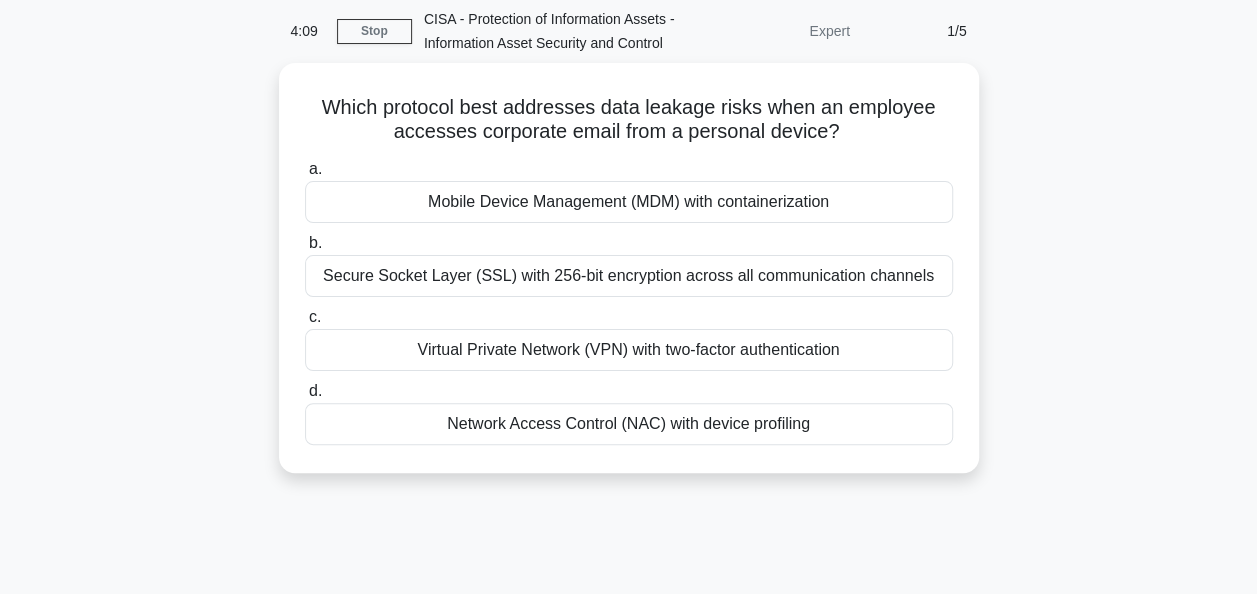 click on "Which protocol best addresses data leakage risks when an employee accesses corporate email from a personal device?
.spinner_0XTQ{transform-origin:center;animation:spinner_y6GP .75s linear infinite}@keyframes spinner_y6GP{100%{transform:rotate(360deg)}}
a.
Mobile Device Management (MDM) with containerization
b. c." at bounding box center [629, 280] 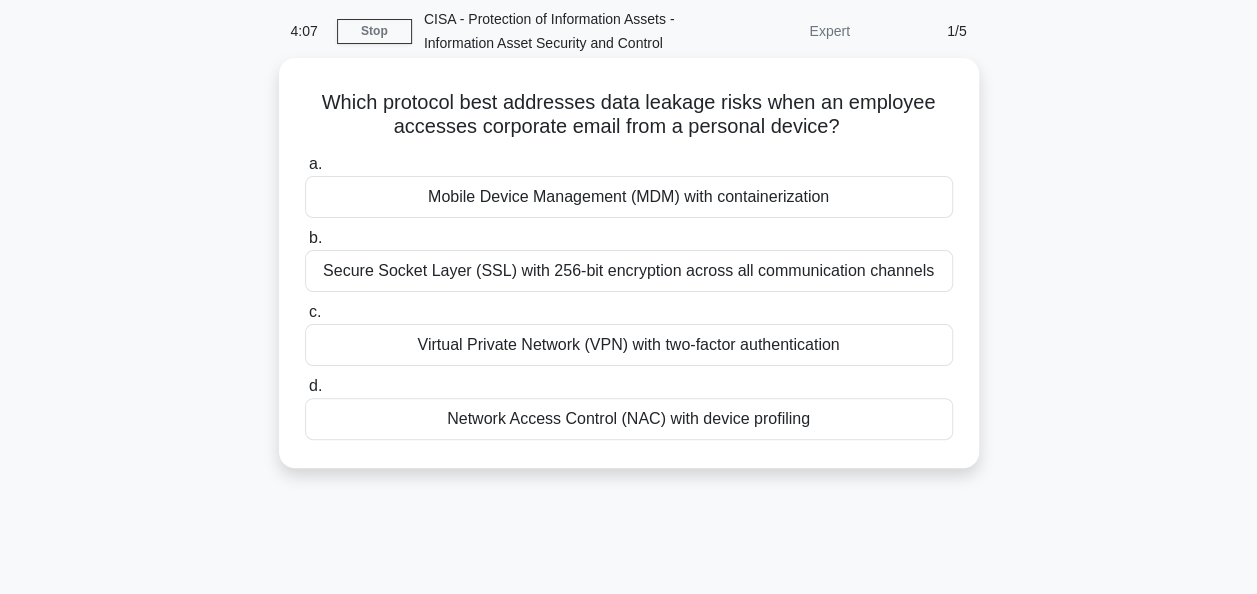 click on "Mobile Device Management (MDM) with containerization" at bounding box center (629, 197) 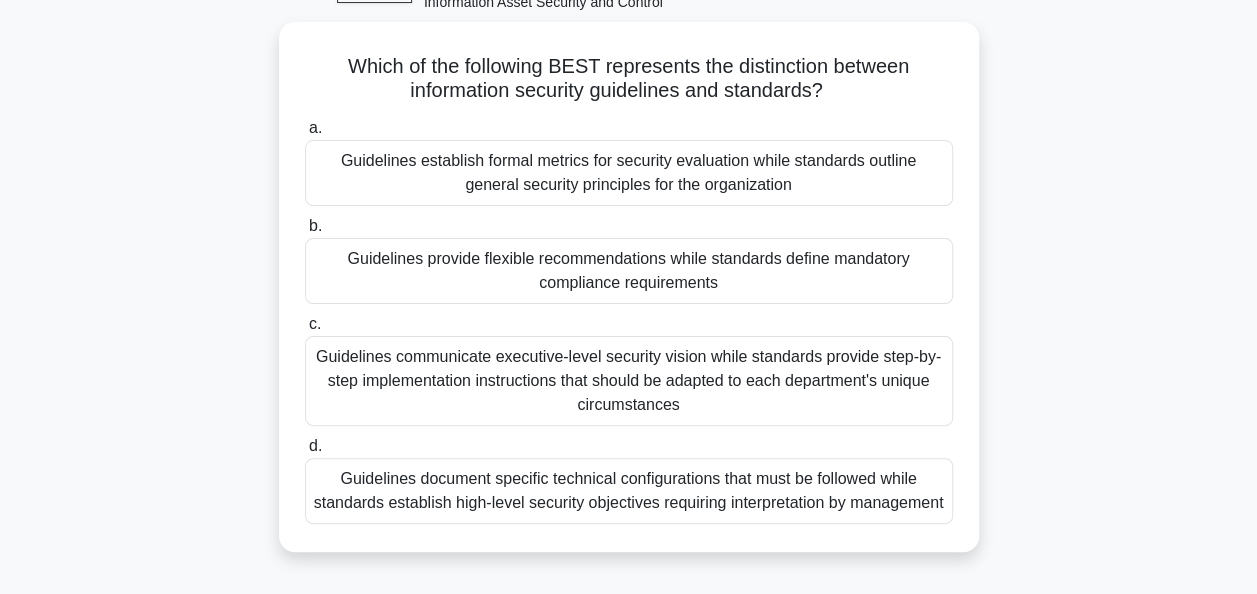 scroll, scrollTop: 120, scrollLeft: 0, axis: vertical 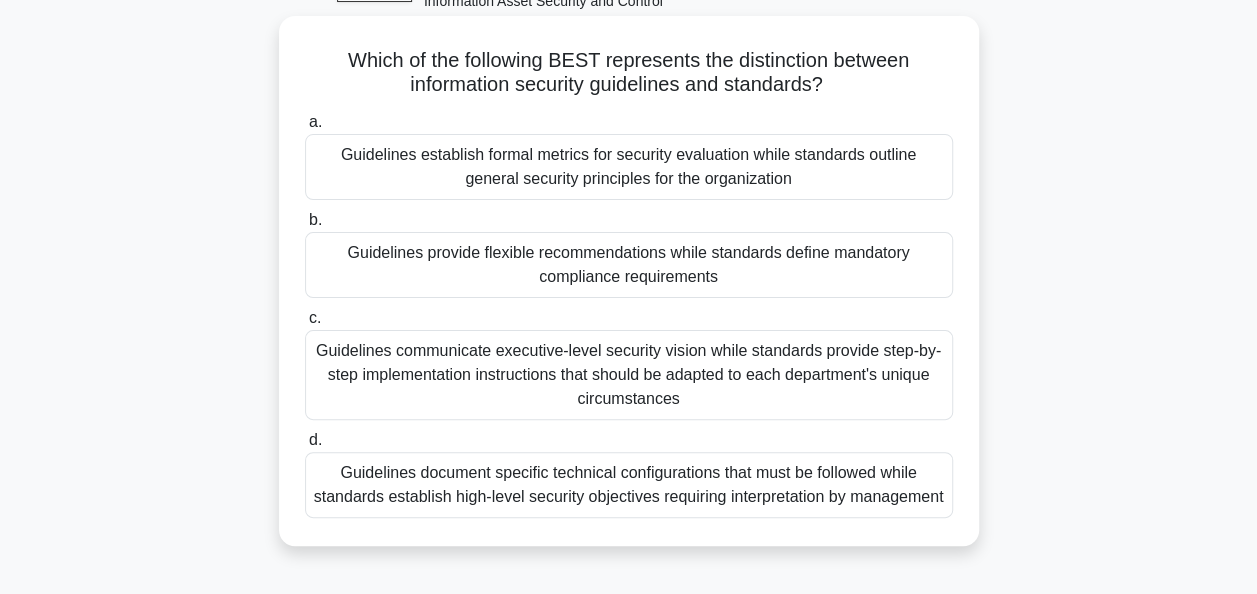 click on "Guidelines provide flexible recommendations while standards define mandatory compliance requirements" at bounding box center [629, 265] 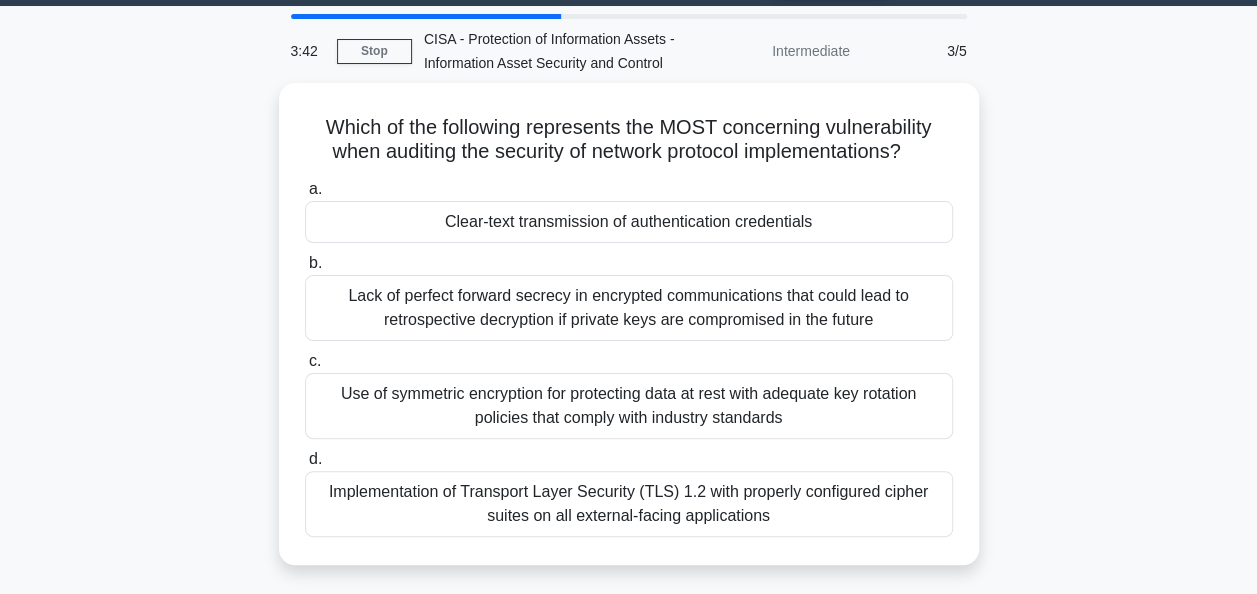 scroll, scrollTop: 59, scrollLeft: 0, axis: vertical 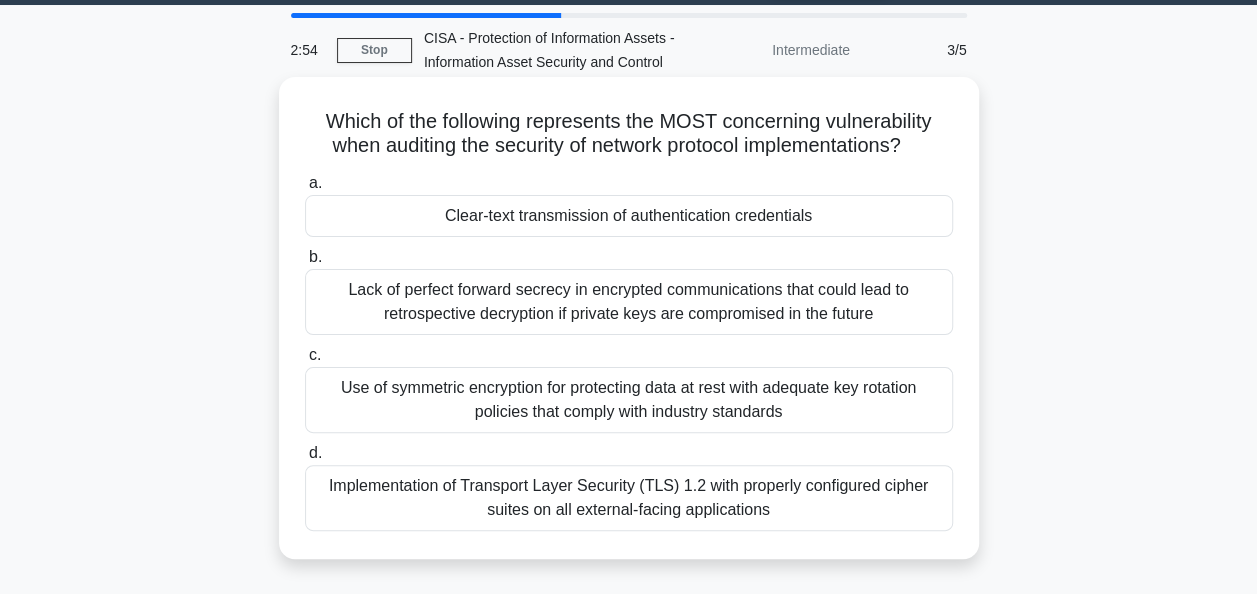 click on "Implementation of Transport Layer Security (TLS) 1.2 with properly configured cipher suites on all external-facing applications" at bounding box center [629, 498] 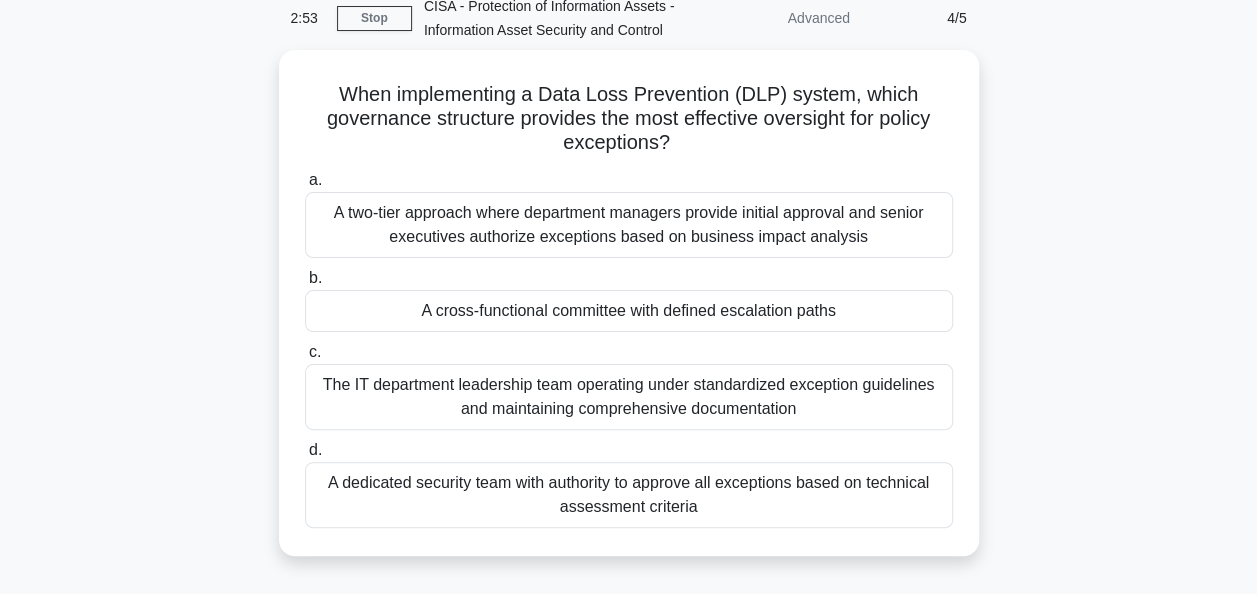 scroll, scrollTop: 97, scrollLeft: 0, axis: vertical 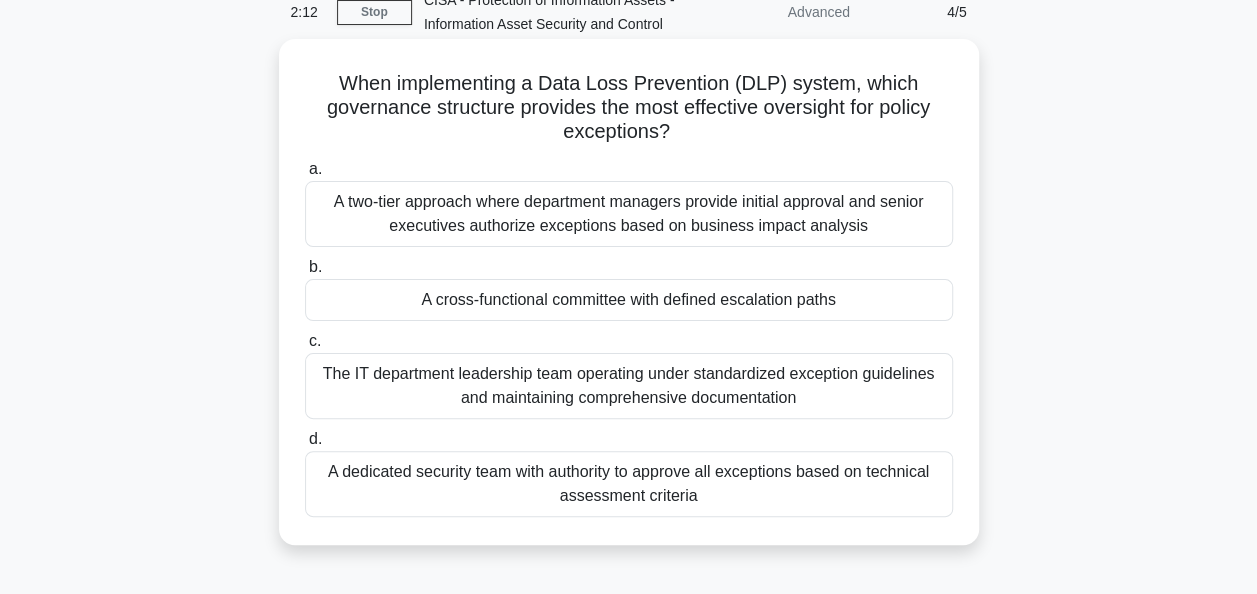 click on "A cross-functional committee with defined escalation paths" at bounding box center (629, 300) 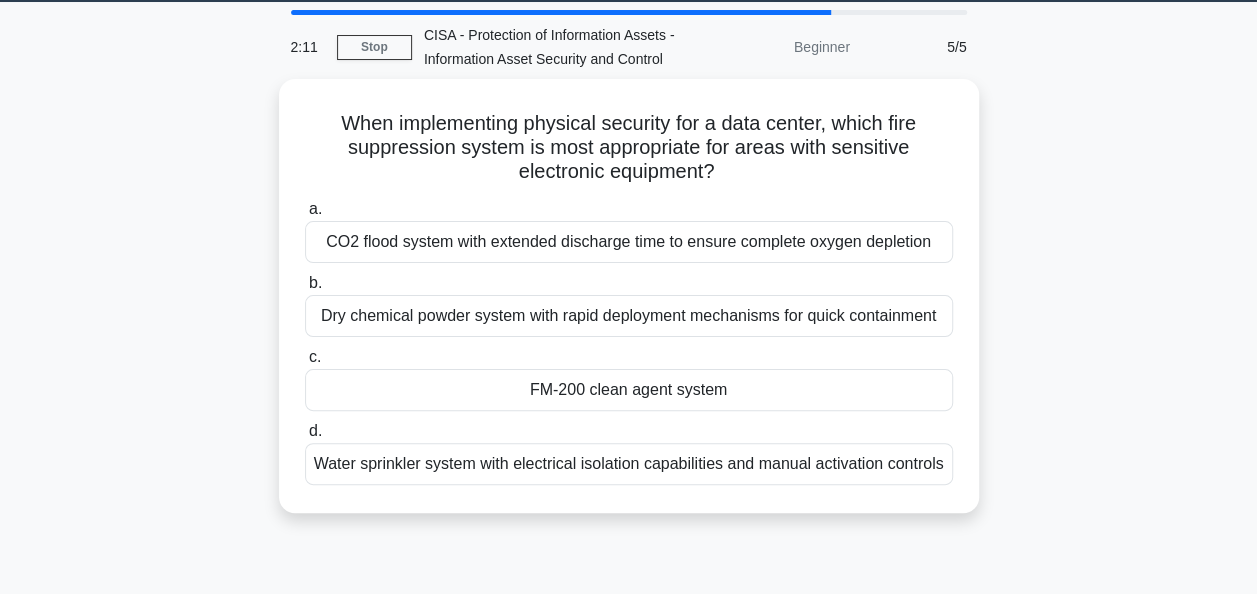 scroll, scrollTop: 66, scrollLeft: 0, axis: vertical 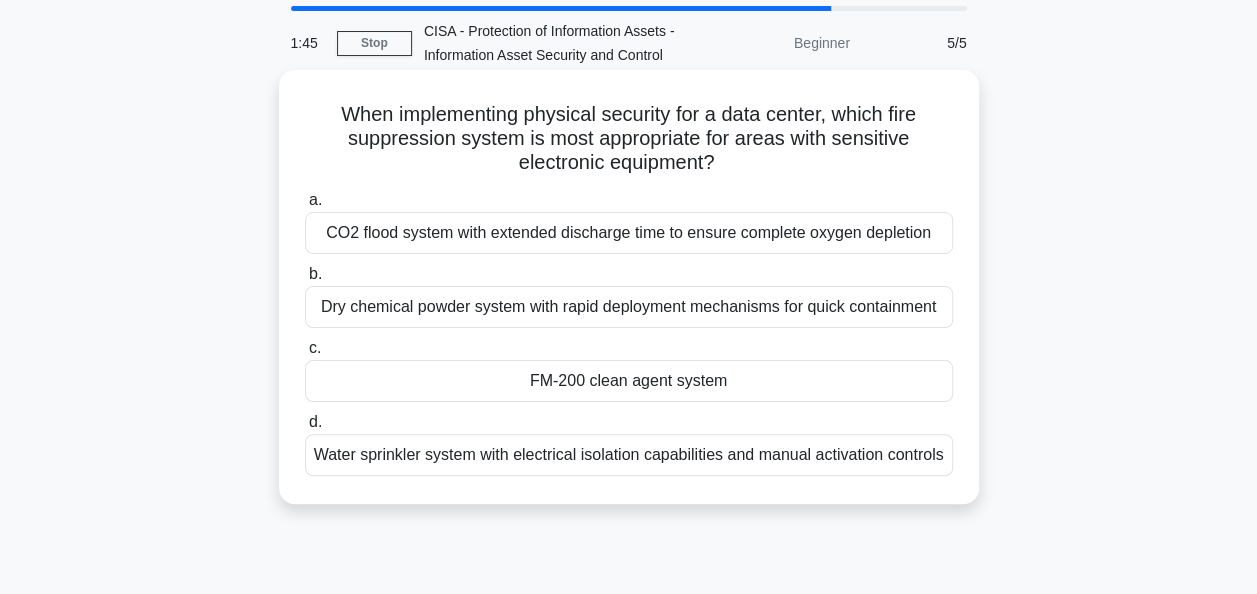 click on "CO2 flood system with extended discharge time to ensure complete oxygen depletion" at bounding box center [629, 233] 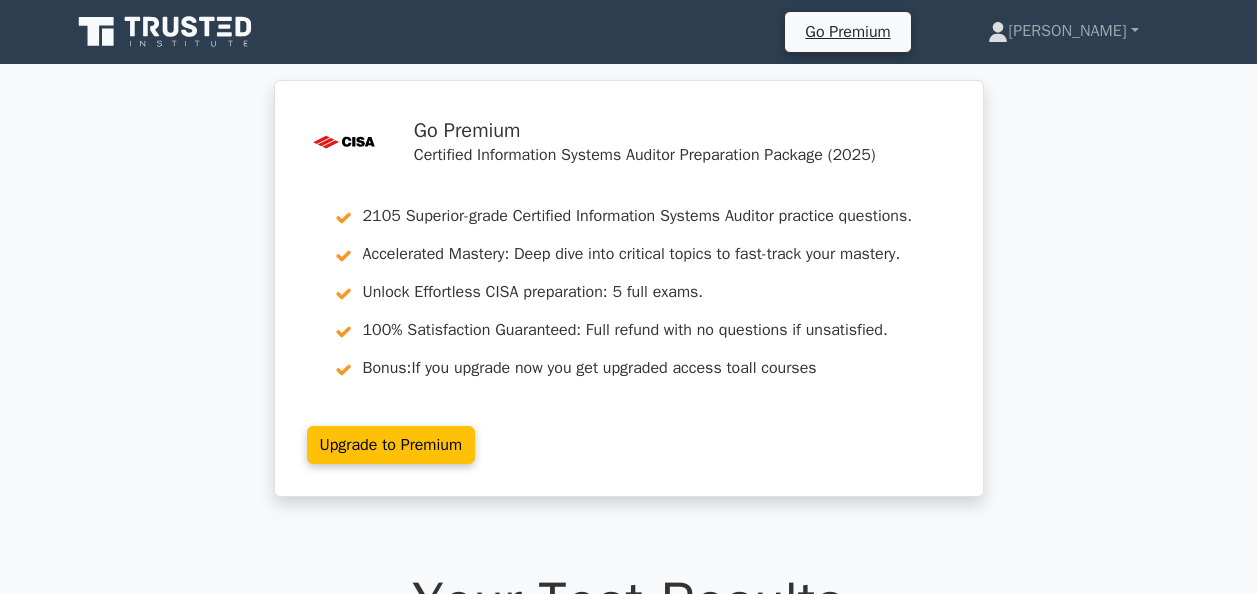 scroll, scrollTop: 0, scrollLeft: 0, axis: both 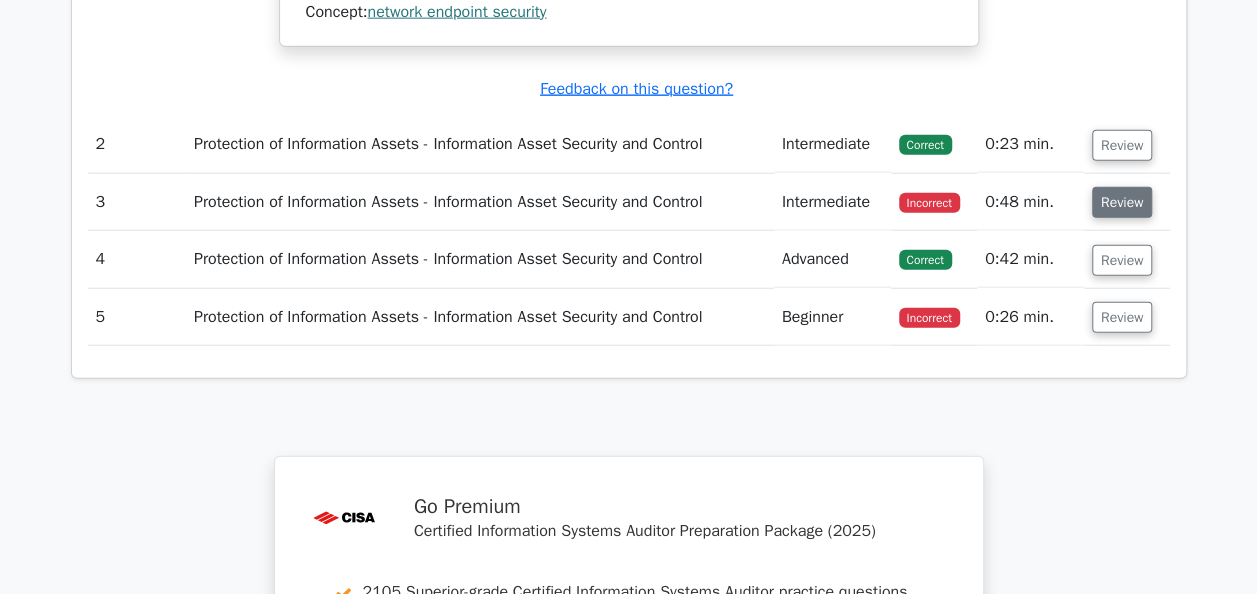 click on "Review" at bounding box center (1122, 202) 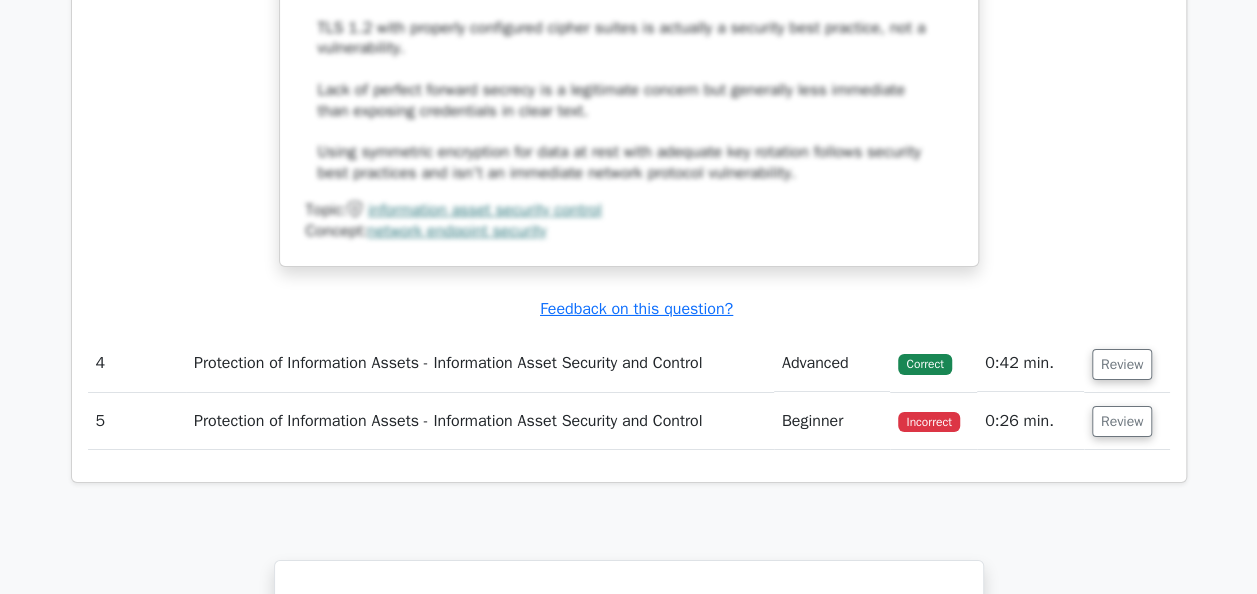 scroll, scrollTop: 3302, scrollLeft: 0, axis: vertical 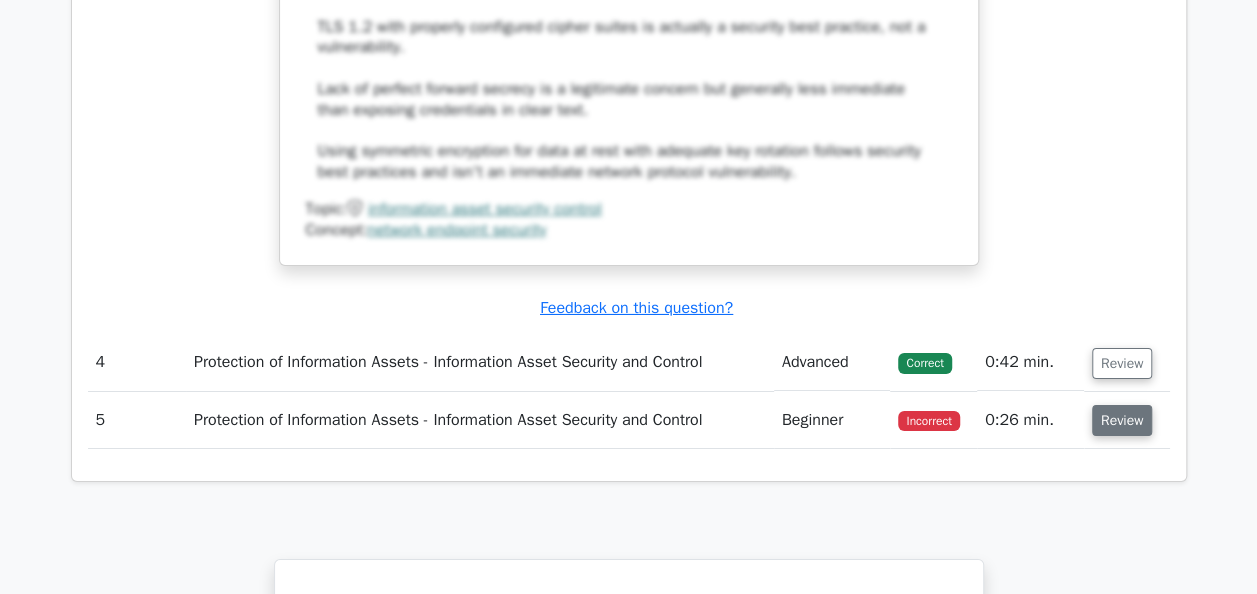 click on "Review" at bounding box center (1122, 420) 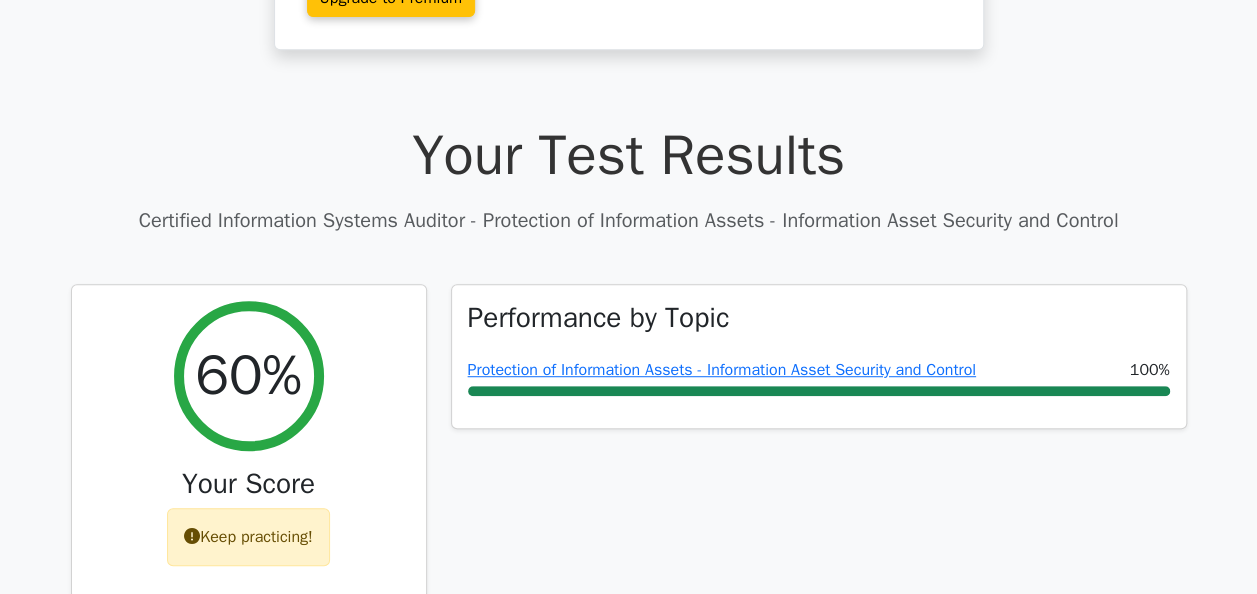 scroll, scrollTop: 448, scrollLeft: 0, axis: vertical 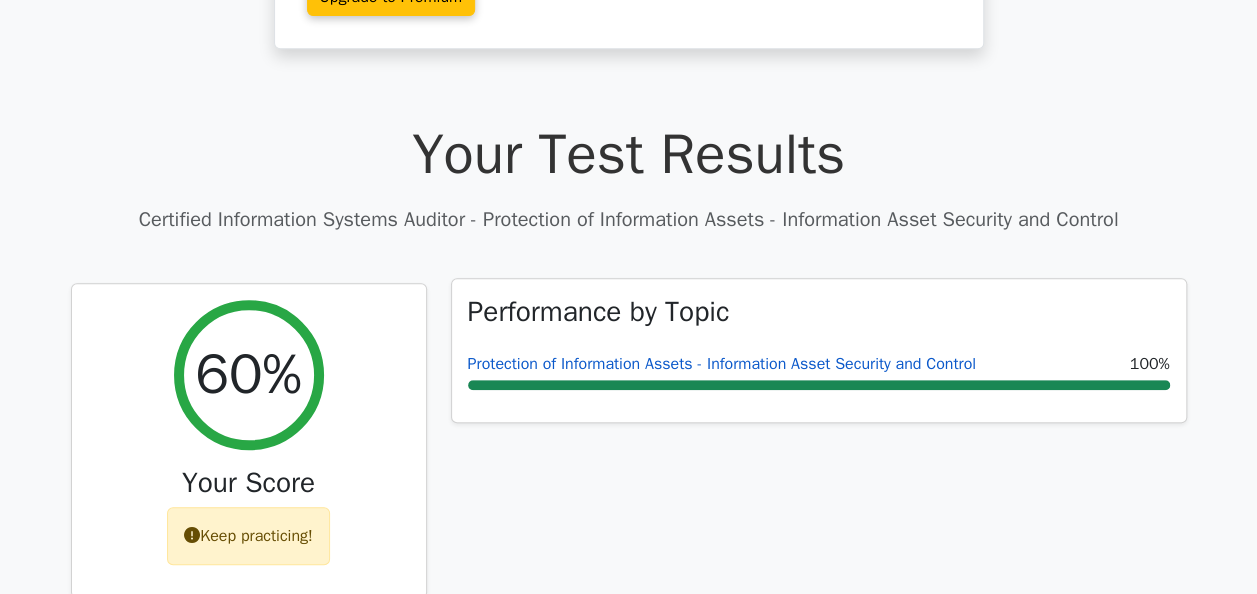 click on "Protection of Information Assets - Information Asset Security and Control" at bounding box center [722, 364] 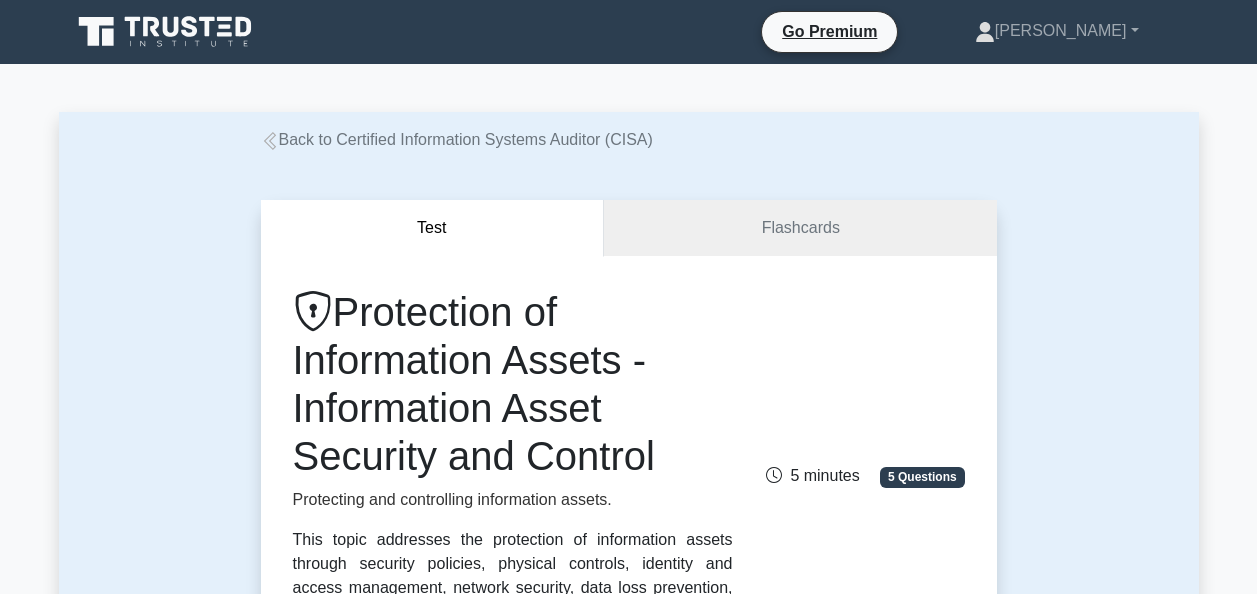 scroll, scrollTop: 136, scrollLeft: 0, axis: vertical 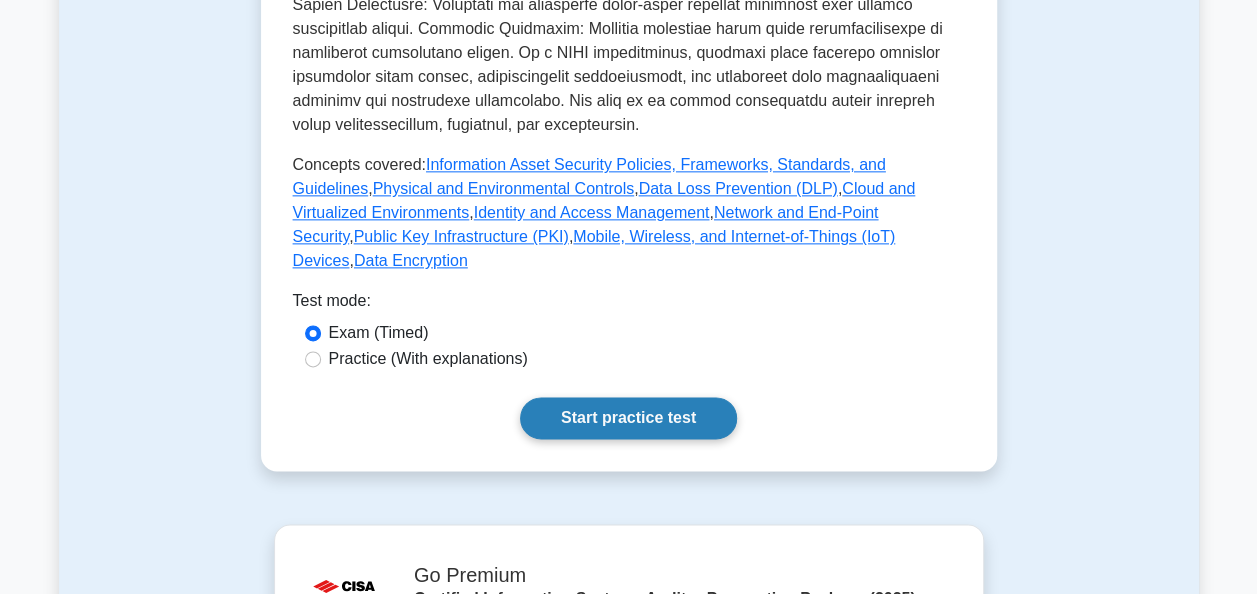 click on "Start practice test" at bounding box center (628, 418) 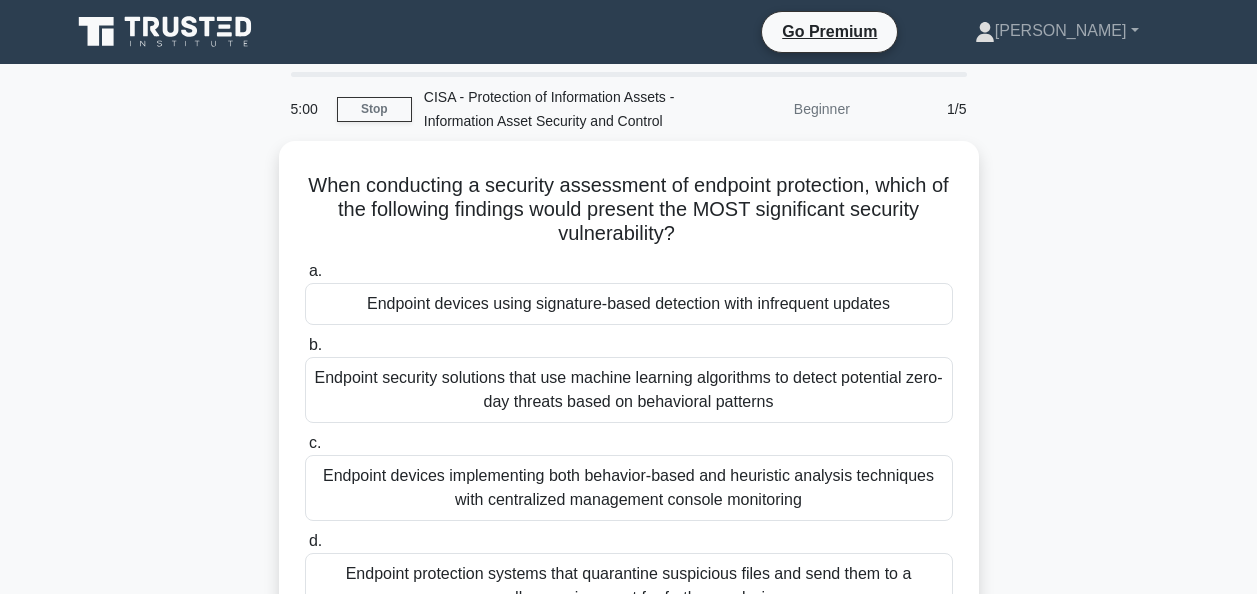 scroll, scrollTop: 0, scrollLeft: 0, axis: both 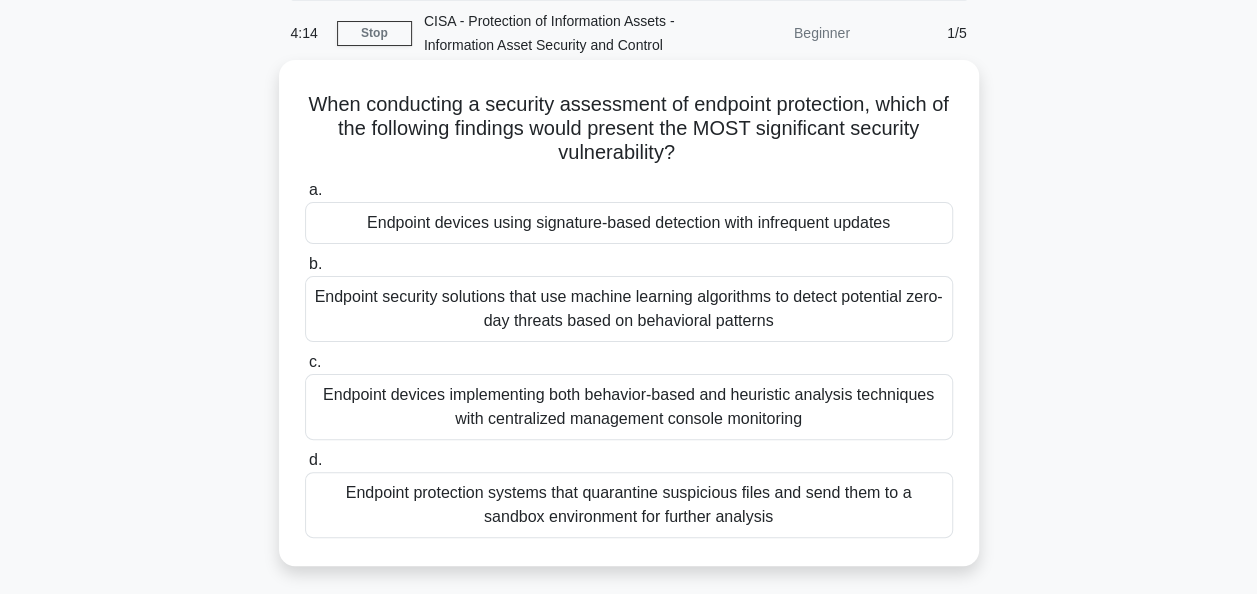 drag, startPoint x: 882, startPoint y: 223, endPoint x: 831, endPoint y: 222, distance: 51.009804 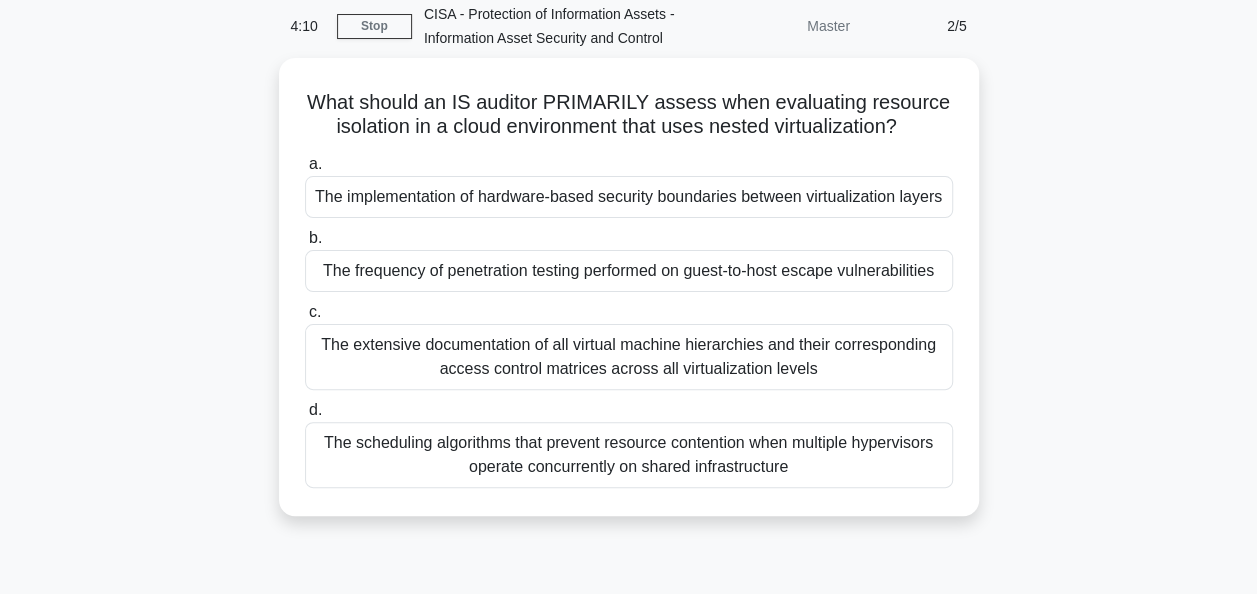 scroll, scrollTop: 84, scrollLeft: 0, axis: vertical 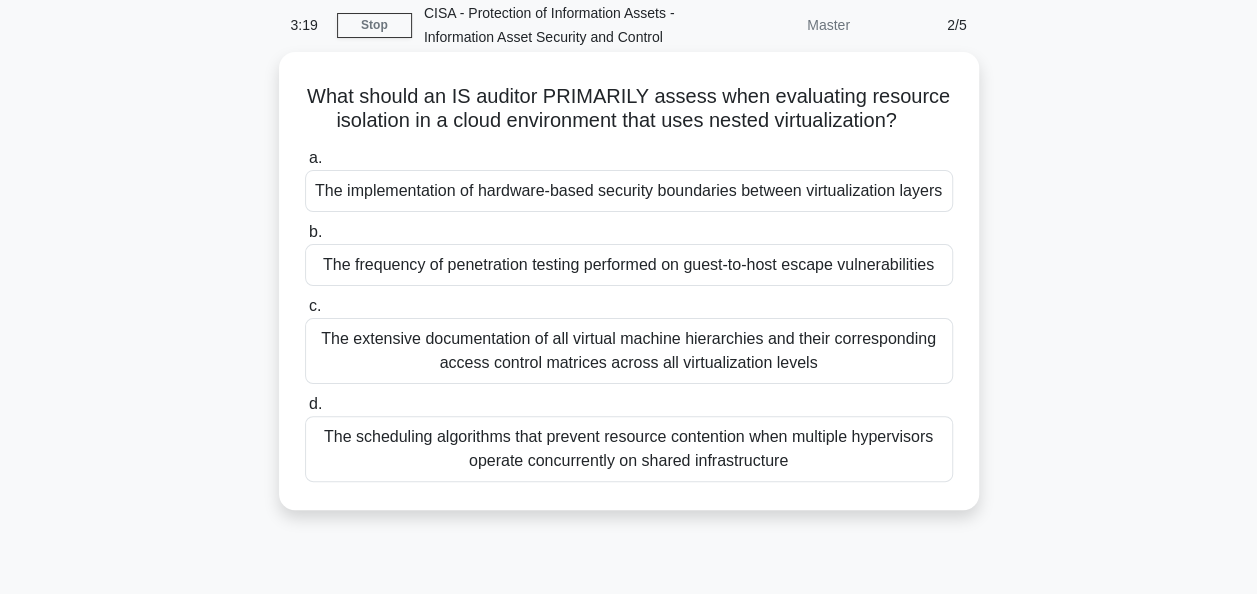 click on "The implementation of hardware-based security boundaries between virtualization layers" at bounding box center (629, 191) 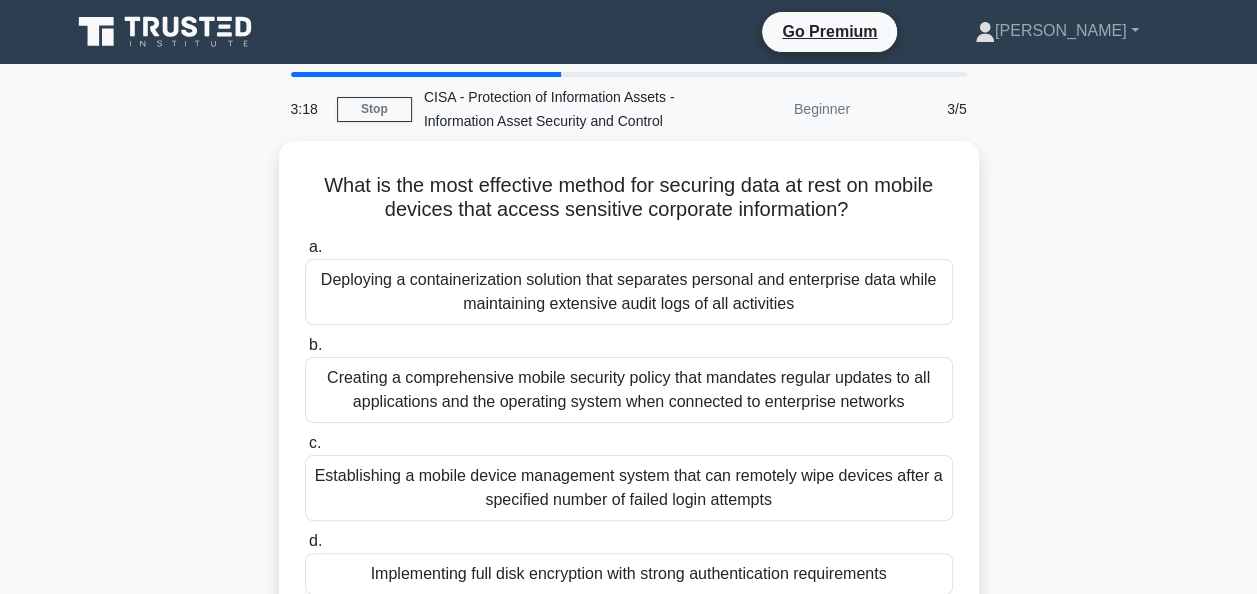 scroll, scrollTop: 82, scrollLeft: 0, axis: vertical 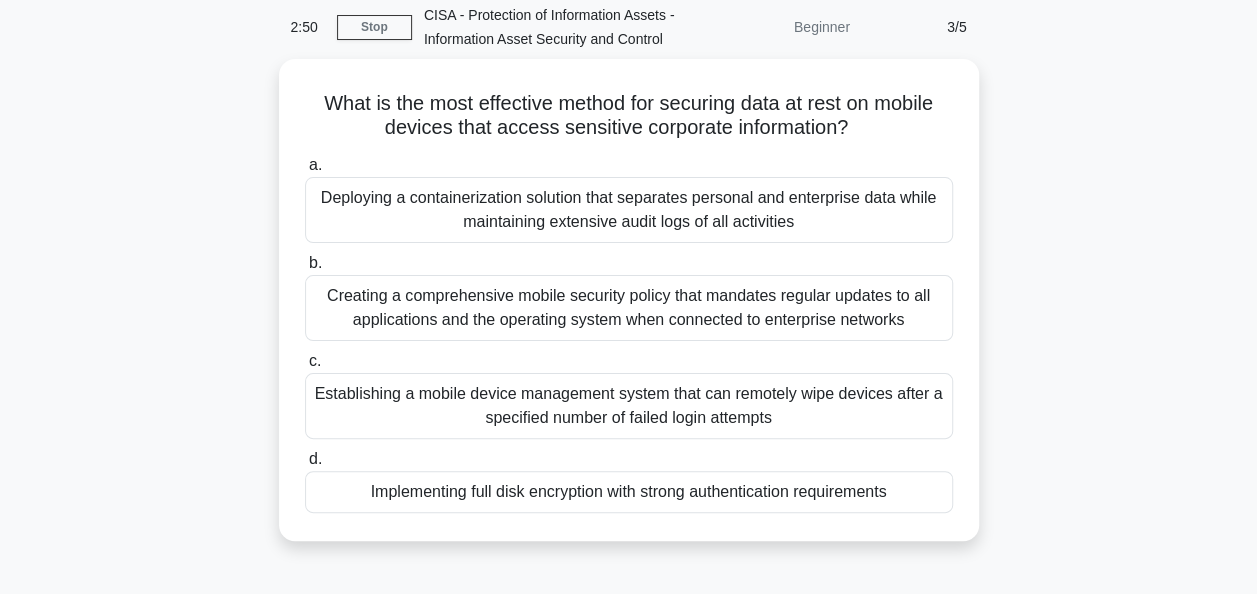 click on "What is the most effective method for securing data at rest on mobile devices that access sensitive corporate information?
.spinner_0XTQ{transform-origin:center;animation:spinner_y6GP .75s linear infinite}@keyframes spinner_y6GP{100%{transform:rotate(360deg)}}
a.
b.
c. d." at bounding box center (629, 312) 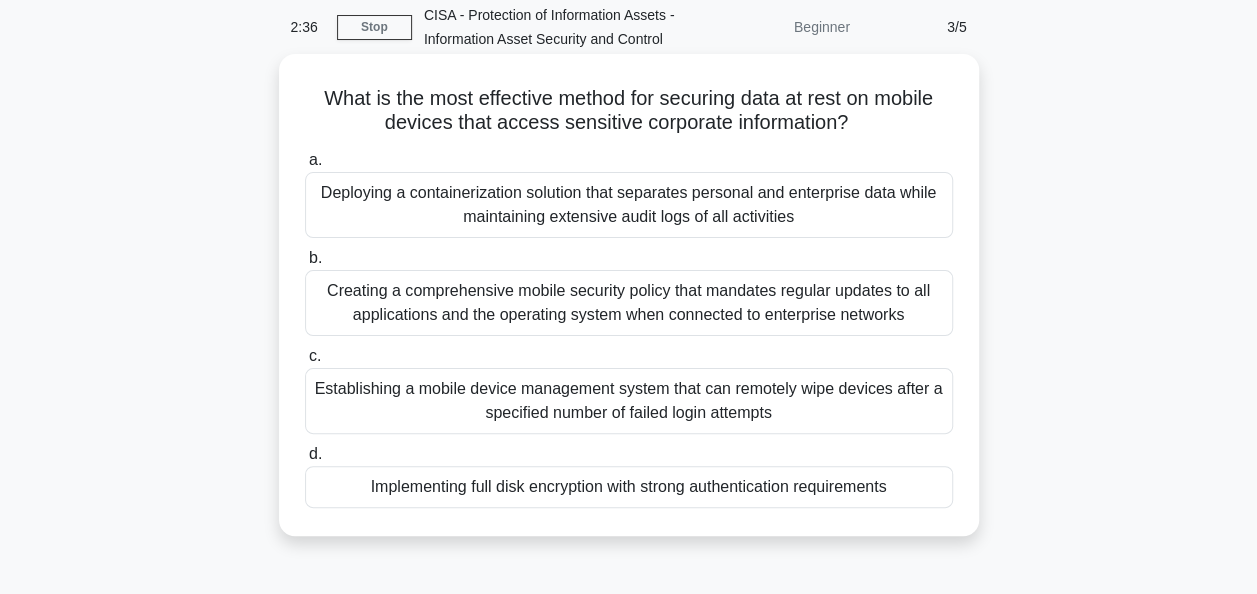 click on "Deploying a containerization solution that separates personal and enterprise data while maintaining extensive audit logs of all activities" at bounding box center [629, 205] 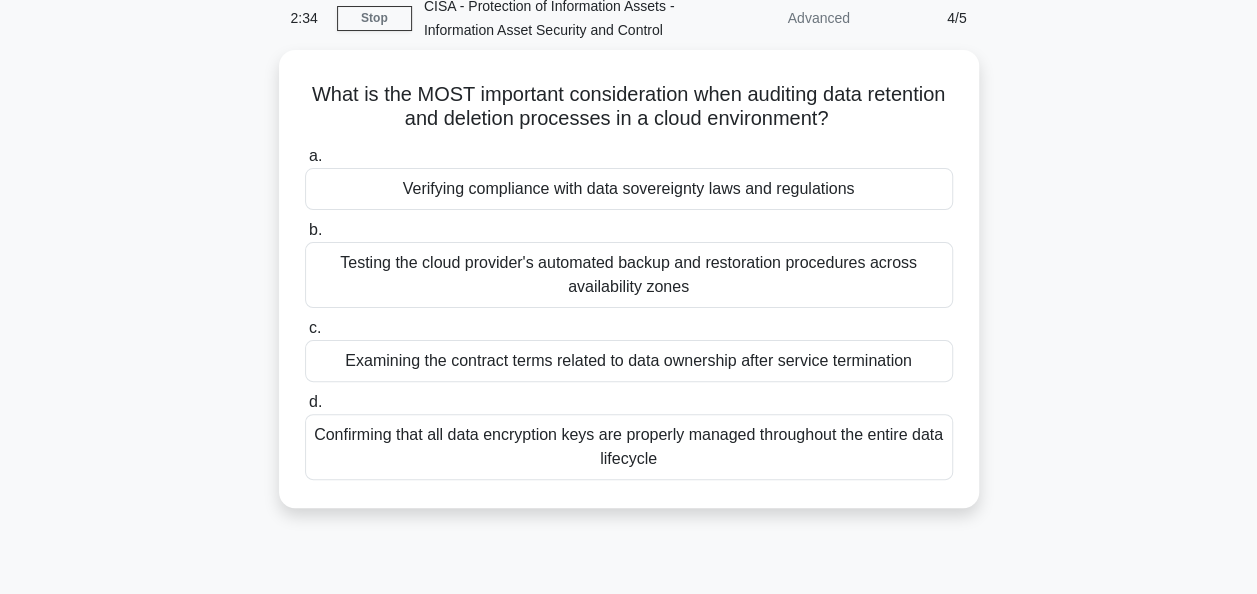 scroll, scrollTop: 96, scrollLeft: 0, axis: vertical 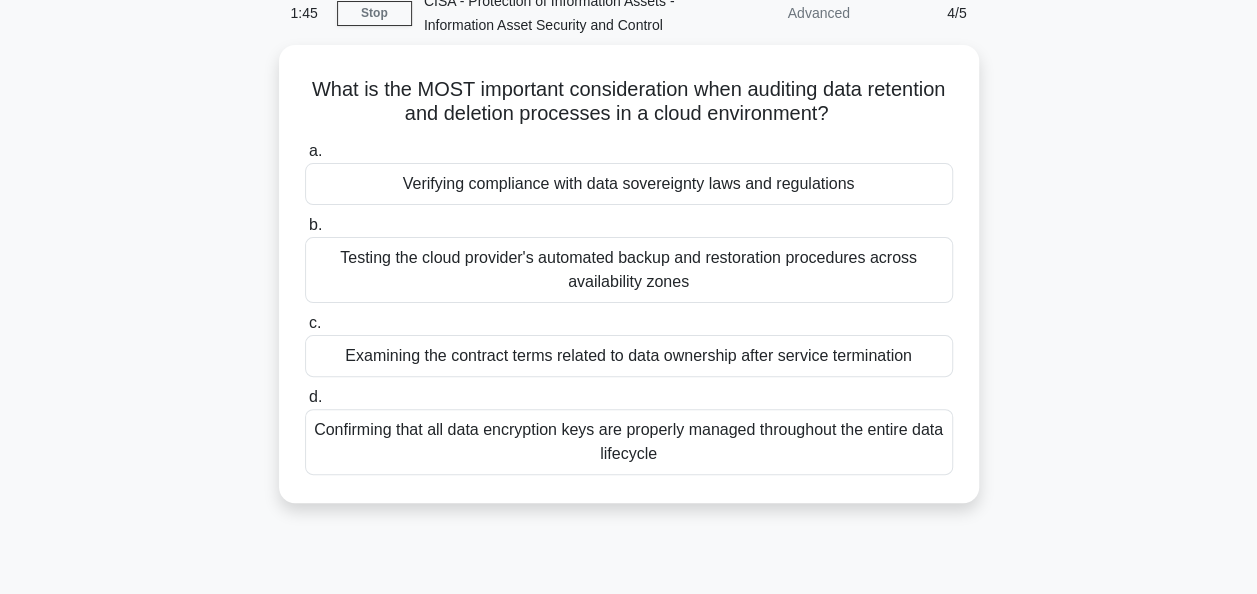 click on "What is the MOST important consideration when auditing data retention and deletion processes in a cloud environment?
.spinner_0XTQ{transform-origin:center;animation:spinner_y6GP .75s linear infinite}@keyframes spinner_y6GP{100%{transform:rotate(360deg)}}
a.
Verifying compliance with data sovereignty laws and regulations
b. c. d." at bounding box center [629, 286] 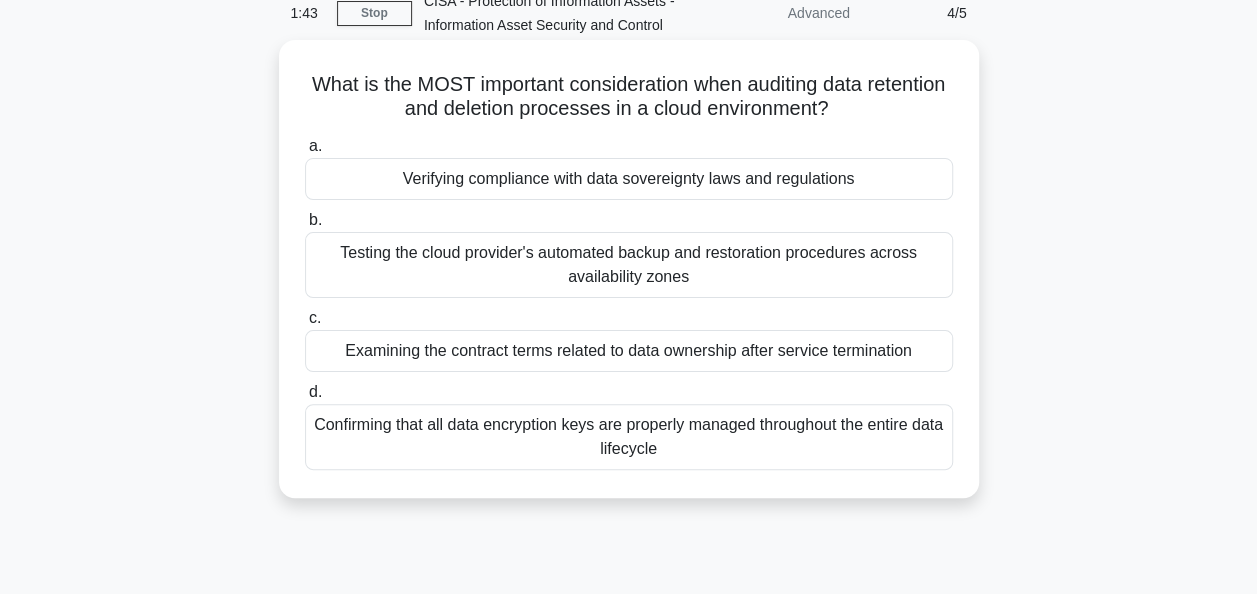 click on "Verifying compliance with data sovereignty laws and regulations" at bounding box center [629, 179] 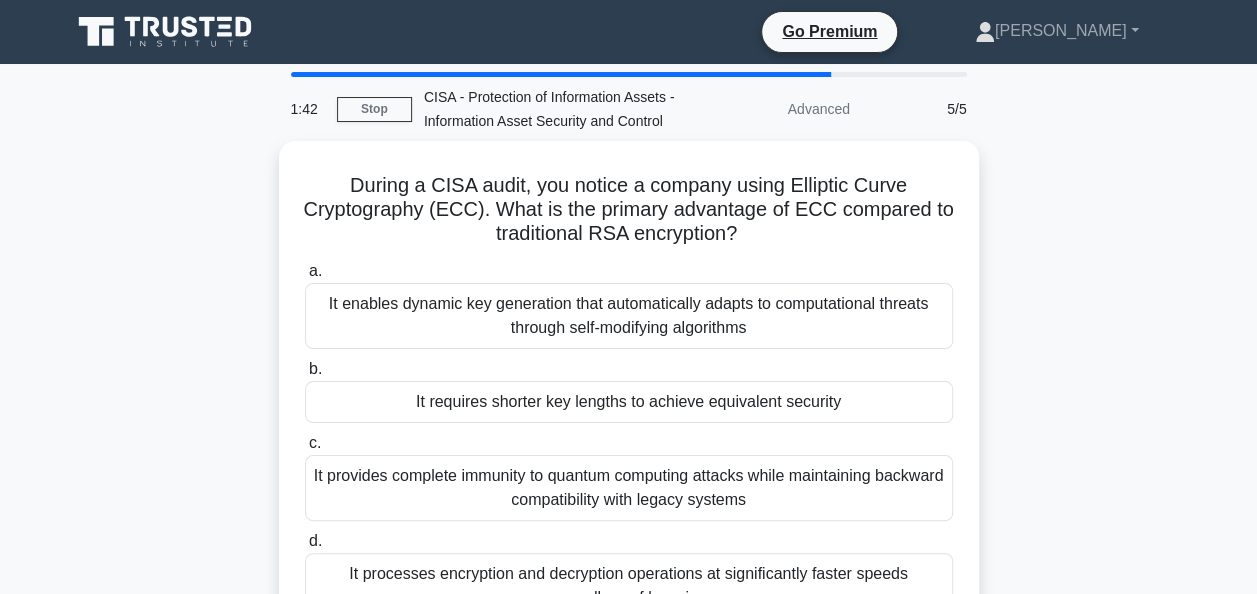 scroll, scrollTop: 64, scrollLeft: 0, axis: vertical 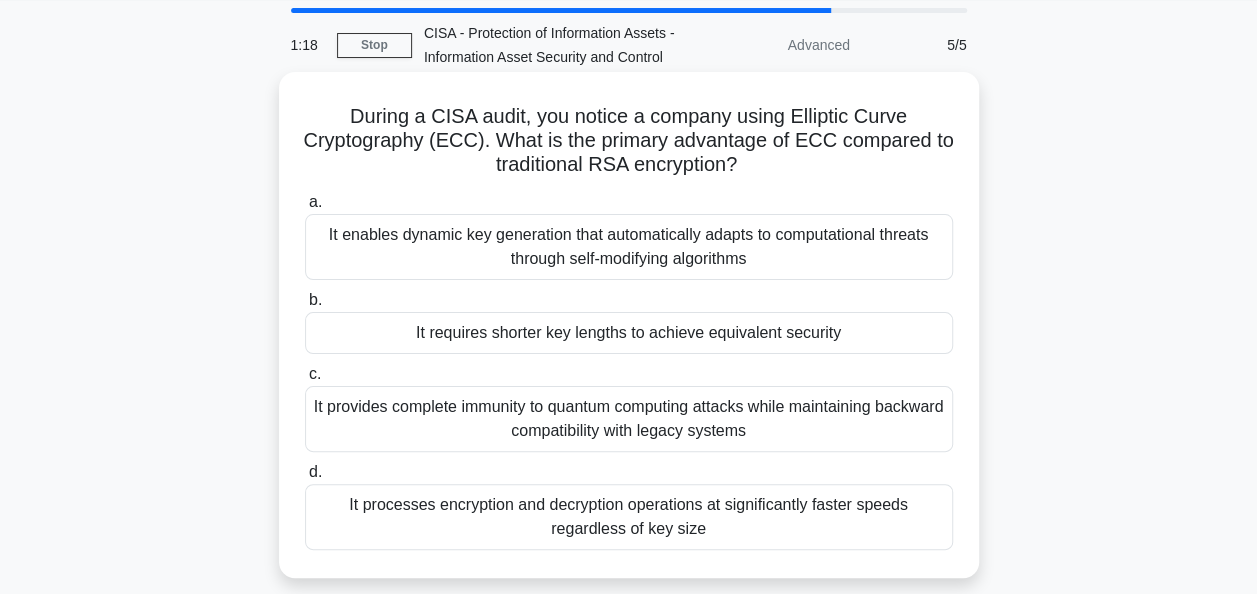 click on "It processes encryption and decryption operations at significantly faster speeds regardless of key size" at bounding box center (629, 517) 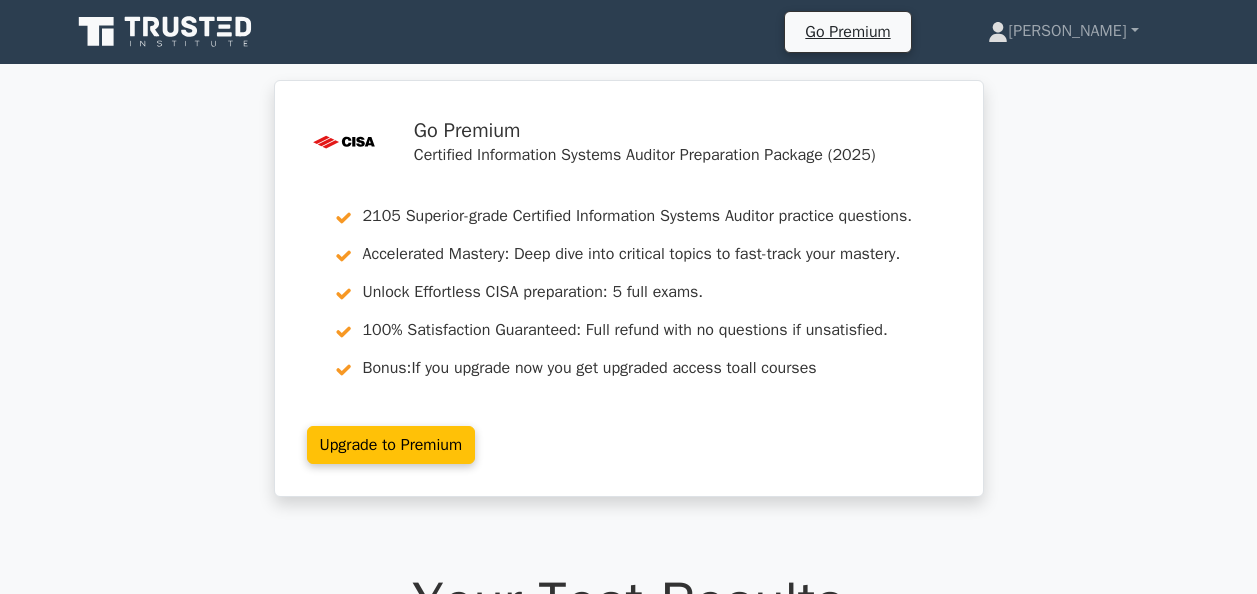 scroll, scrollTop: 0, scrollLeft: 0, axis: both 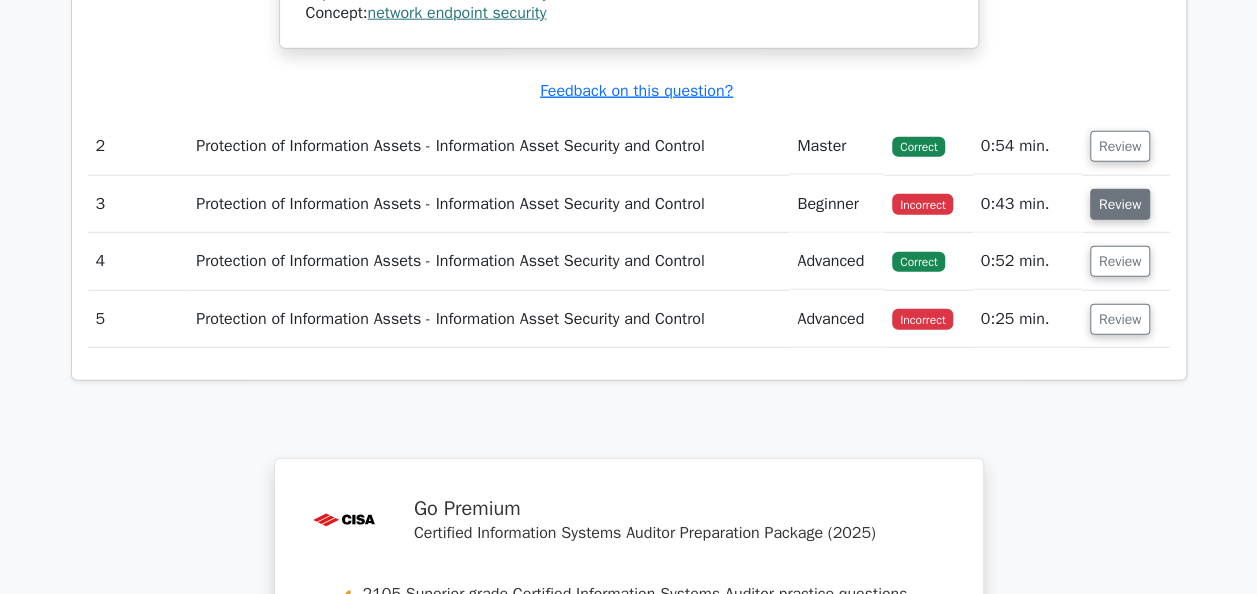 click on "Review" at bounding box center [1120, 204] 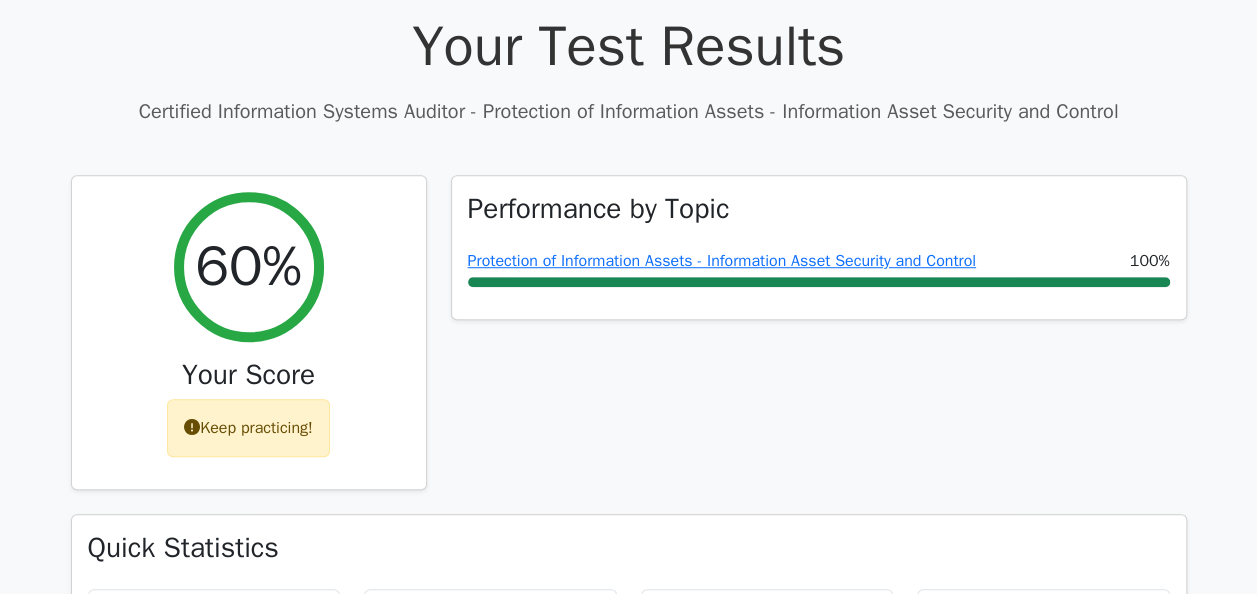 scroll, scrollTop: 467, scrollLeft: 0, axis: vertical 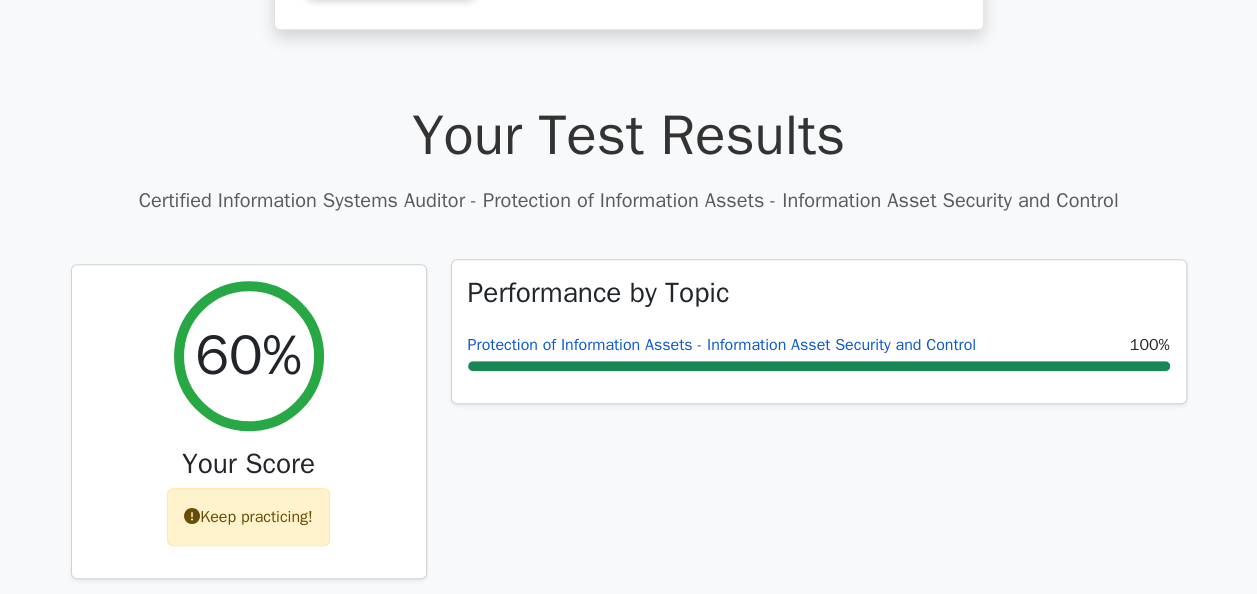 click on "Protection of Information Assets - Information Asset Security and Control" at bounding box center (722, 345) 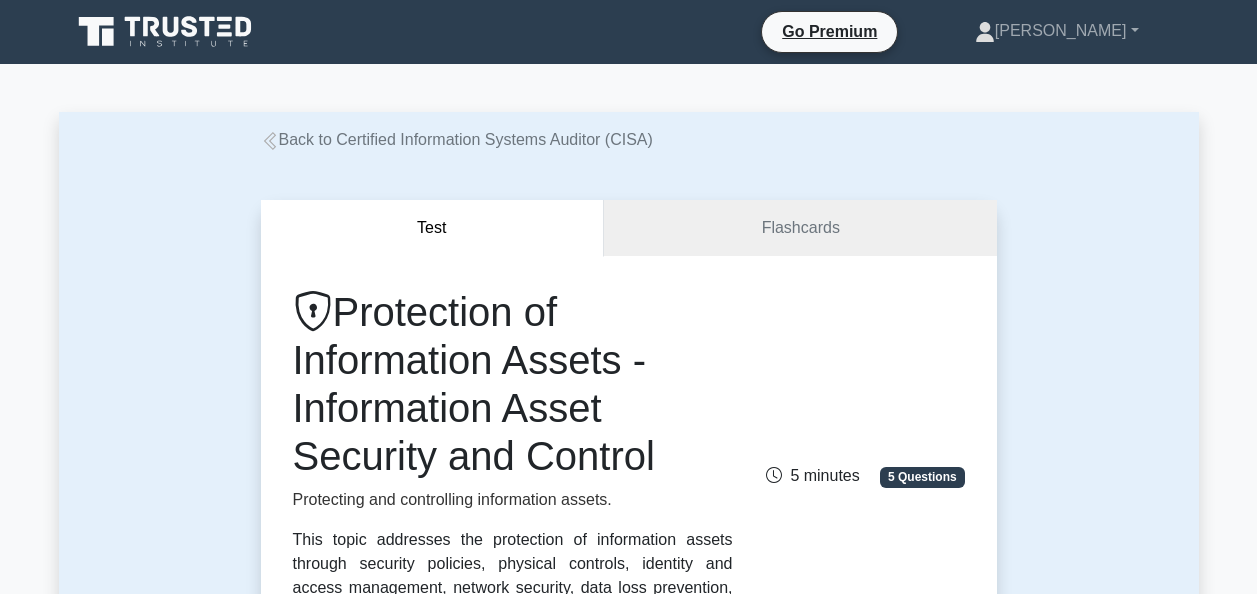 scroll, scrollTop: 0, scrollLeft: 0, axis: both 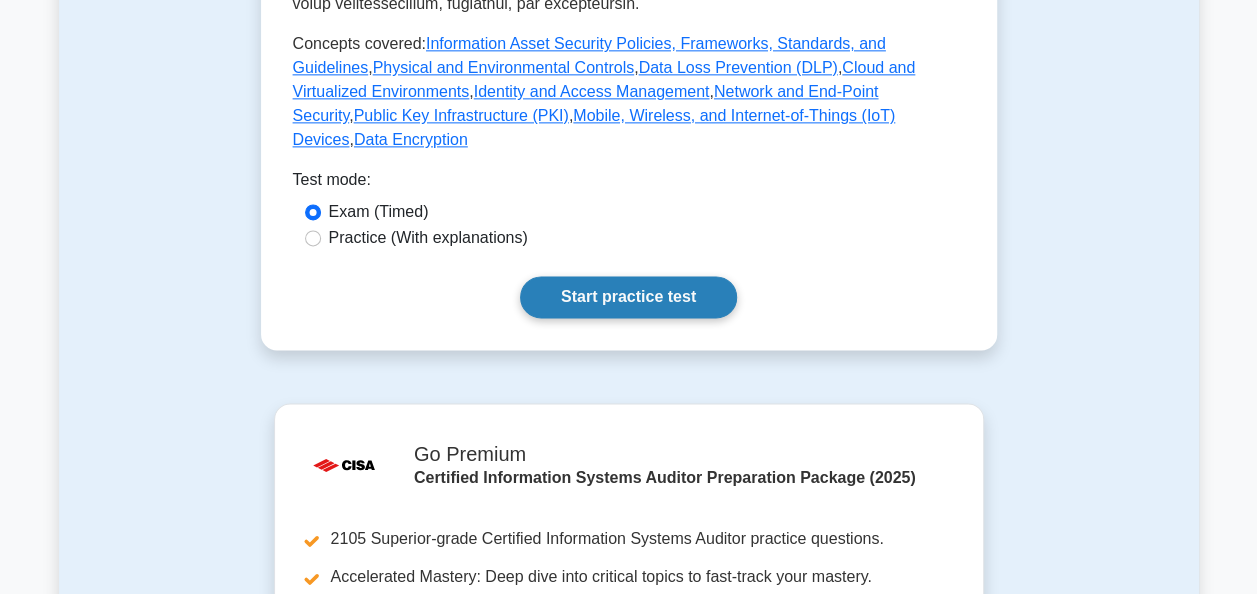 click on "Start practice test" at bounding box center [628, 297] 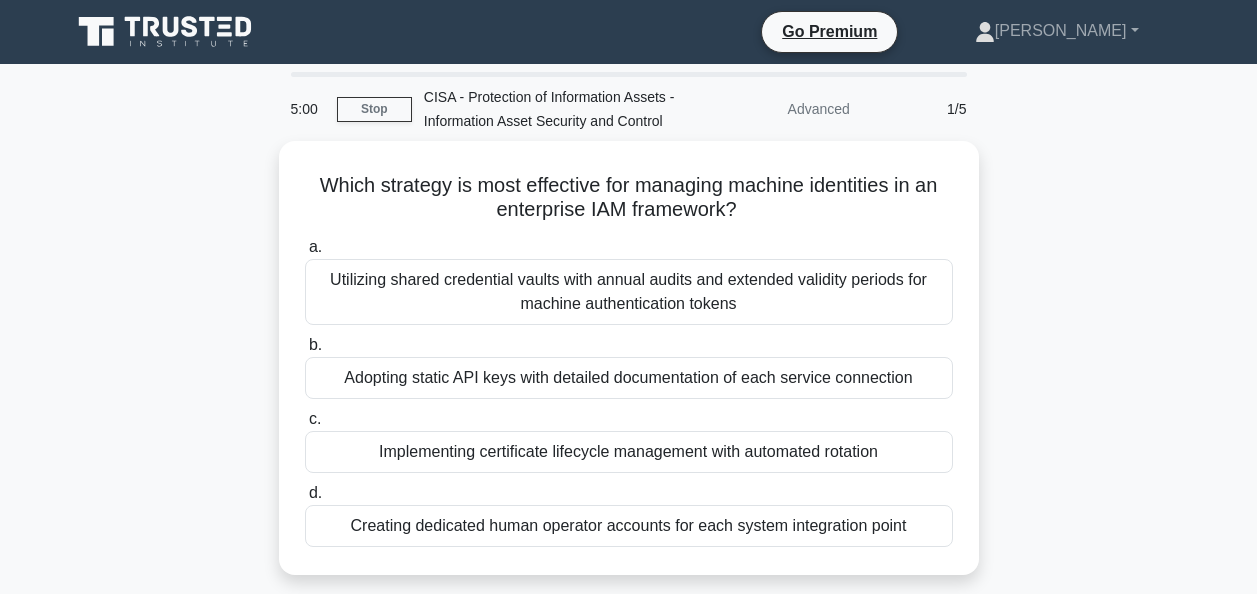 scroll, scrollTop: 0, scrollLeft: 0, axis: both 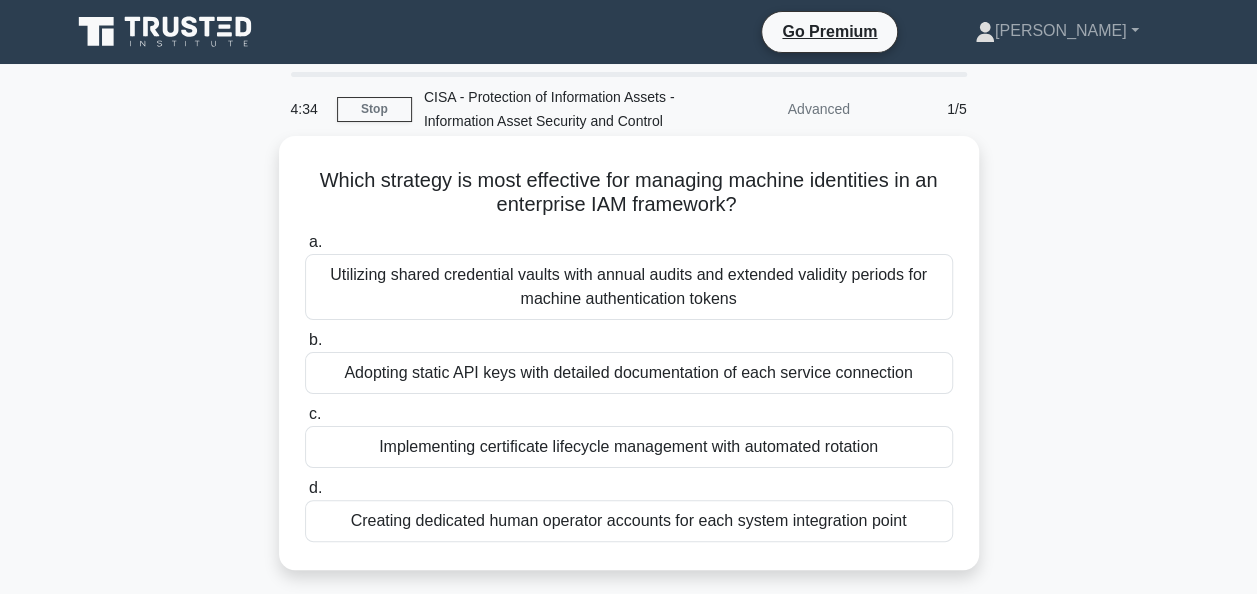 click on "Implementing certificate lifecycle management with automated rotation" at bounding box center [629, 447] 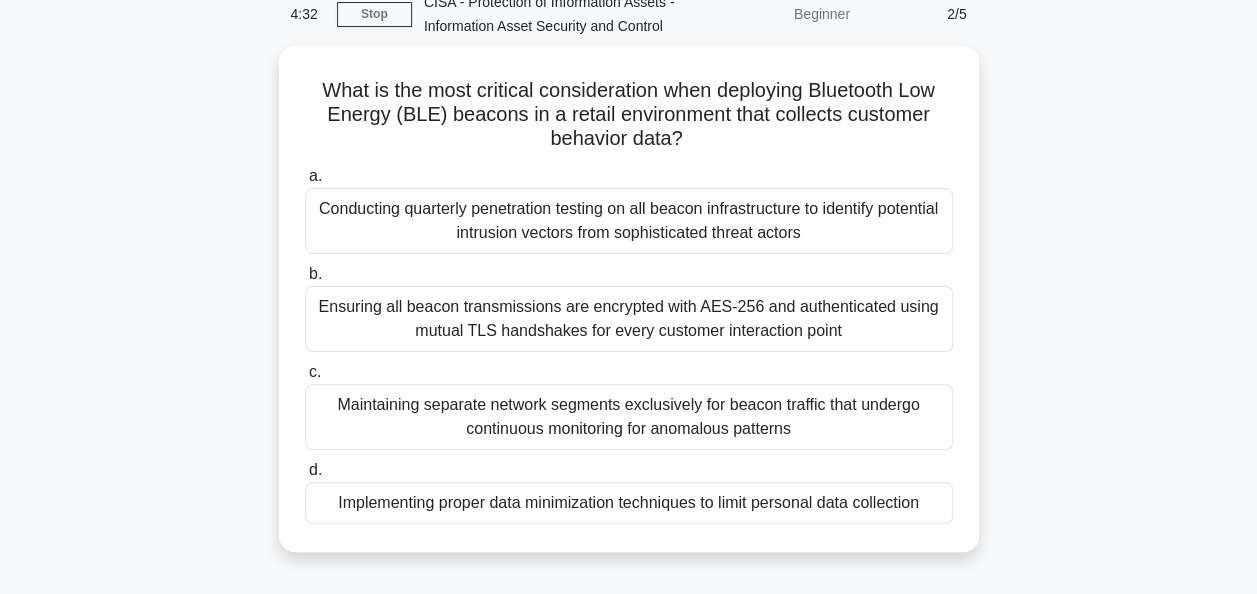 scroll, scrollTop: 100, scrollLeft: 0, axis: vertical 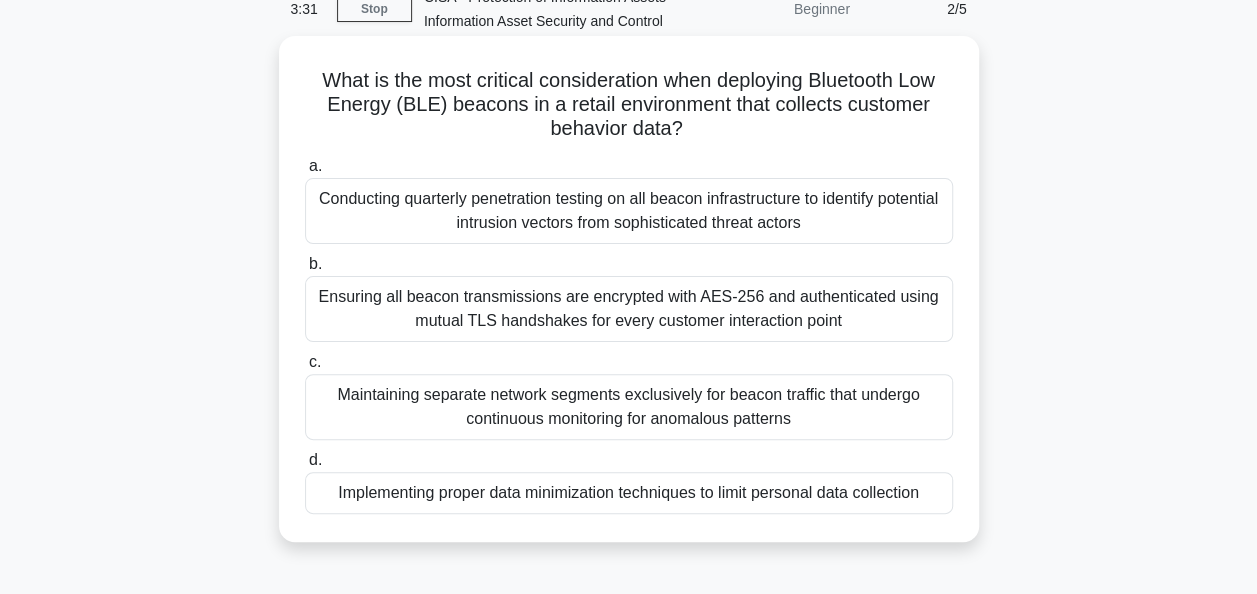 click on "Ensuring all beacon transmissions are encrypted with AES-256 and authenticated using mutual TLS handshakes for every customer interaction point" at bounding box center (629, 309) 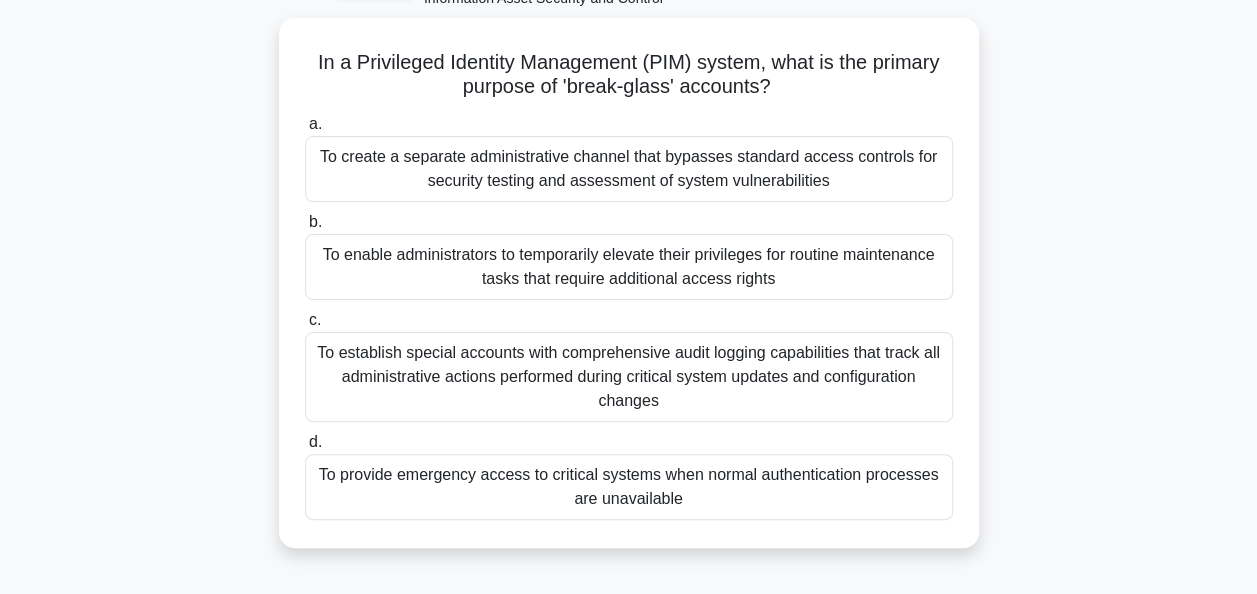 scroll, scrollTop: 124, scrollLeft: 0, axis: vertical 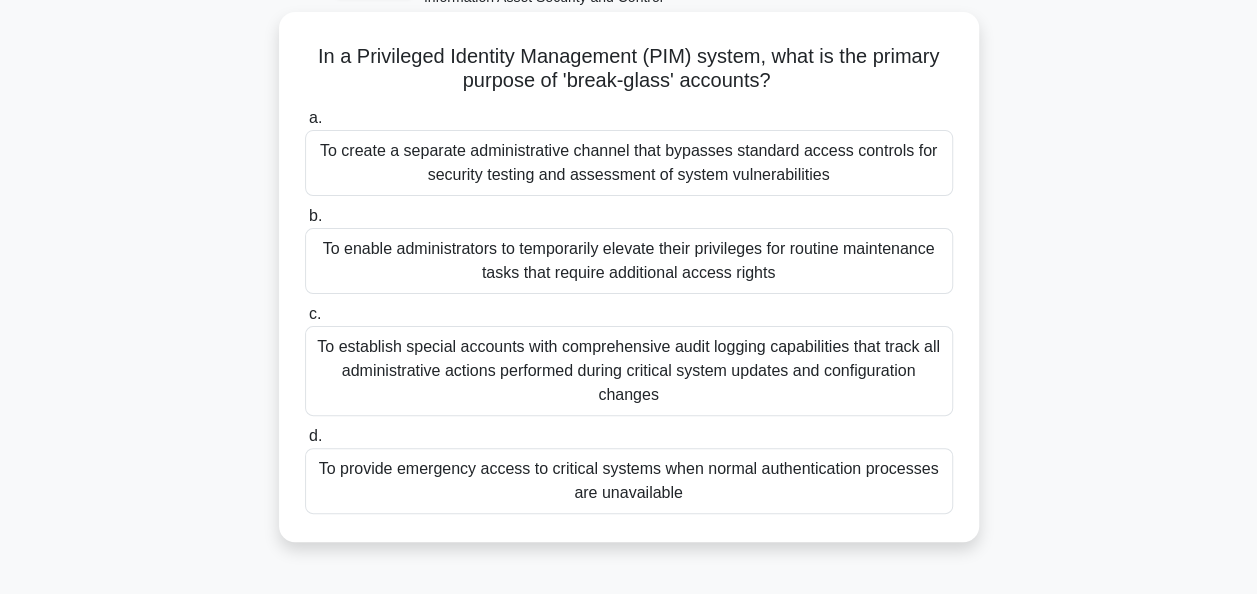 click on "a.
To create a separate administrative channel that bypasses standard access controls for security testing and assessment of system vulnerabilities
b.
c. d." at bounding box center (629, 310) 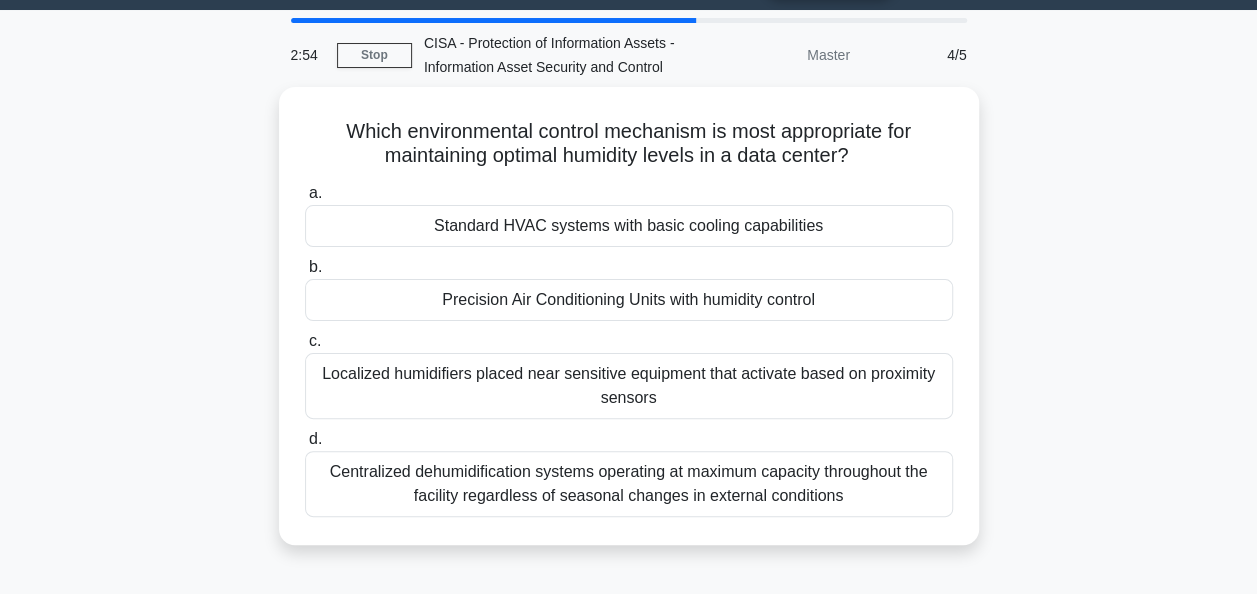 scroll, scrollTop: 56, scrollLeft: 0, axis: vertical 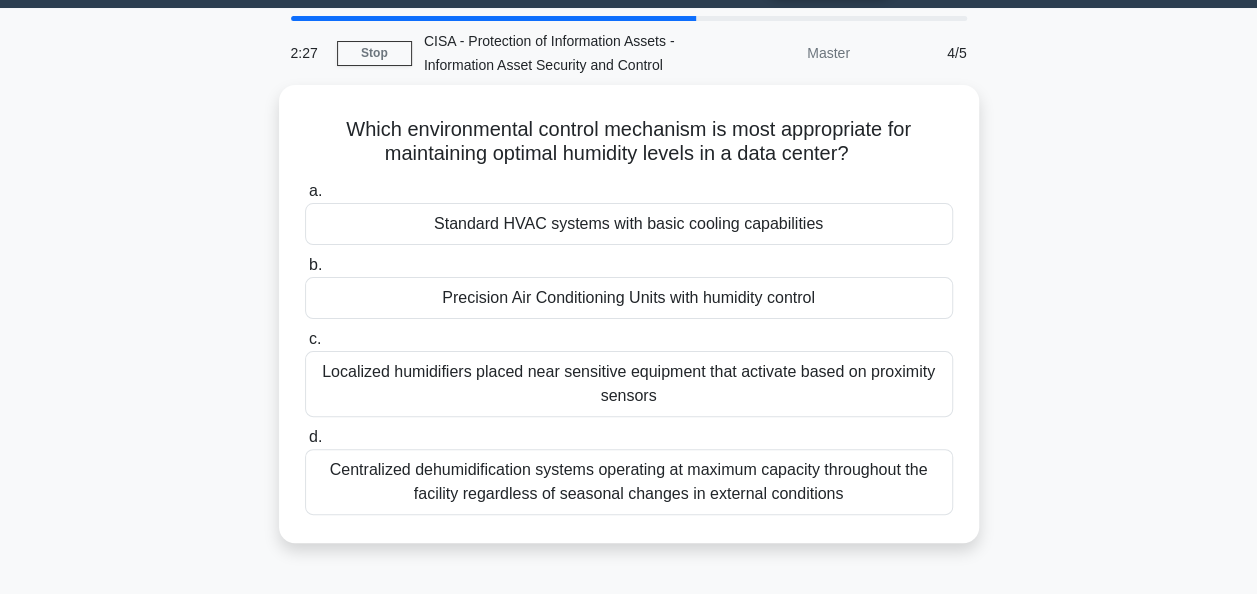 click on "Which environmental control mechanism is most appropriate for maintaining optimal humidity levels in a data center?
.spinner_0XTQ{transform-origin:center;animation:spinner_y6GP .75s linear infinite}@keyframes spinner_y6GP{100%{transform:rotate(360deg)}}
a.
Standard HVAC systems with basic cooling capabilities
b." at bounding box center (629, 326) 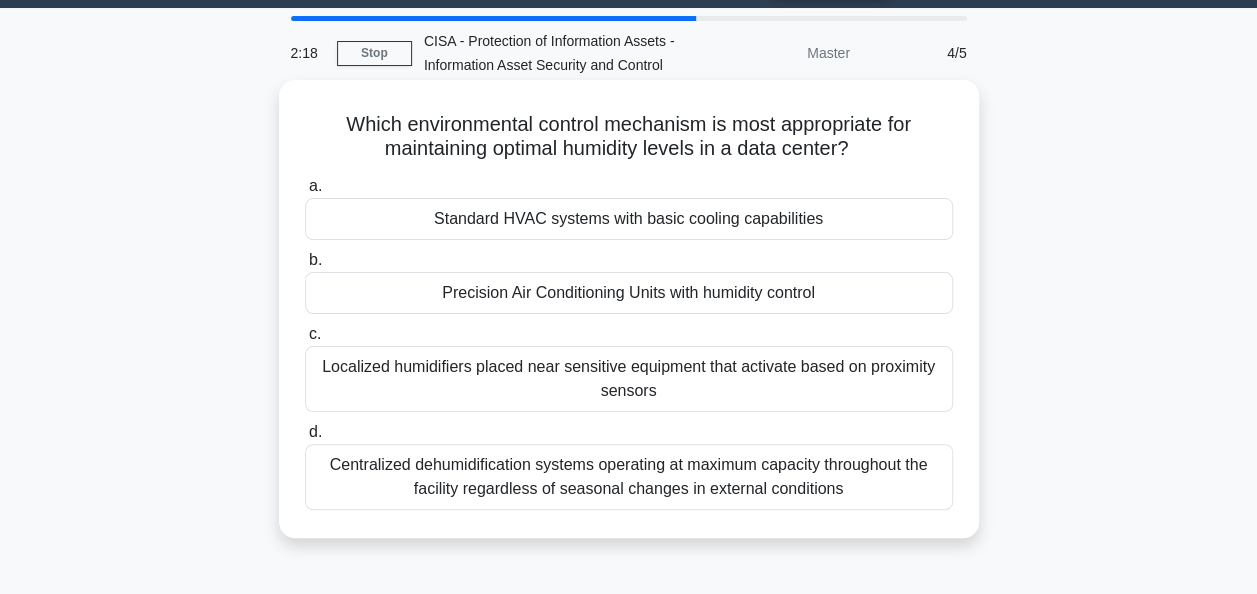 click on "Precision Air Conditioning Units with humidity control" at bounding box center (629, 293) 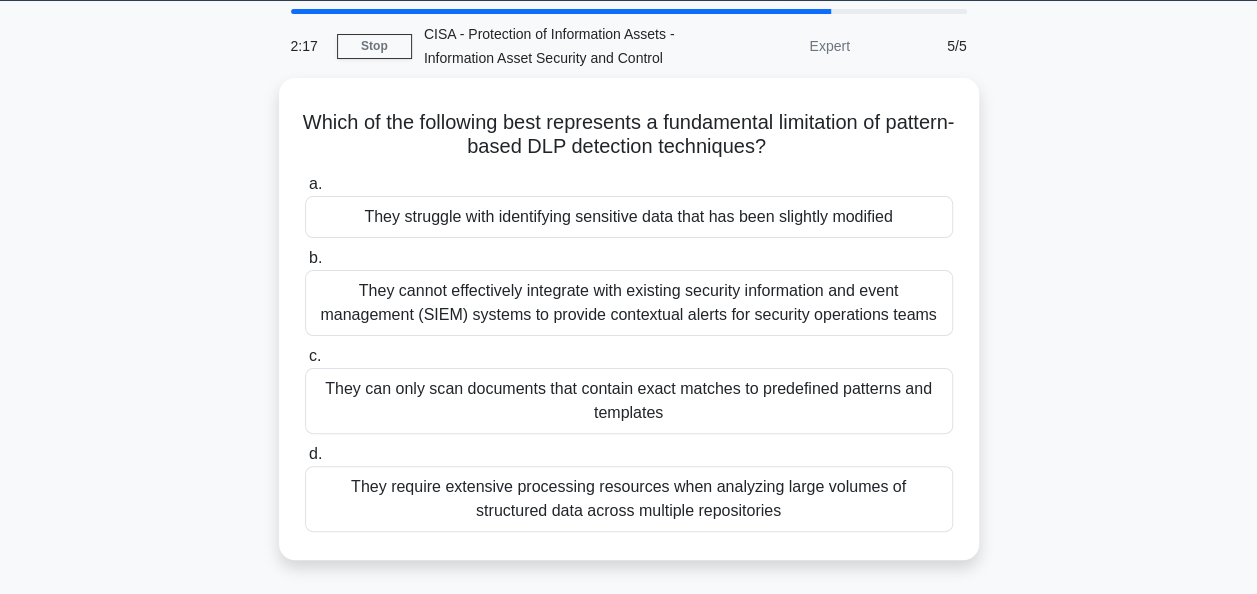 scroll, scrollTop: 64, scrollLeft: 0, axis: vertical 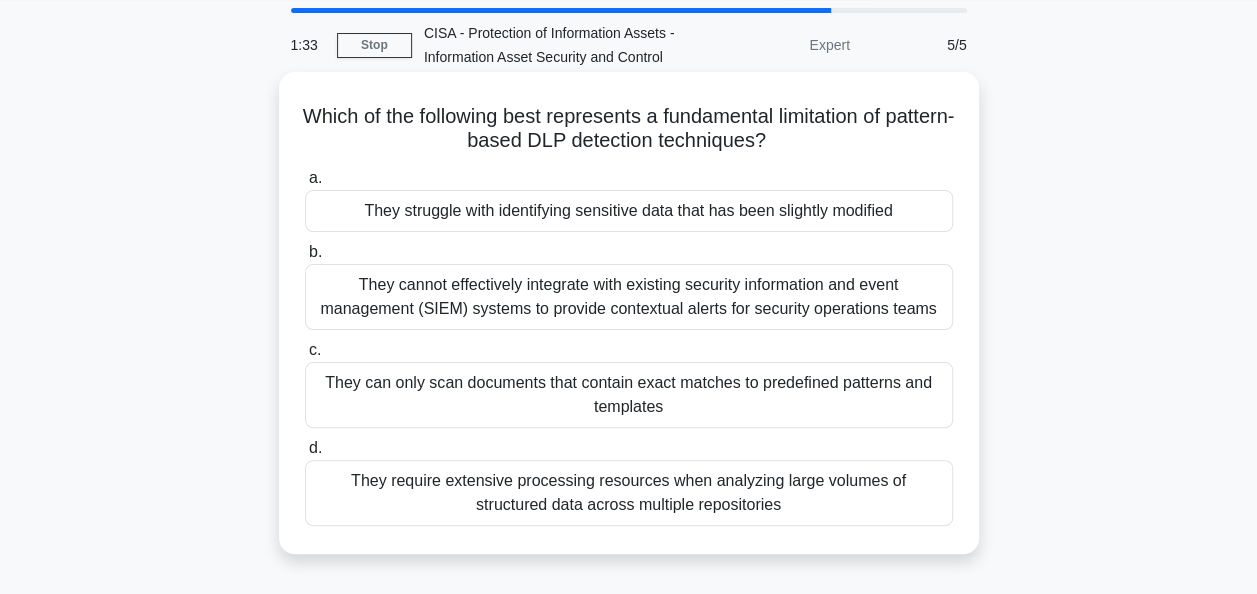 click on "They can only scan documents that contain exact matches to predefined patterns and templates" at bounding box center [629, 395] 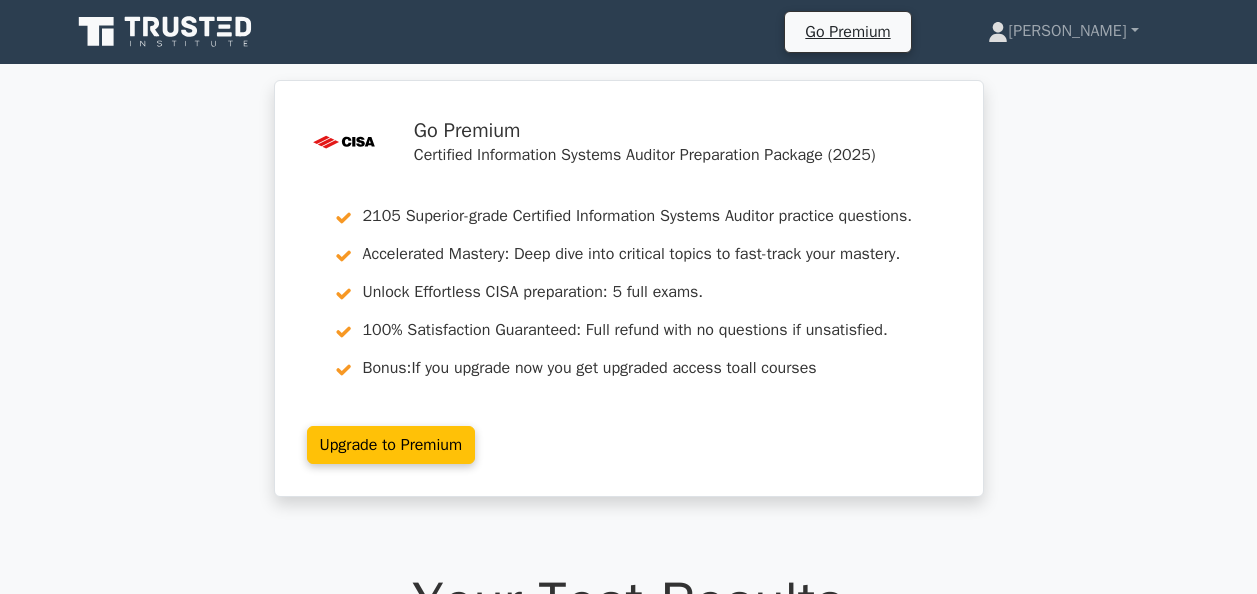 scroll, scrollTop: 0, scrollLeft: 0, axis: both 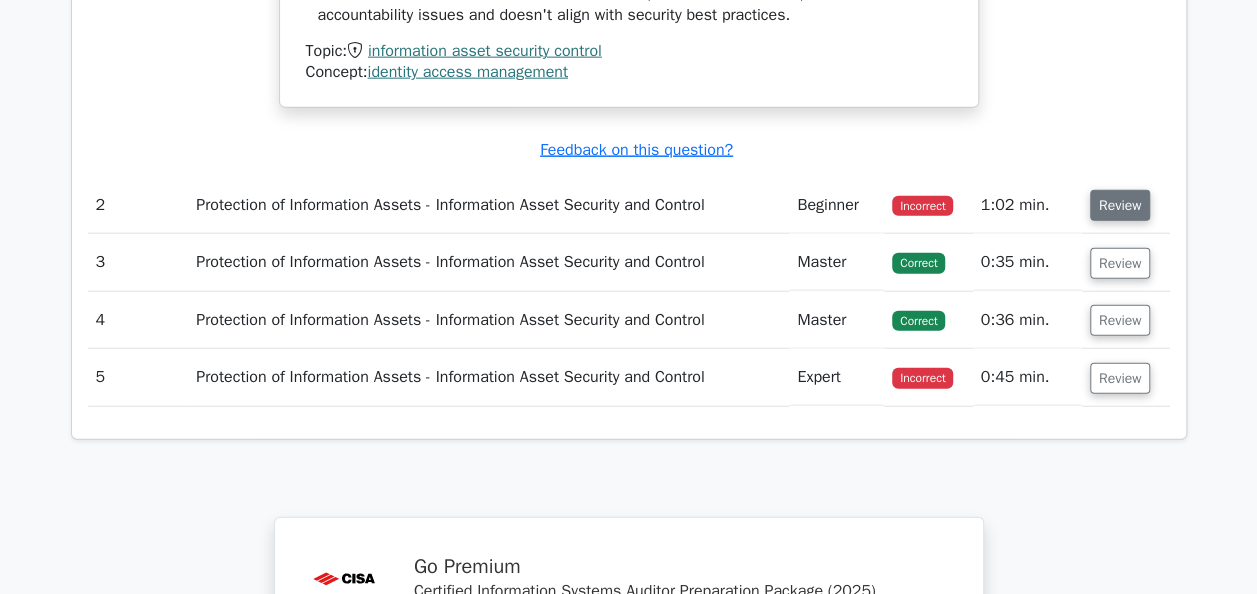 click on "Review" at bounding box center [1120, 205] 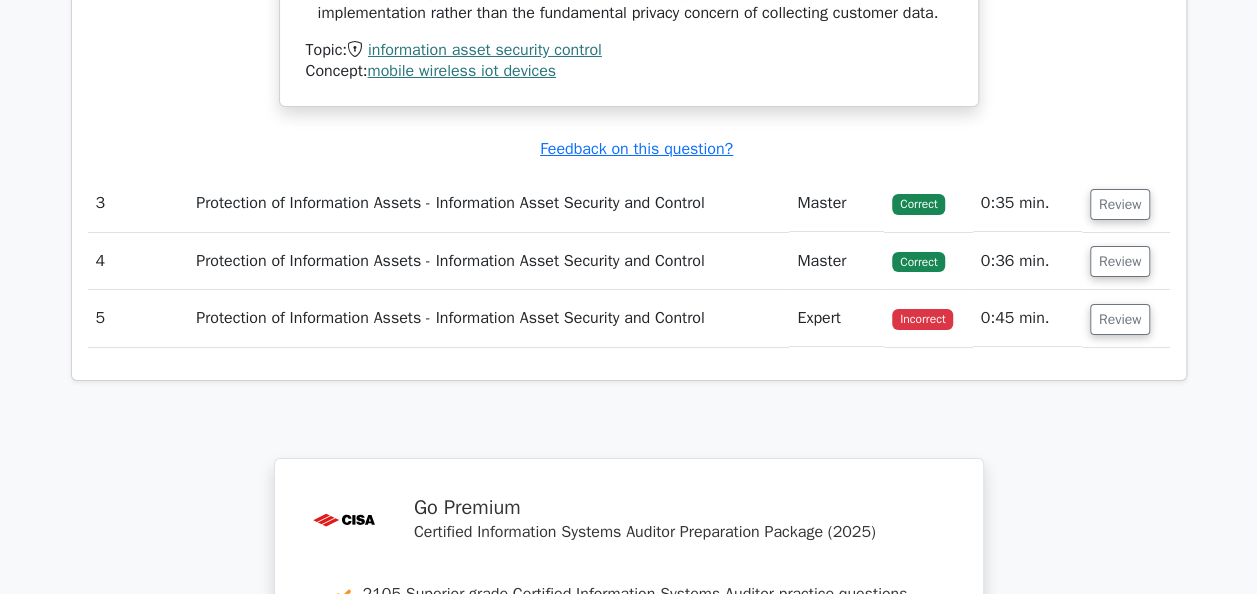 scroll, scrollTop: 3612, scrollLeft: 0, axis: vertical 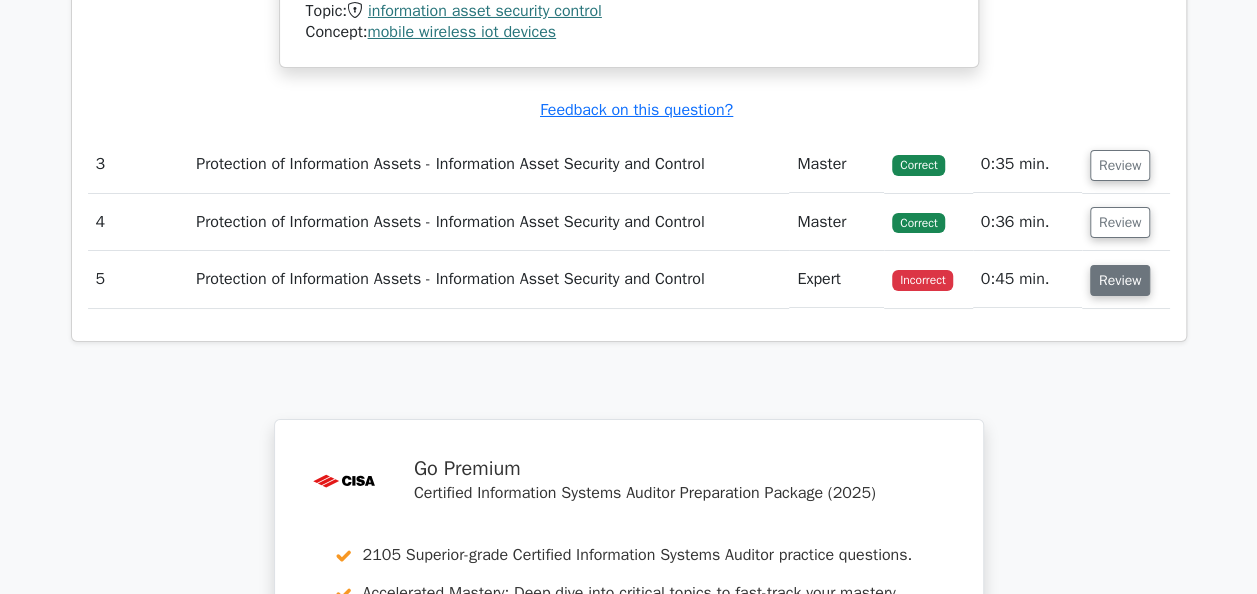 click on "Review" at bounding box center (1120, 280) 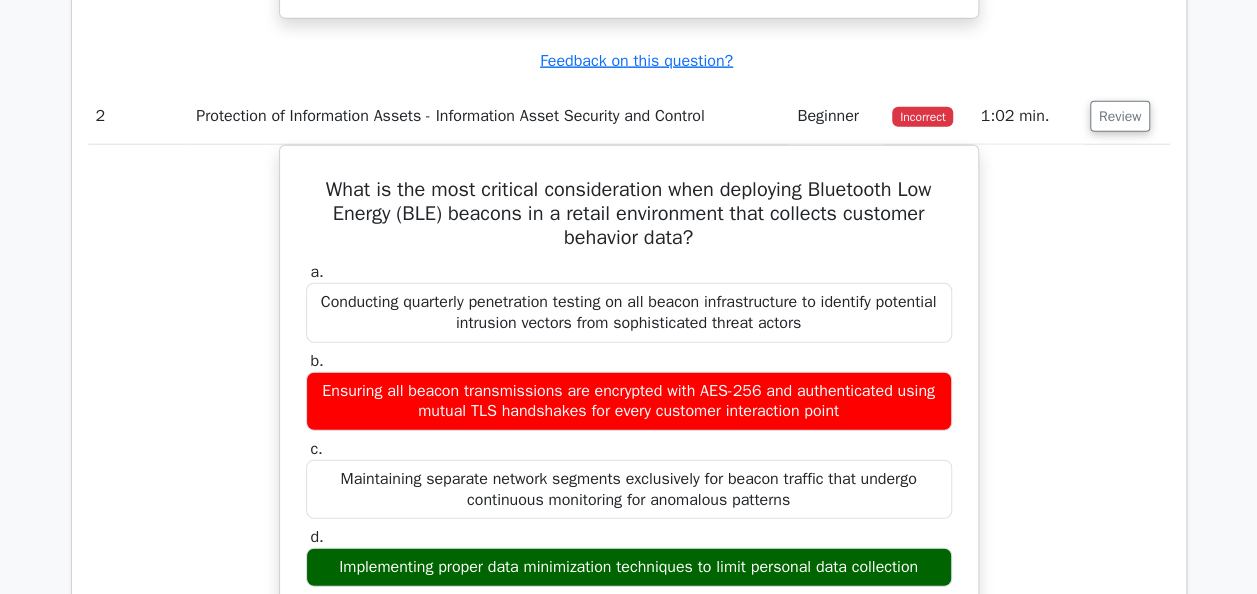 scroll, scrollTop: 2463, scrollLeft: 0, axis: vertical 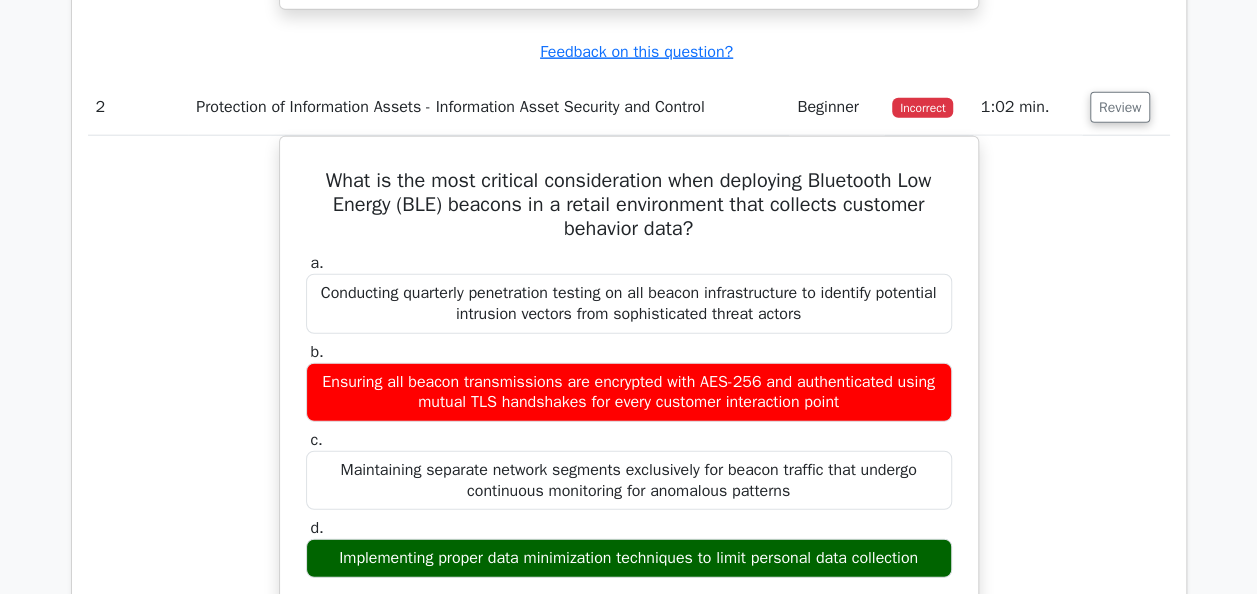 type 